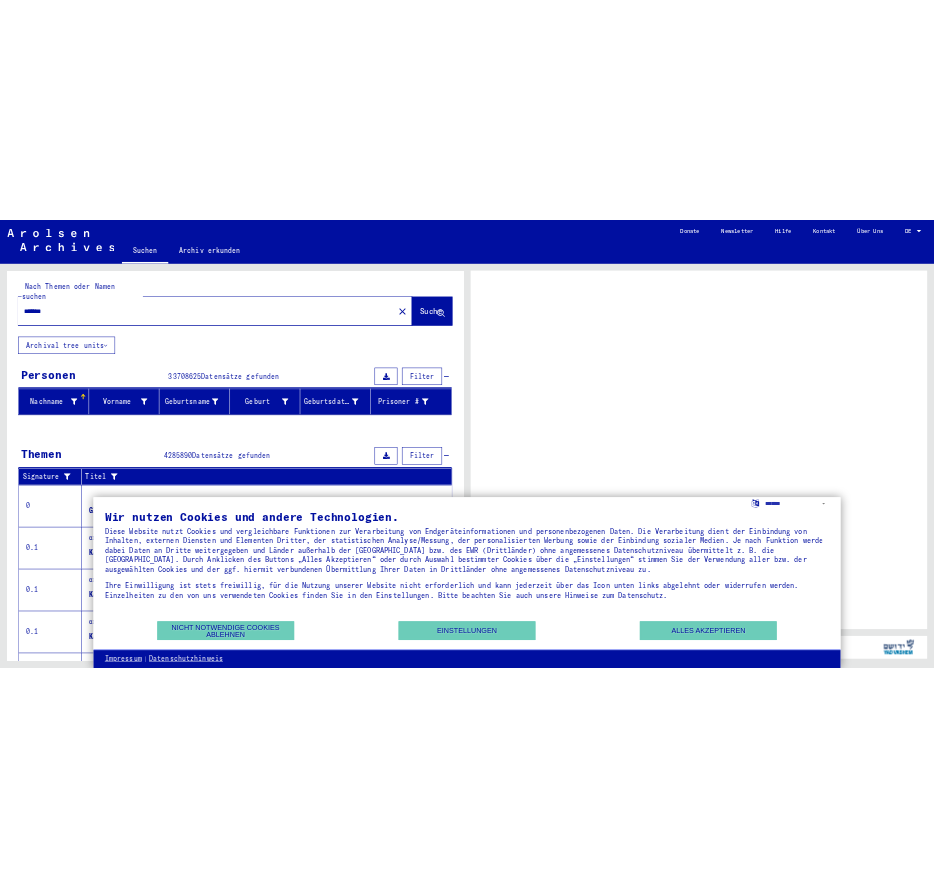 scroll, scrollTop: 0, scrollLeft: 0, axis: both 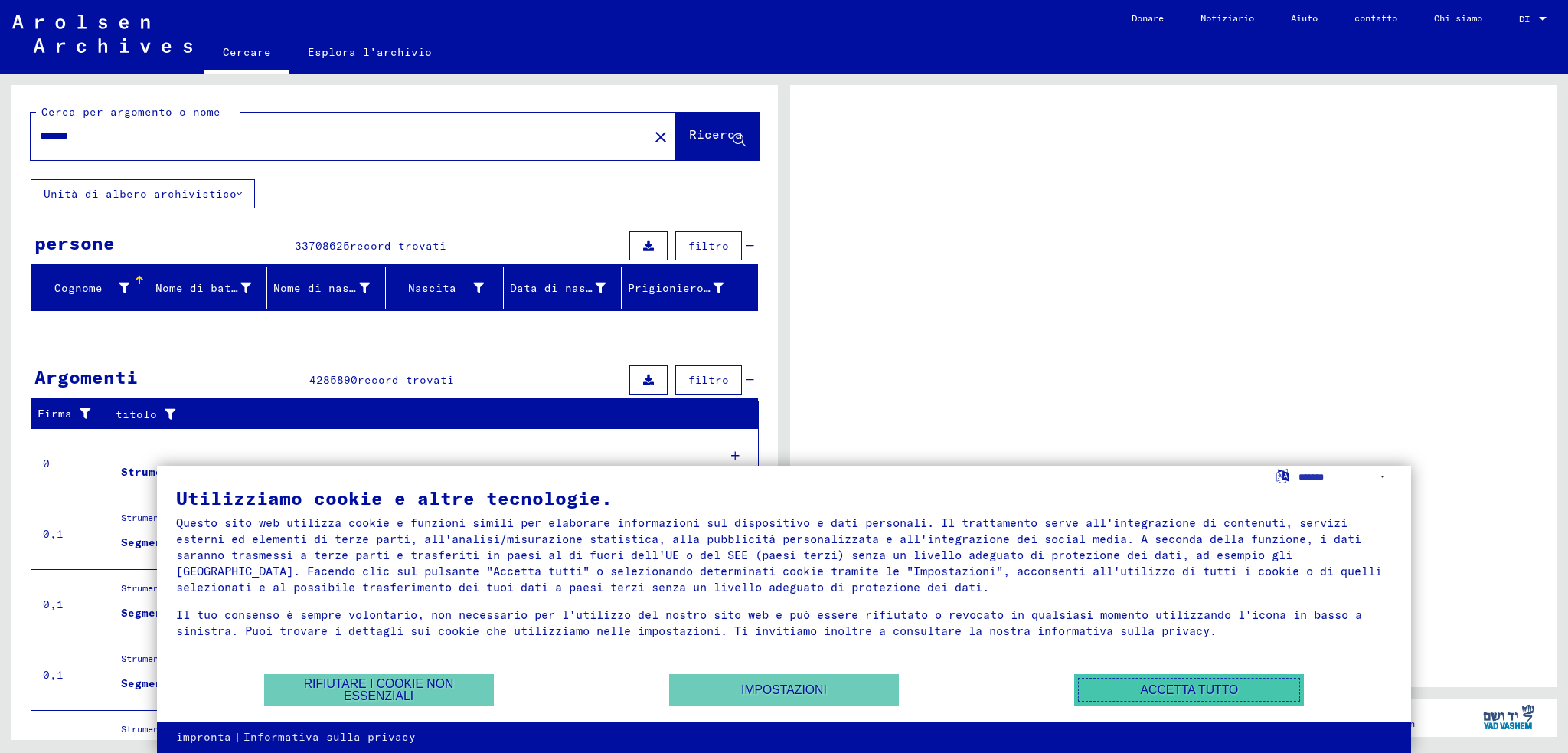 click on "Accetta tutto" at bounding box center [1189, 689] 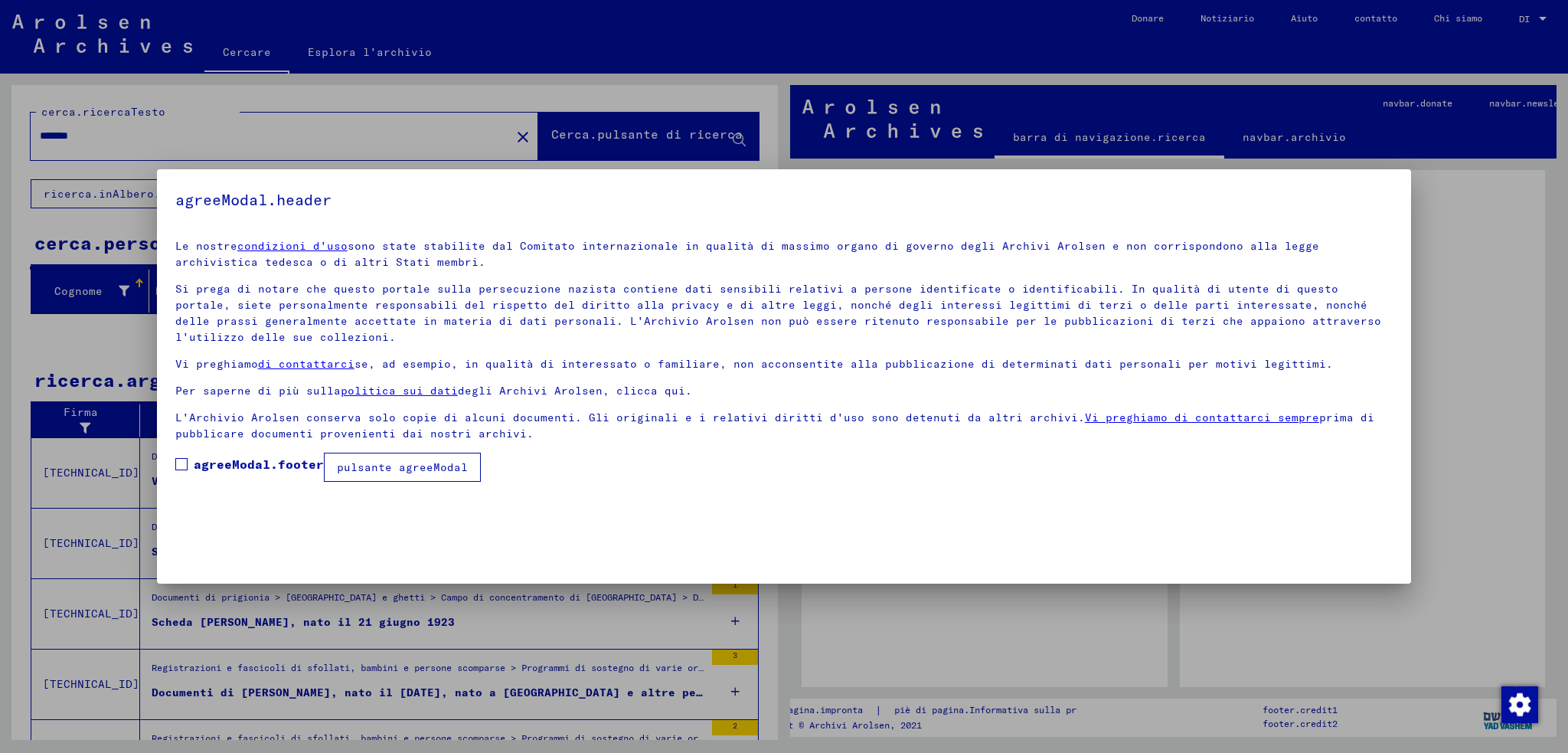click at bounding box center [181, 464] 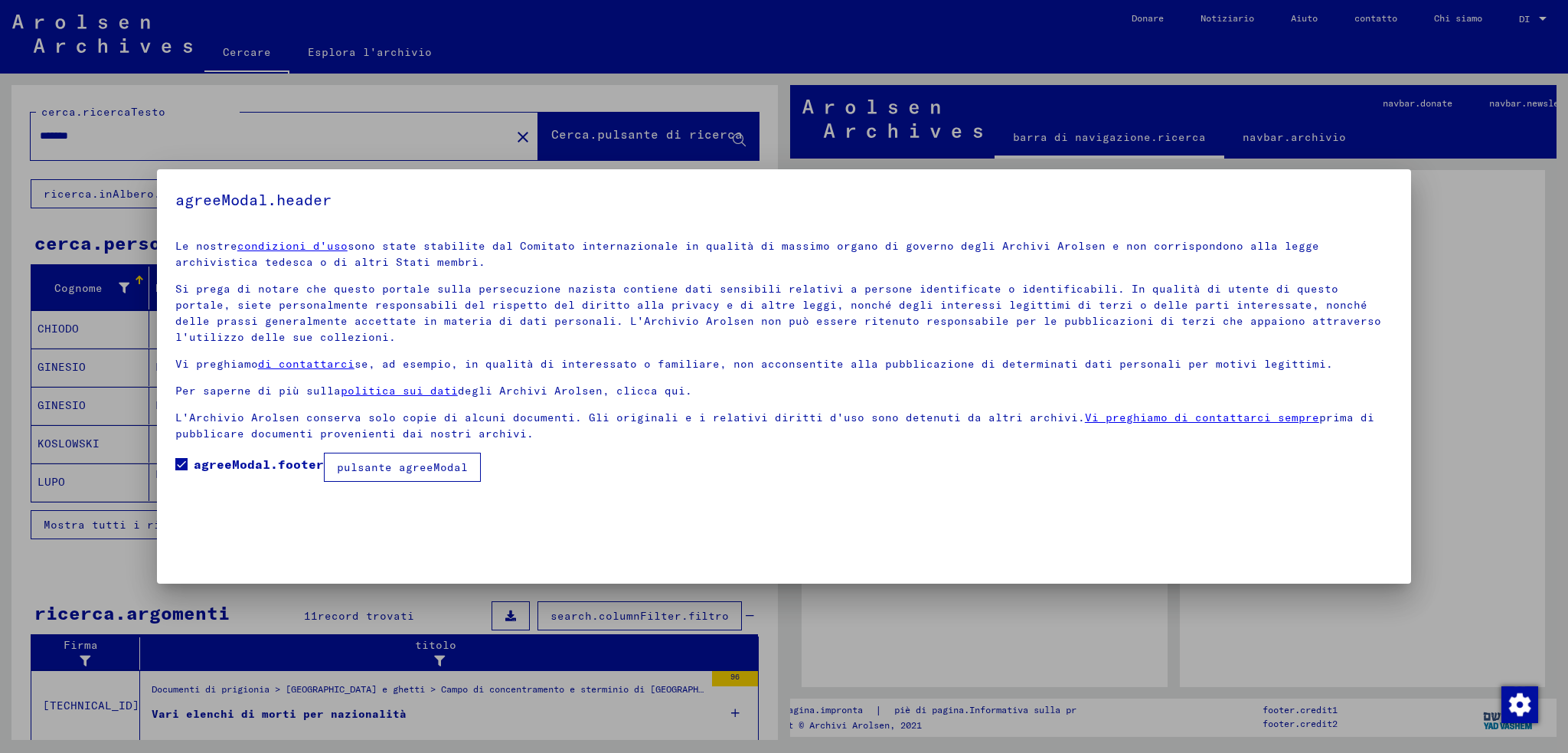 click on "pulsante agreeModal" at bounding box center (402, 467) 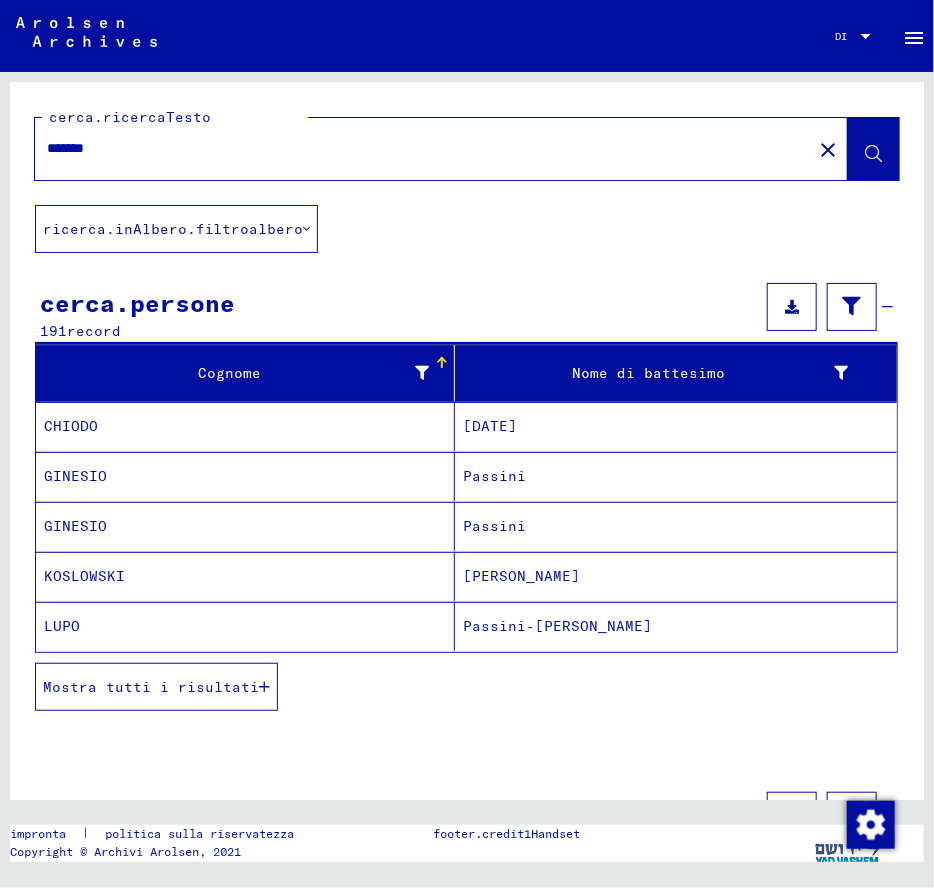 click at bounding box center (264, 687) 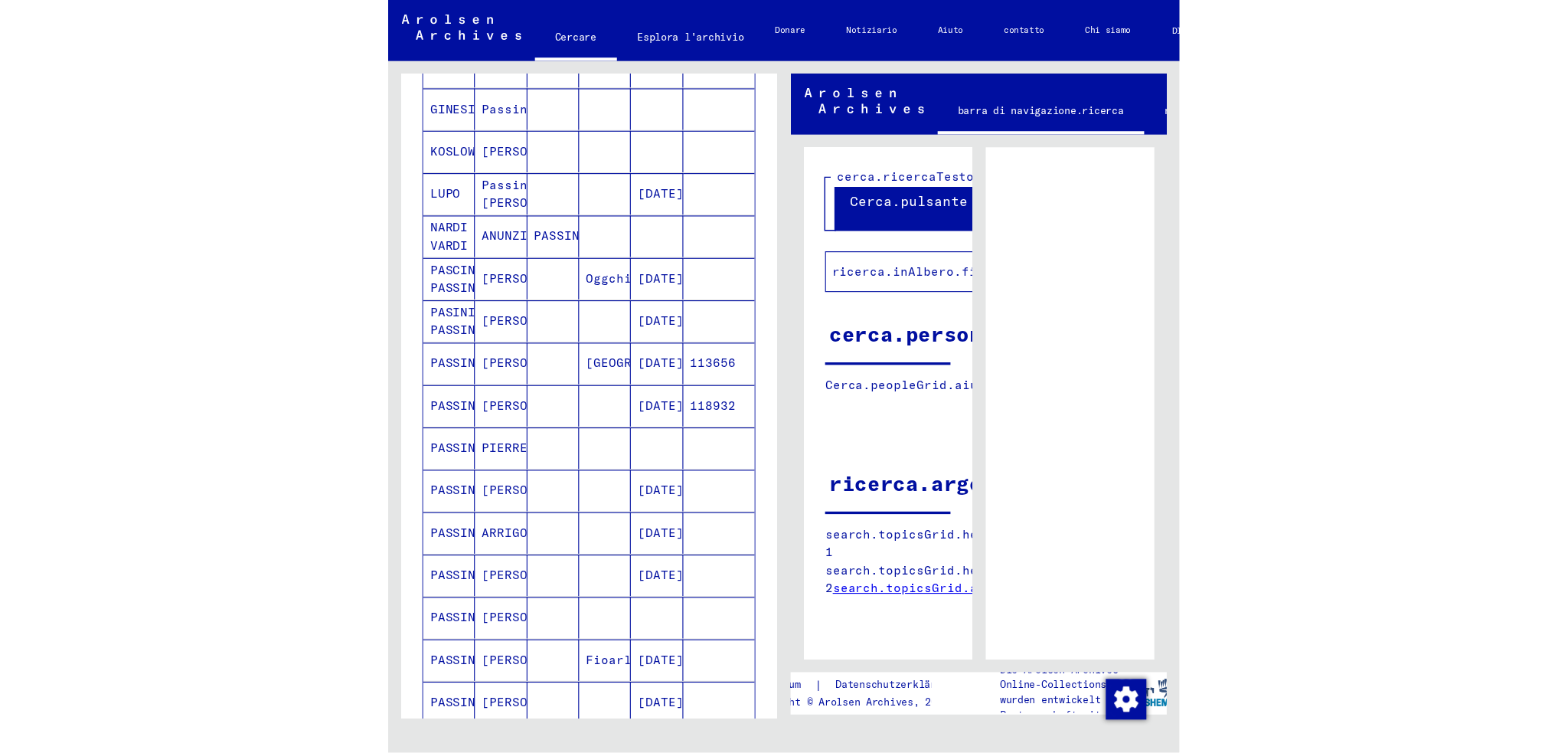 scroll, scrollTop: 297, scrollLeft: 0, axis: vertical 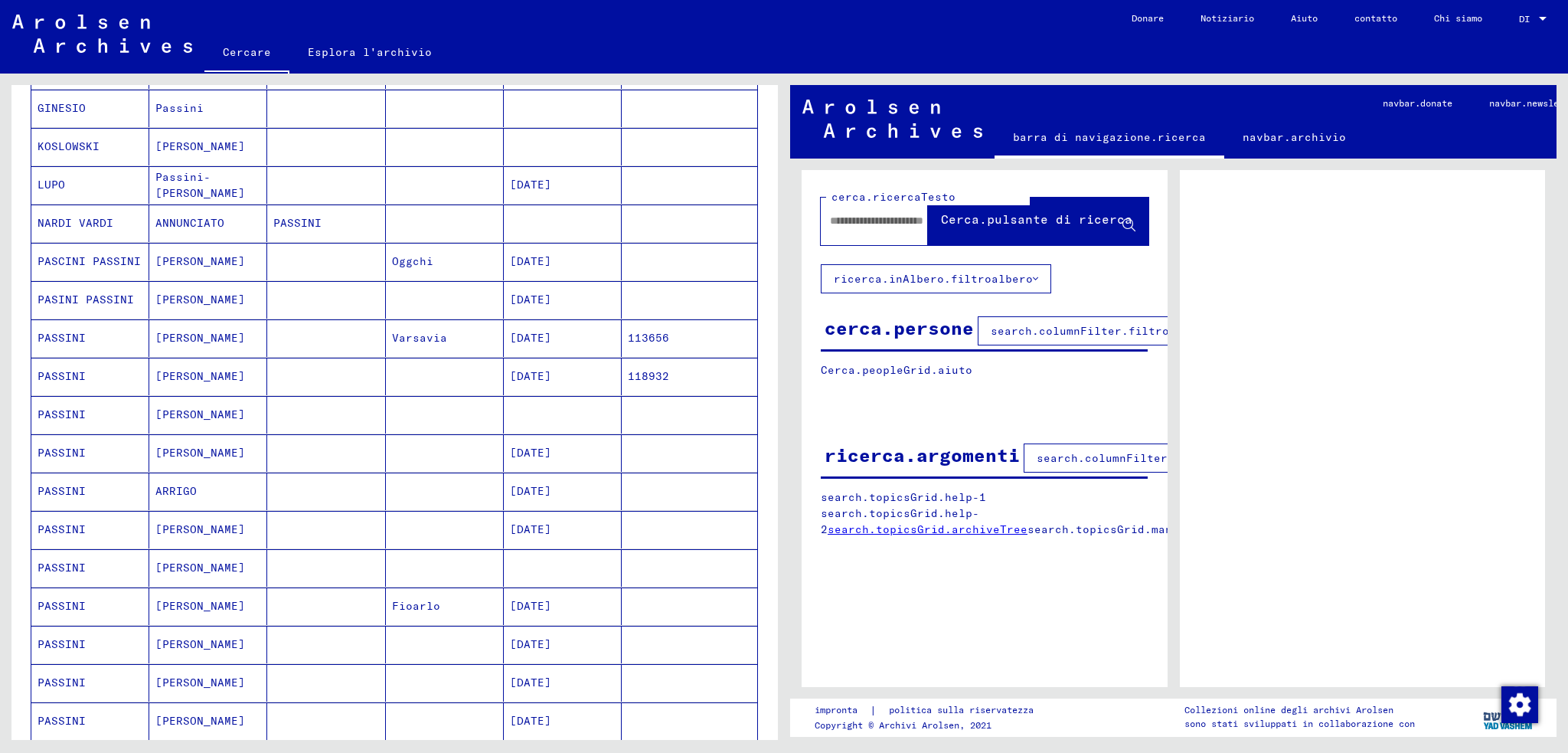 click on "PASSINI" at bounding box center (61, 453) 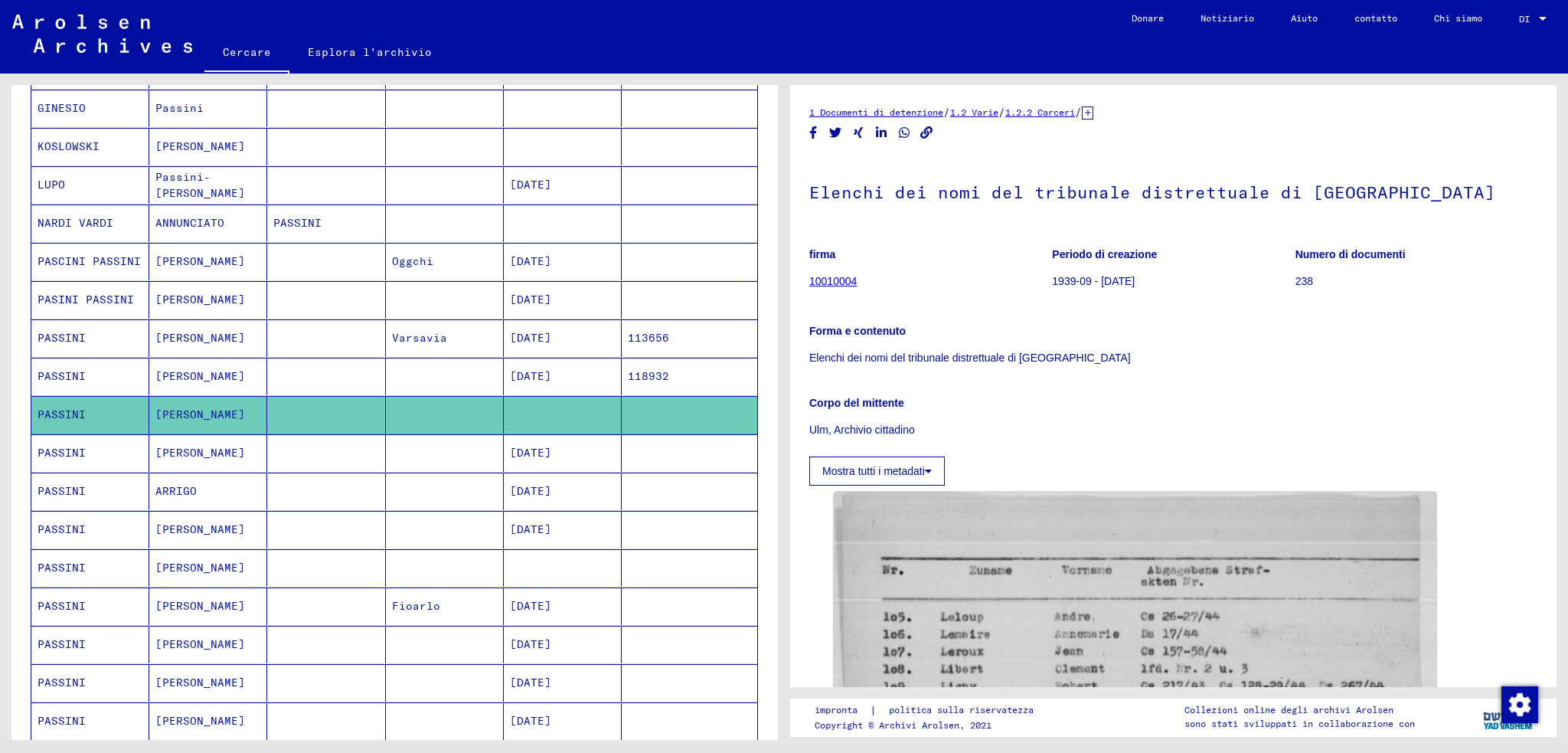 scroll, scrollTop: 0, scrollLeft: 0, axis: both 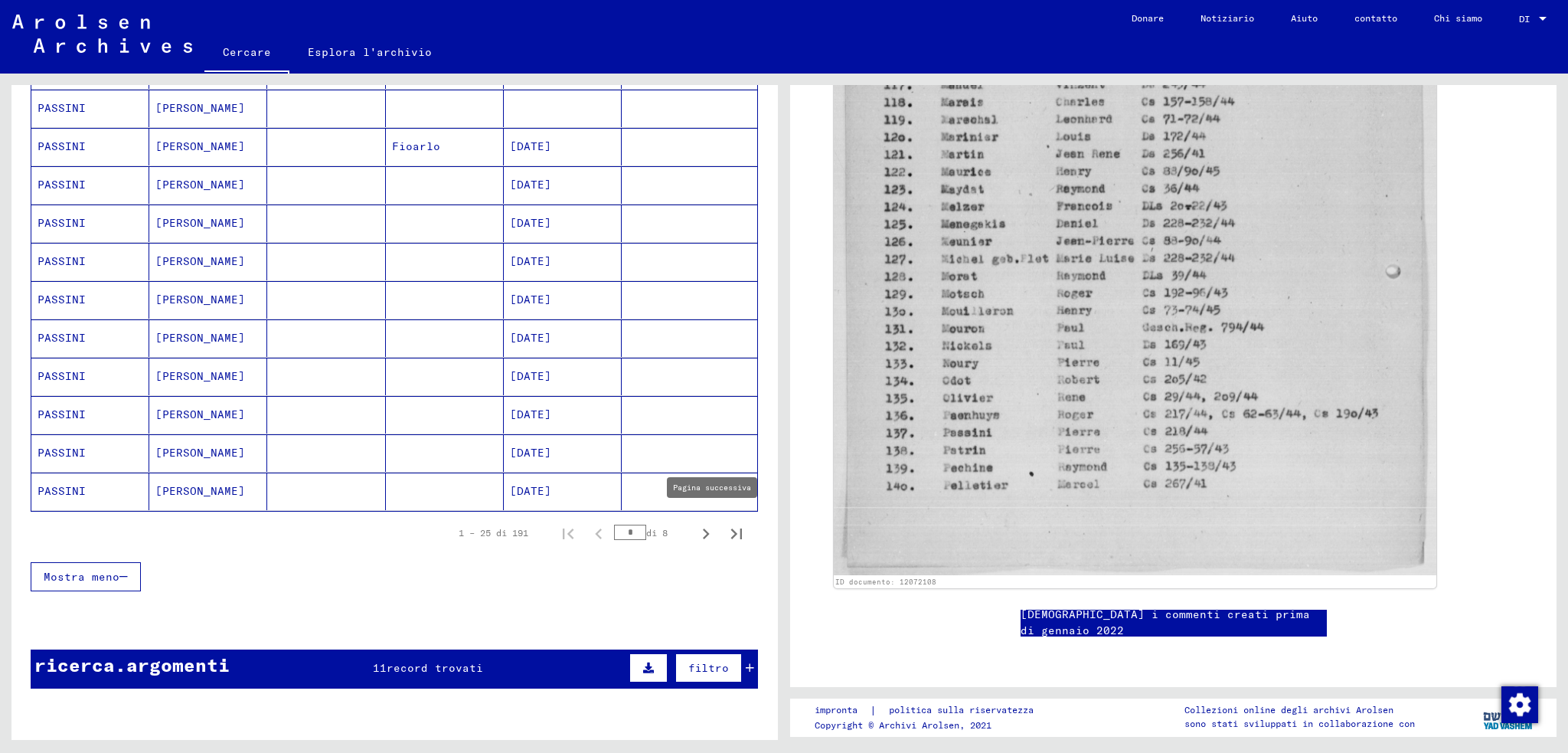 click 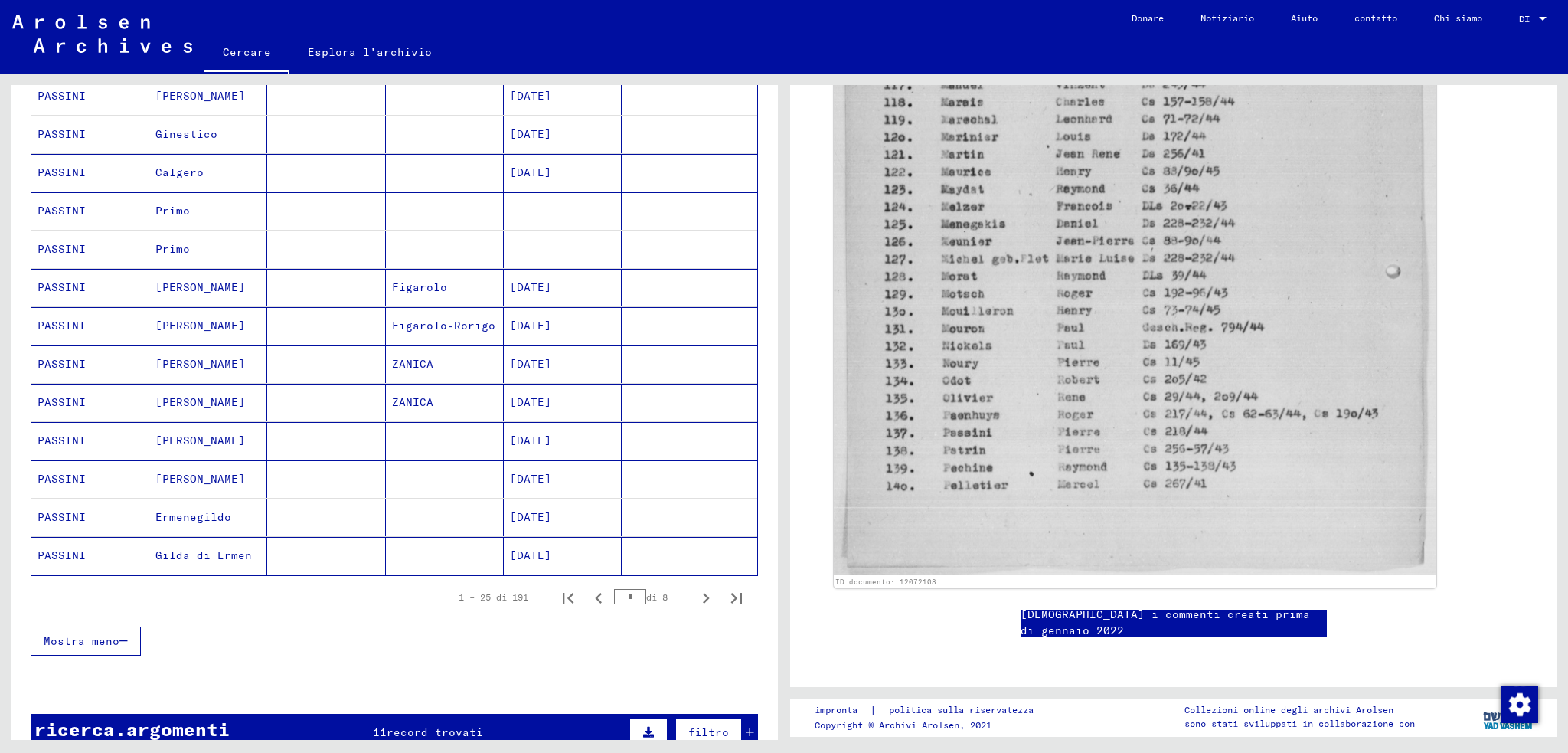 scroll, scrollTop: 833, scrollLeft: 0, axis: vertical 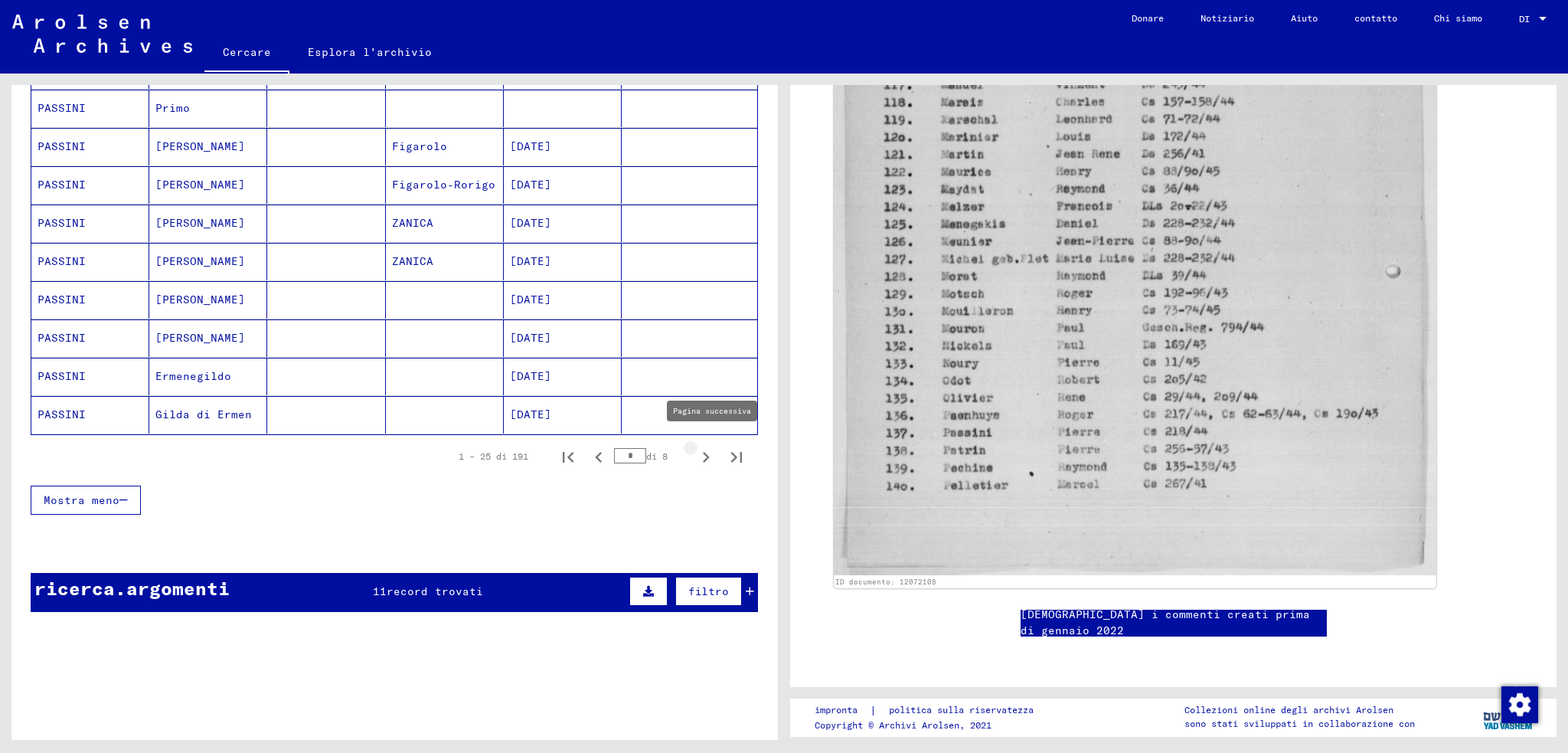 click 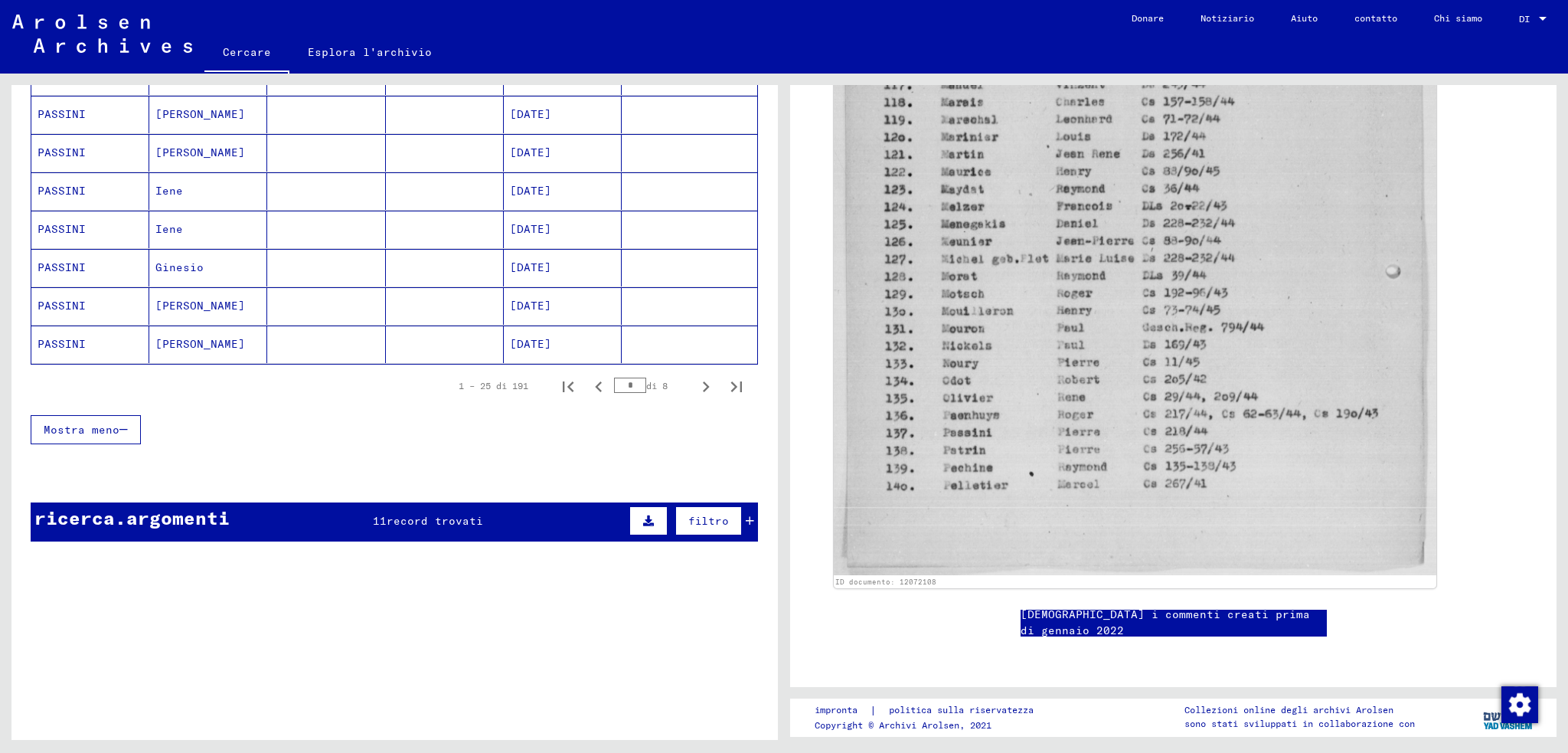 scroll, scrollTop: 910, scrollLeft: 0, axis: vertical 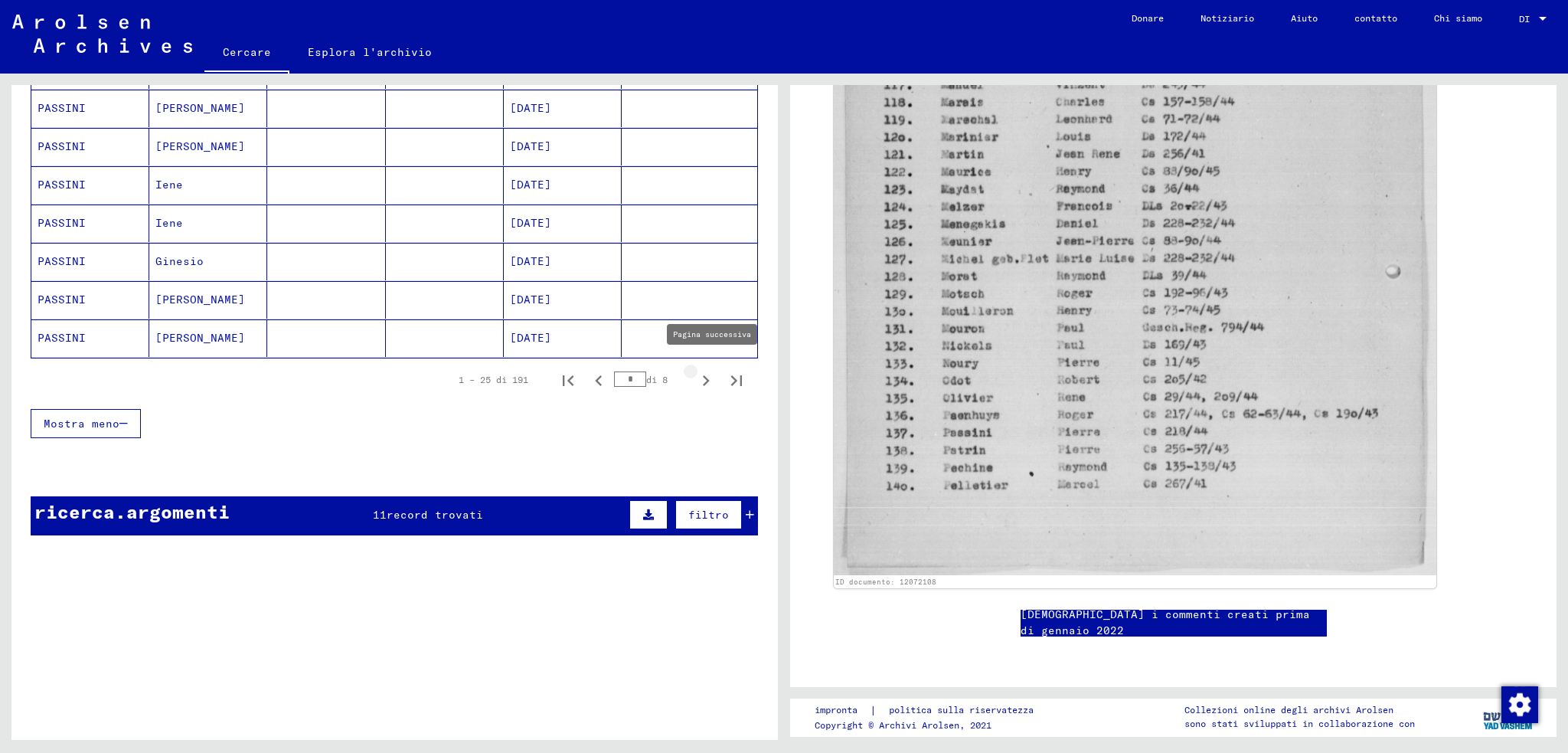 click 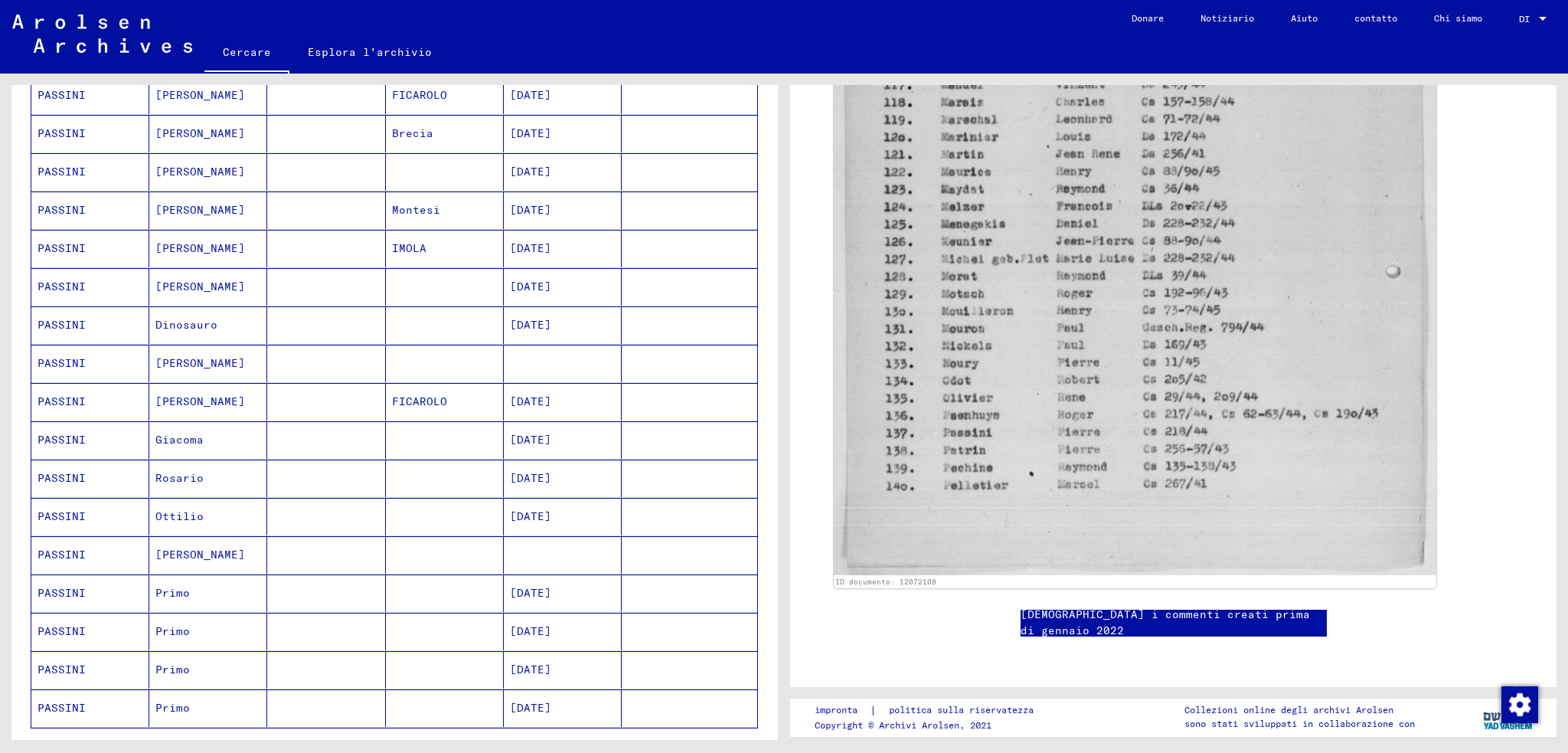 scroll, scrollTop: 527, scrollLeft: 0, axis: vertical 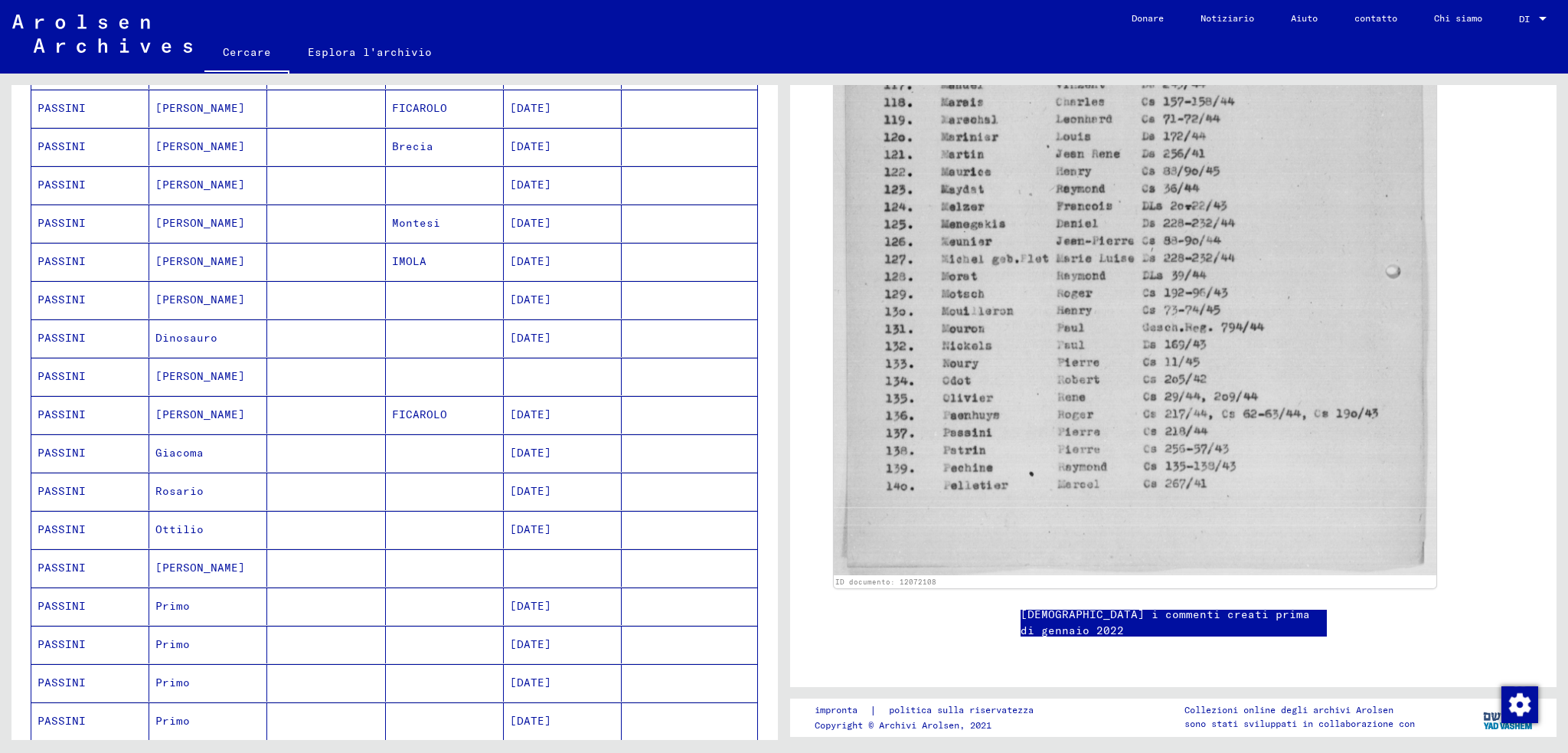 click on "PASSINI" at bounding box center [61, 300] 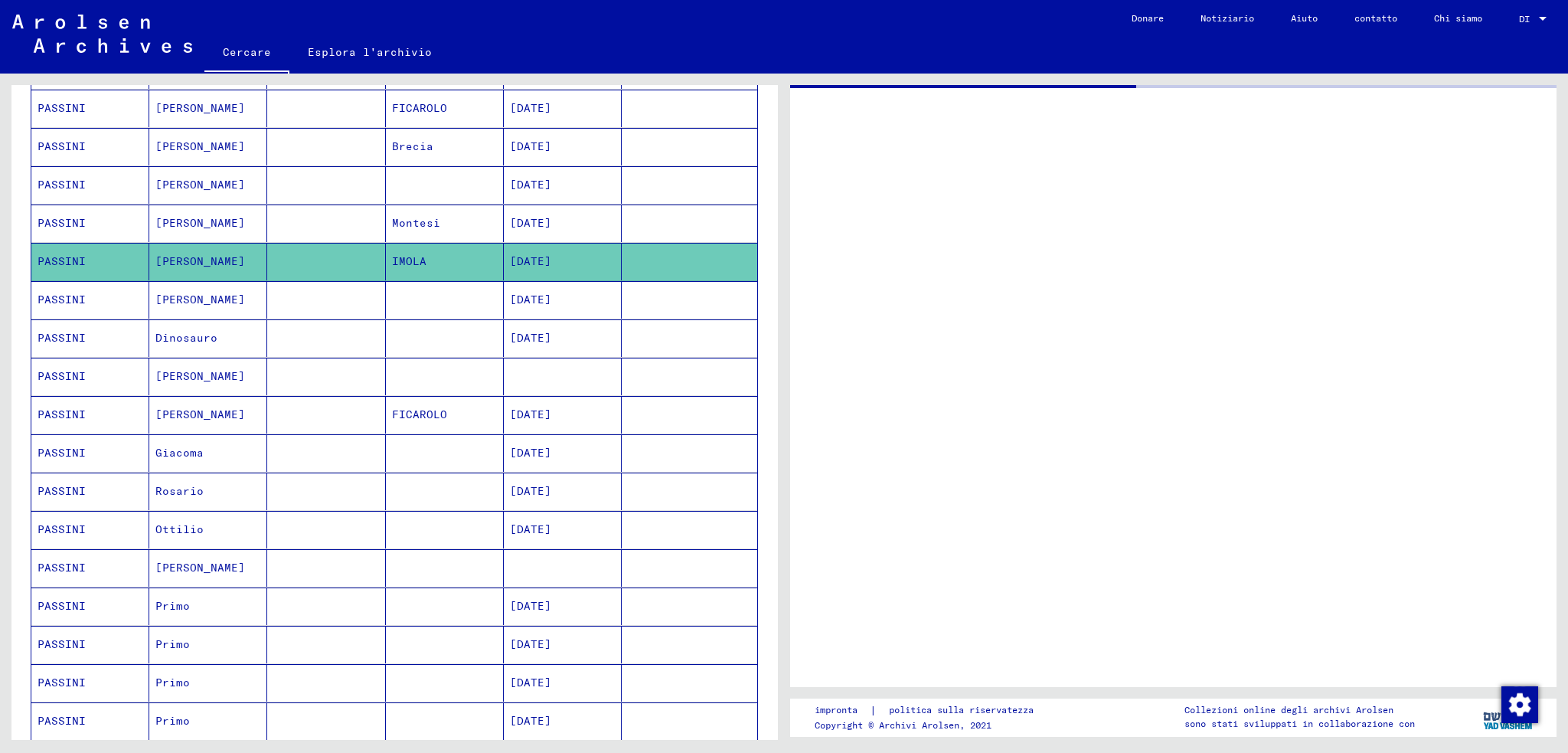 scroll, scrollTop: 0, scrollLeft: 0, axis: both 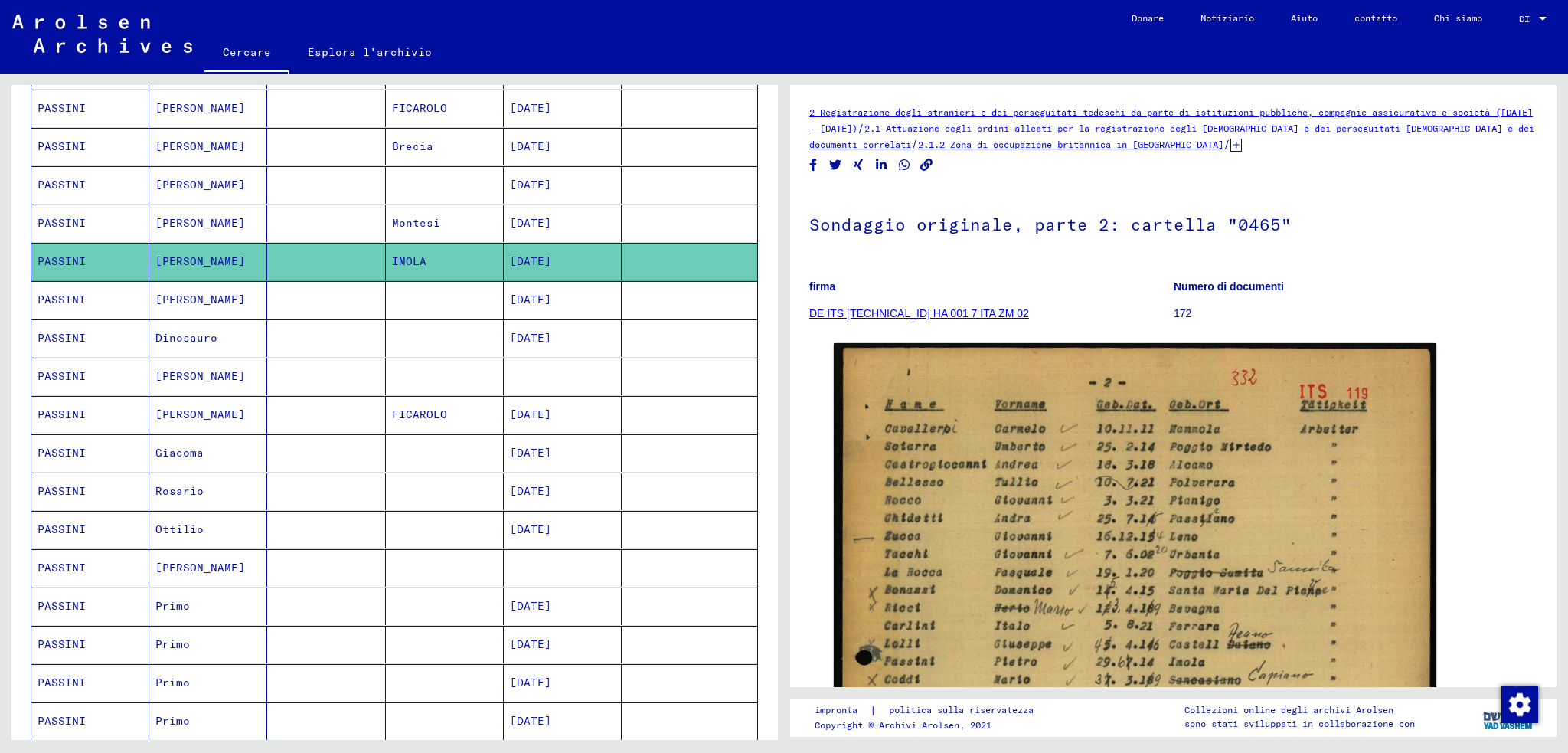 click 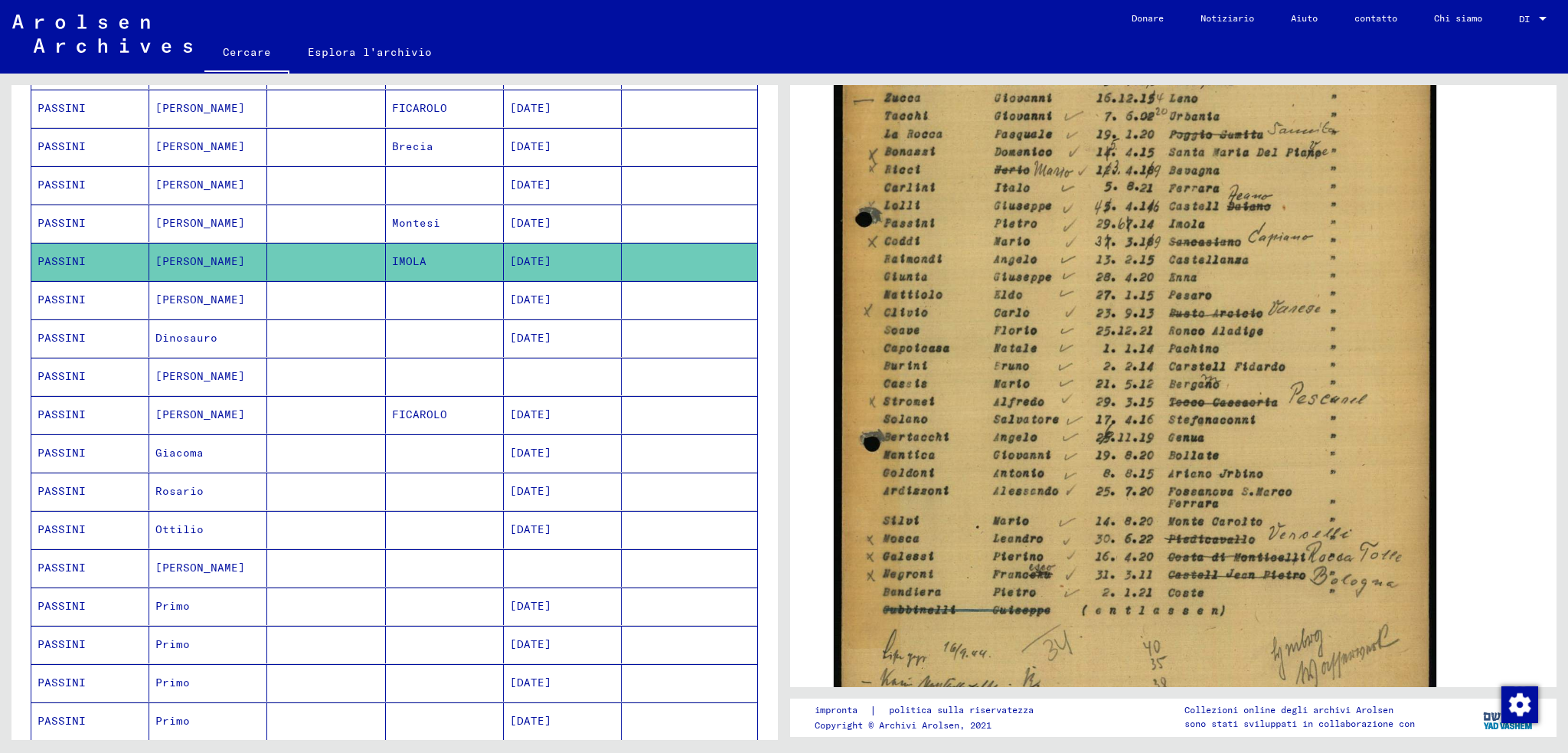 scroll, scrollTop: 536, scrollLeft: 0, axis: vertical 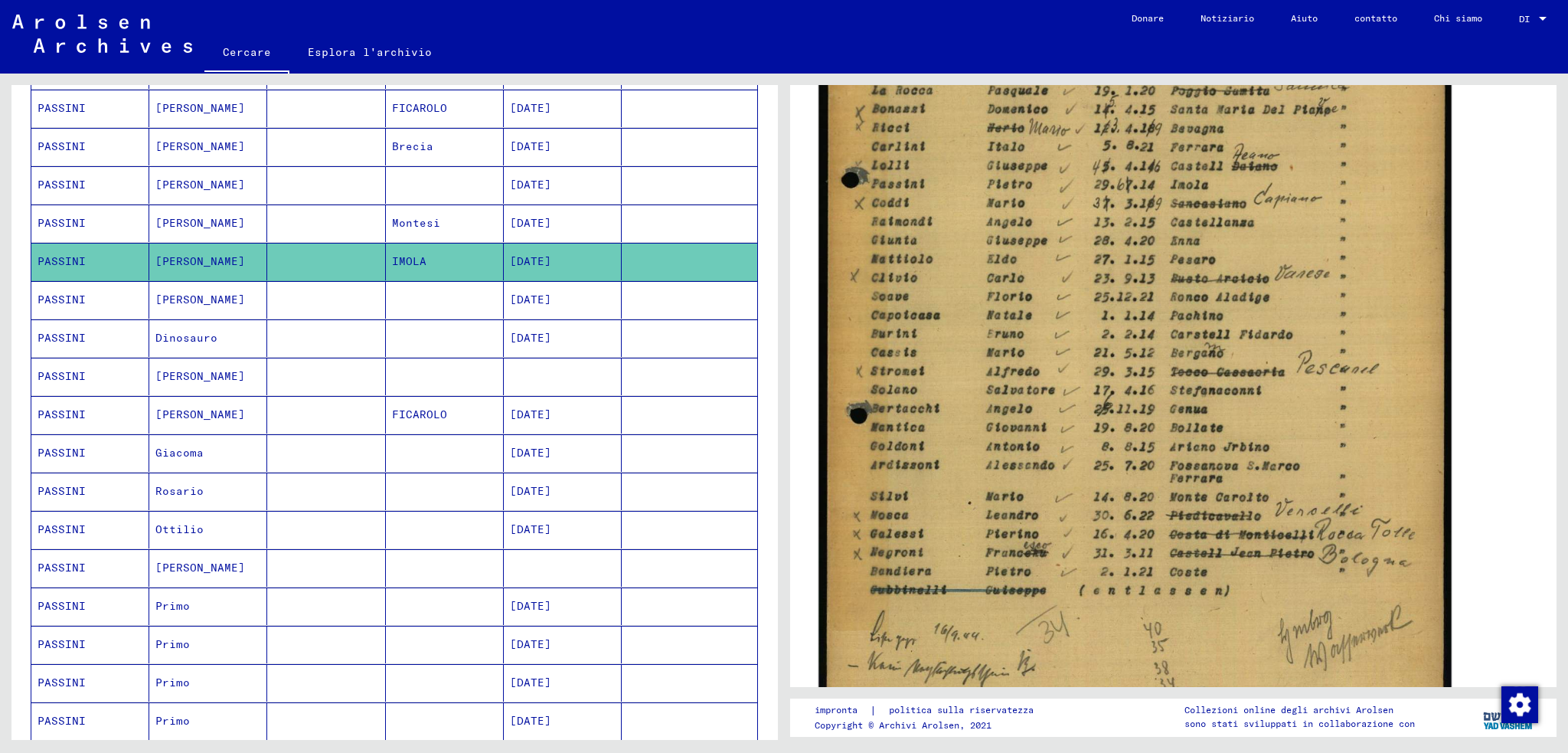click 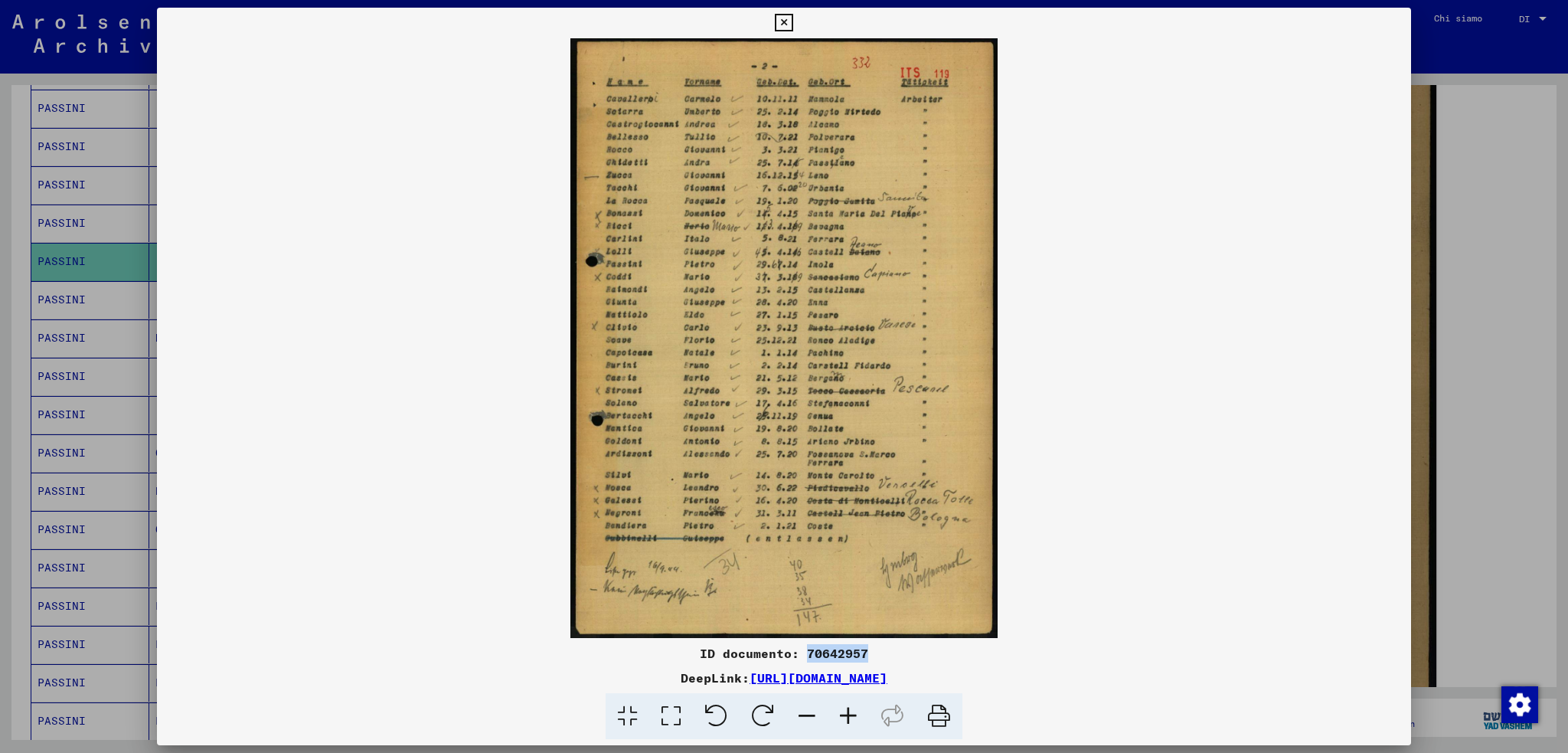 drag, startPoint x: 808, startPoint y: 652, endPoint x: 867, endPoint y: 651, distance: 59.00847 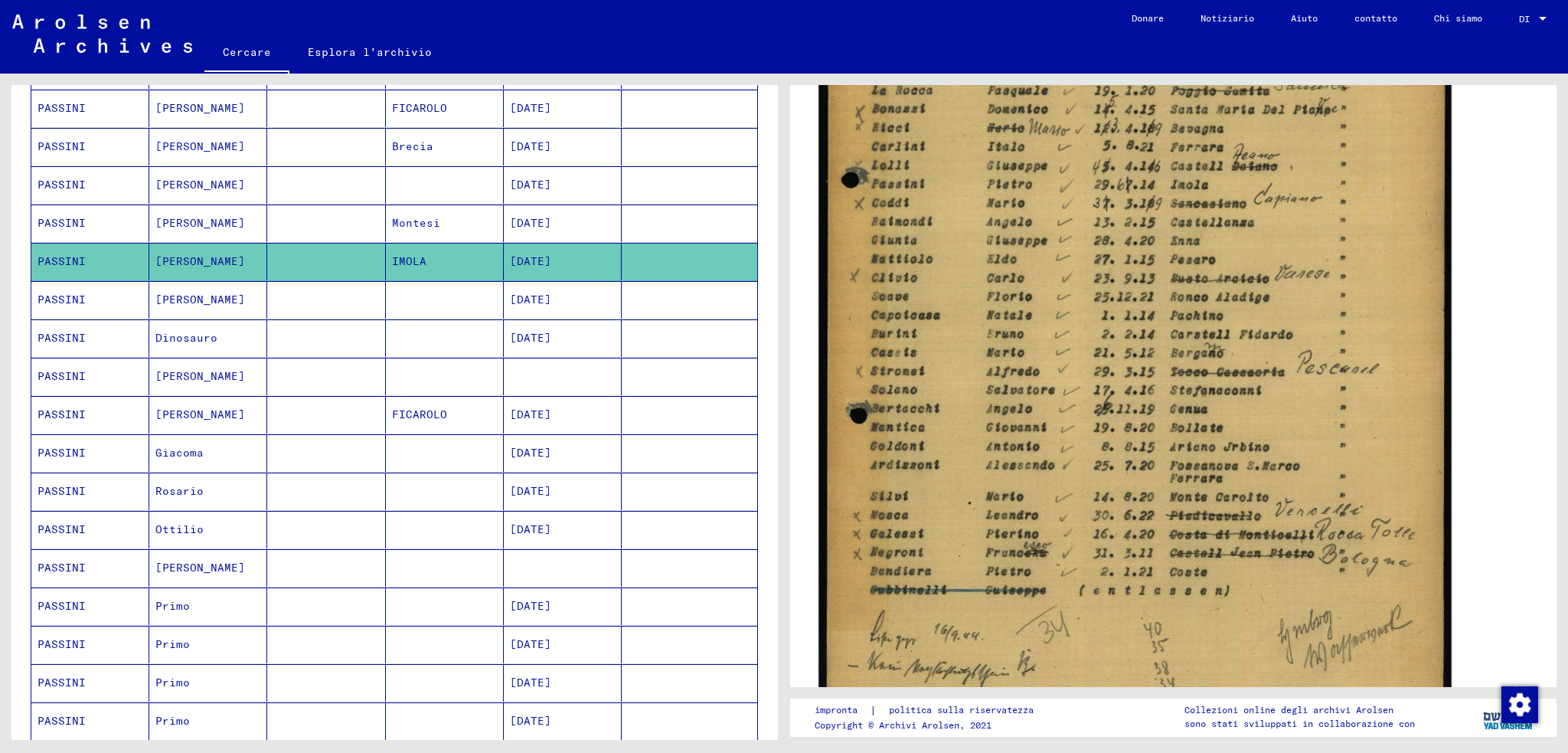 scroll, scrollTop: 153, scrollLeft: 0, axis: vertical 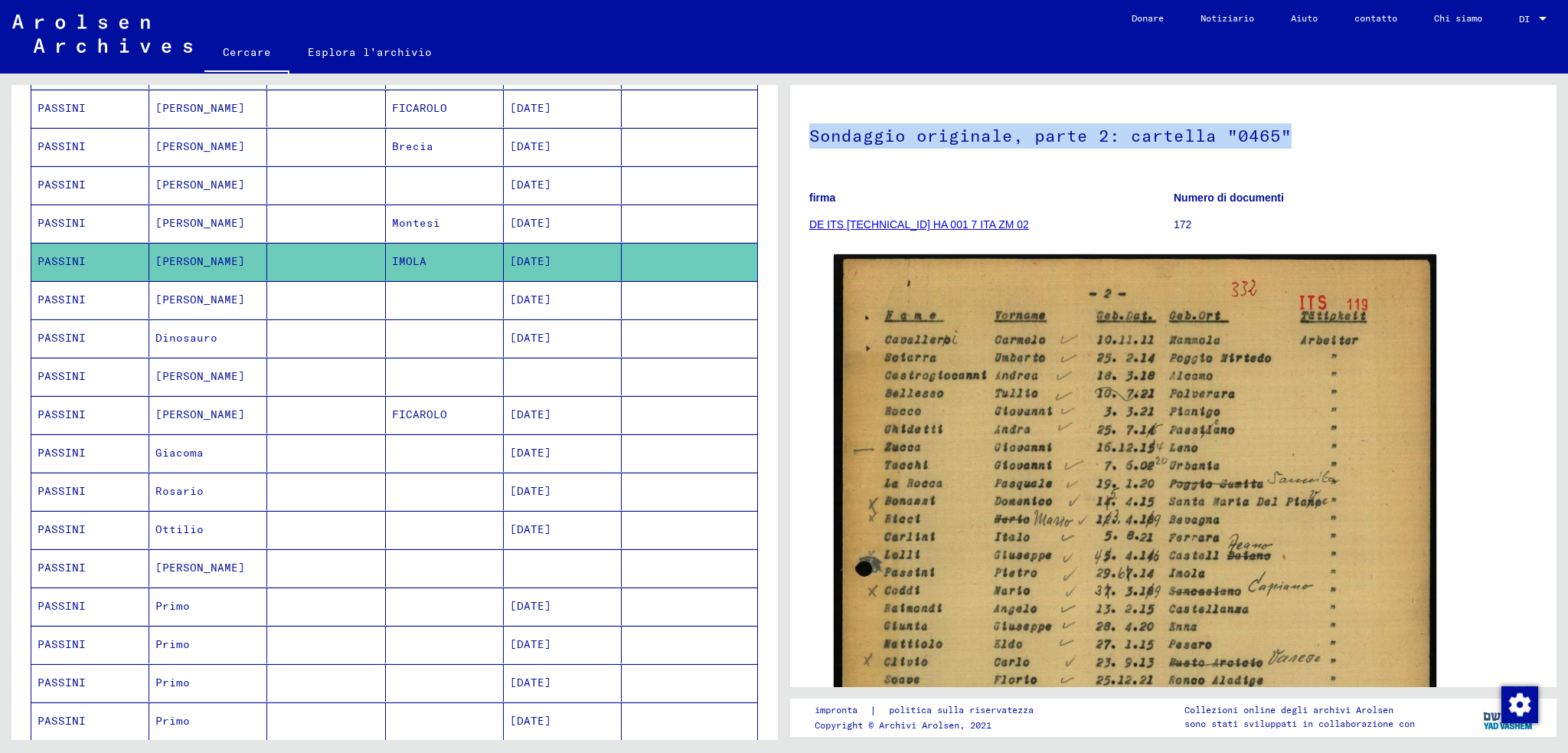 drag, startPoint x: 811, startPoint y: 118, endPoint x: 1280, endPoint y: 133, distance: 469.2398 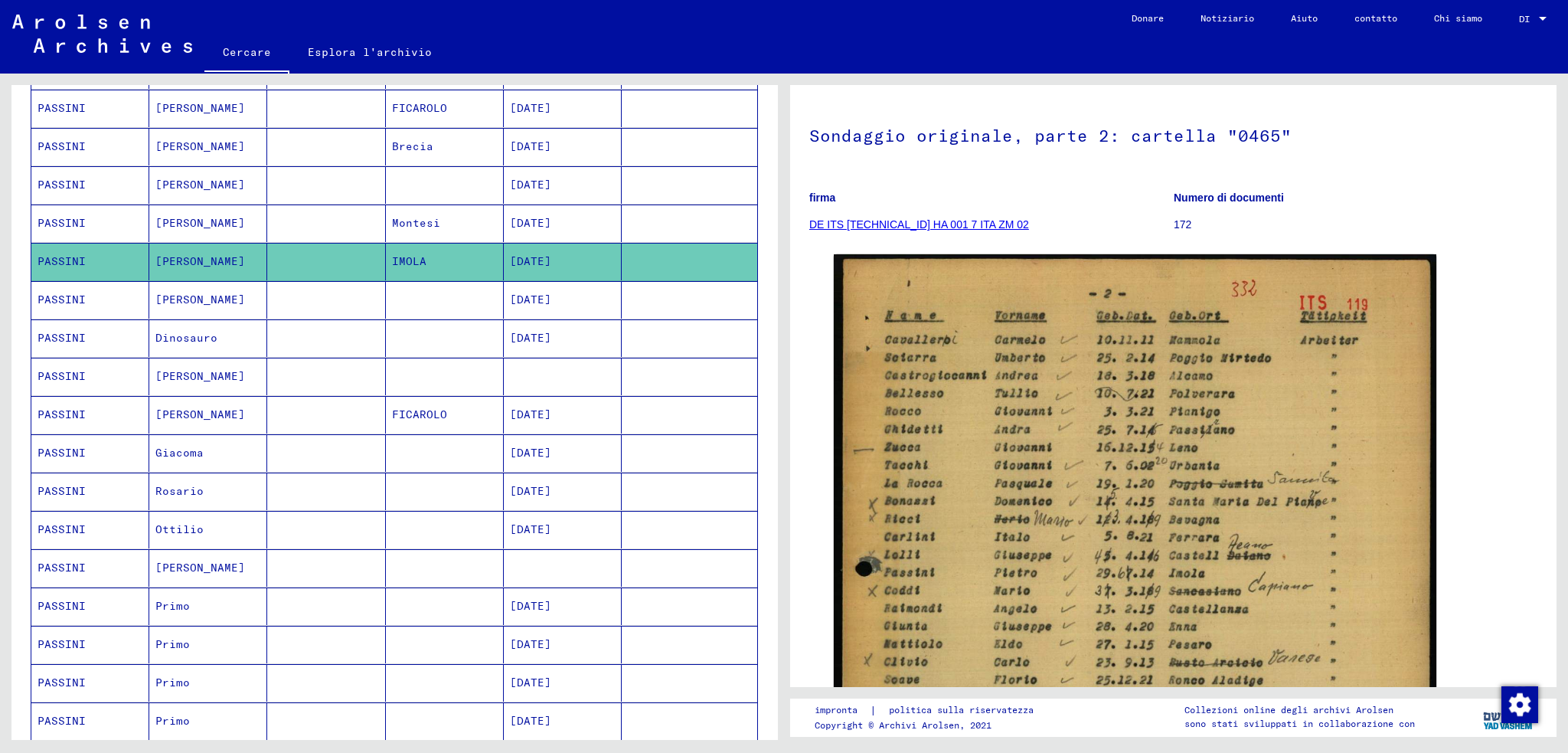 click on "Numero di documenti 172" 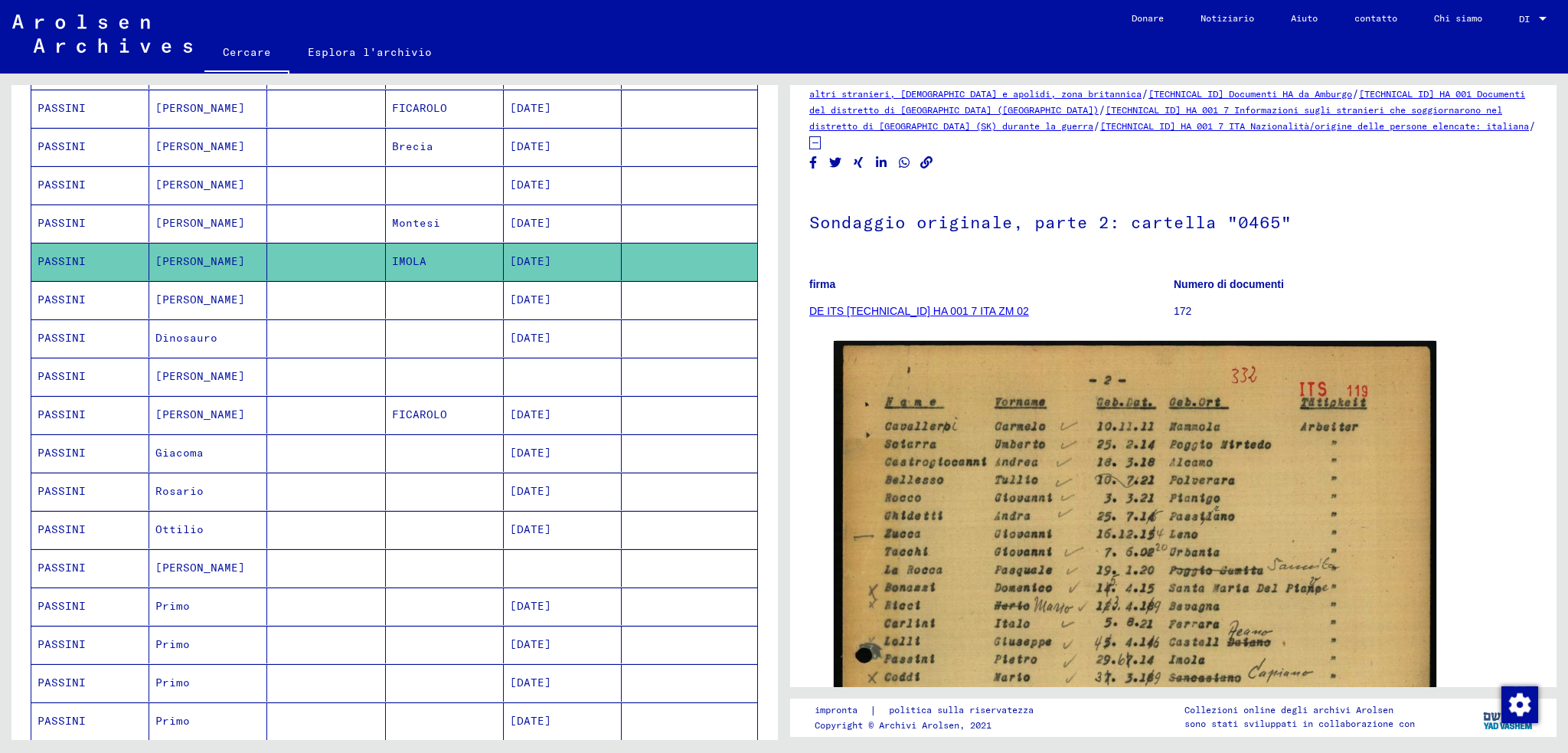 scroll, scrollTop: 0, scrollLeft: 0, axis: both 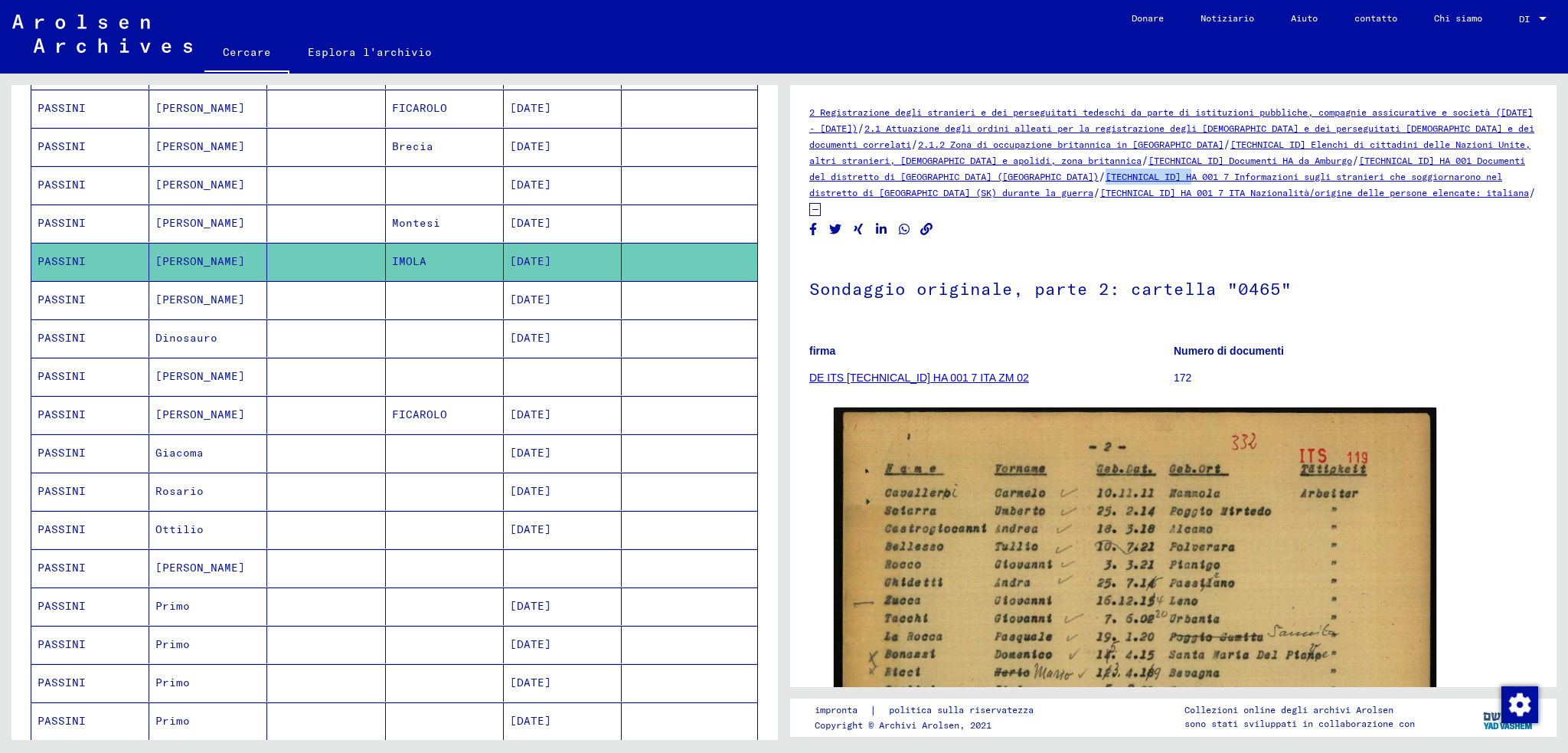 drag, startPoint x: 979, startPoint y: 178, endPoint x: 1074, endPoint y: 182, distance: 95.08417 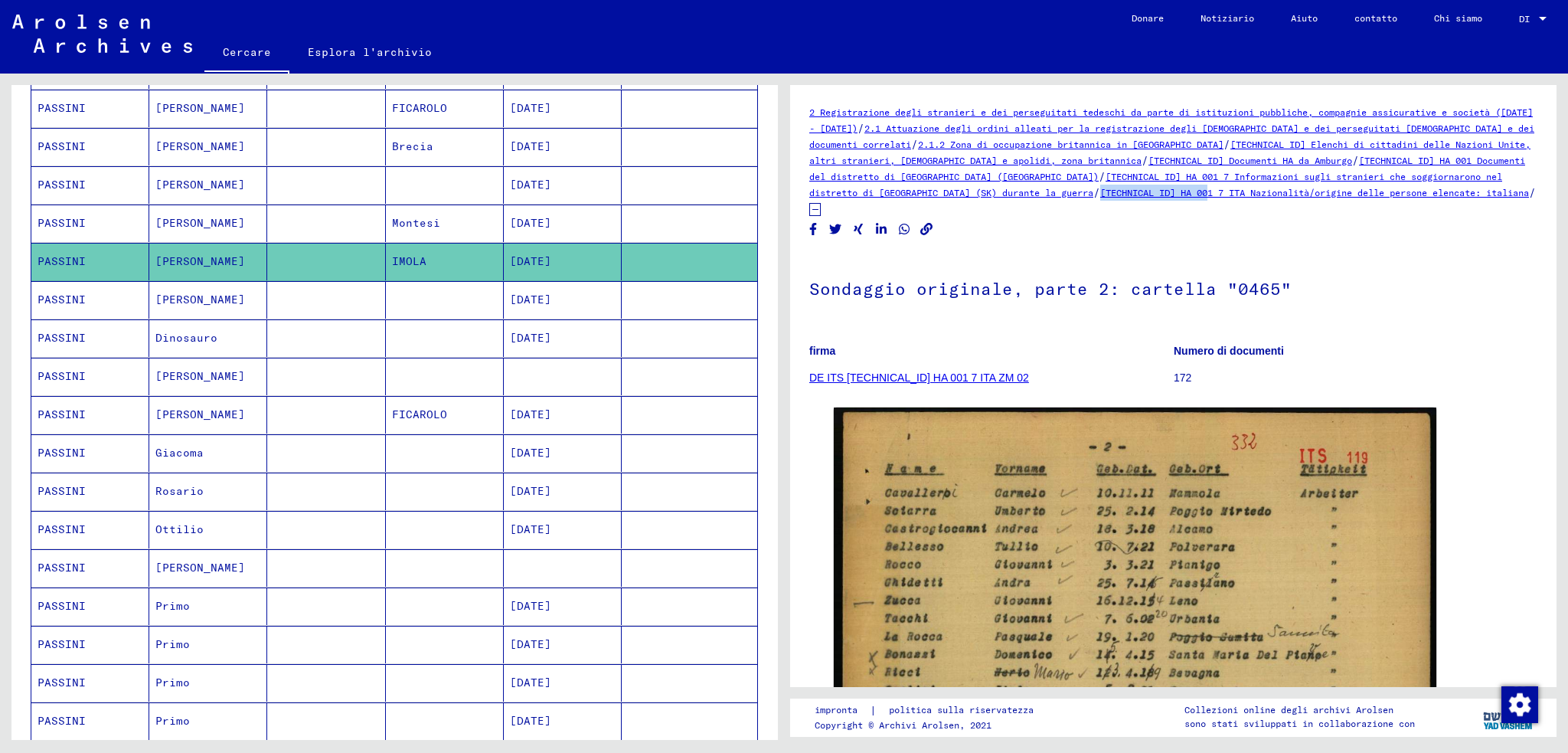 drag, startPoint x: 911, startPoint y: 194, endPoint x: 1025, endPoint y: 198, distance: 114.07015 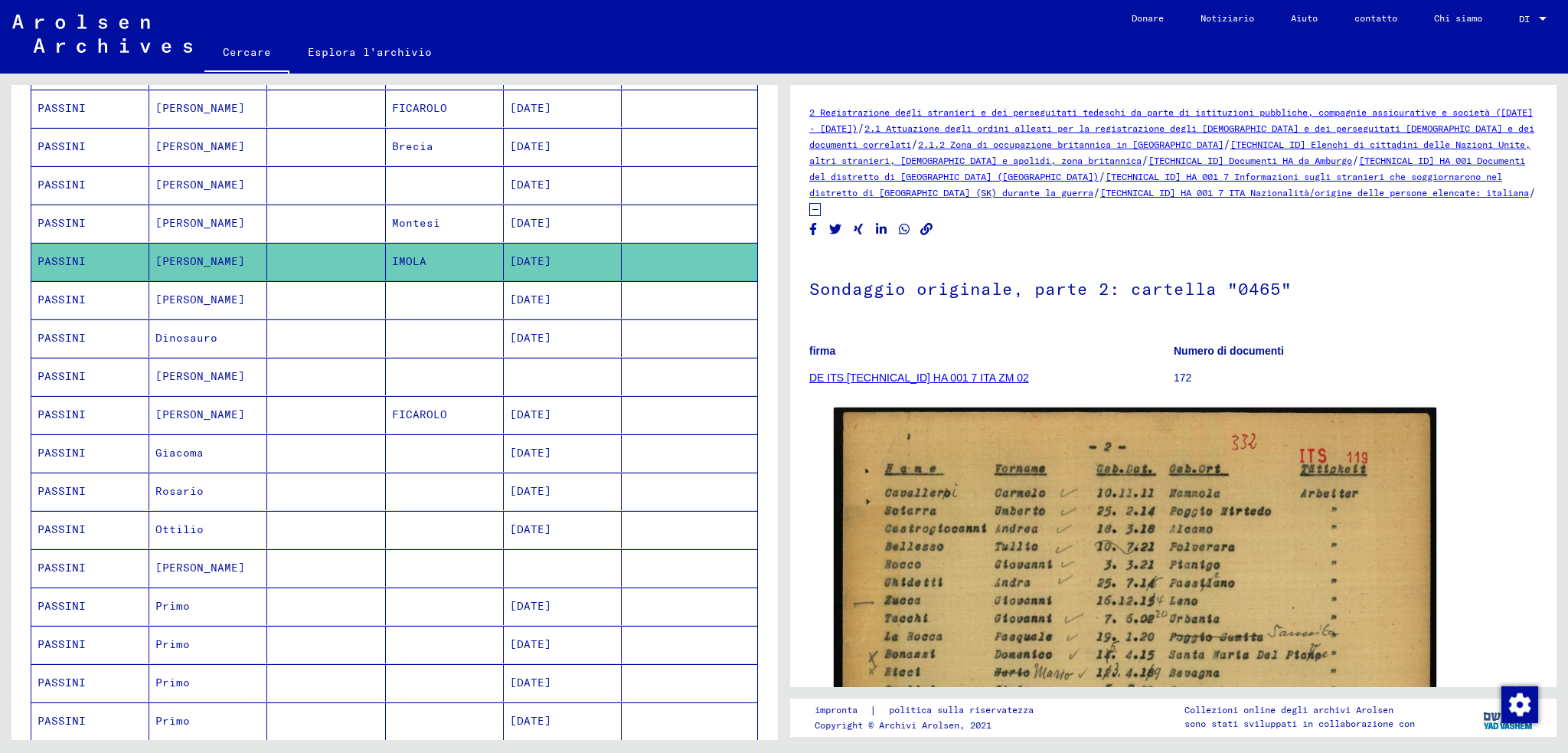 click on "2 Registrazione degli [DEMOGRAPHIC_DATA] e dei perseguitati tedeschi da parte di istituzioni pubbliche, compagnie assicurative e società ([DATE] - [DATE])  /  2.1 Attuazione degli ordini alleati per la registrazione degli [DEMOGRAPHIC_DATA] e dei perseguitati [DEMOGRAPHIC_DATA] e dei documenti correlati  /  2.1.2 Zona di occupazione britannica in [GEOGRAPHIC_DATA]  / [TECHNICAL_ID] Elenchi di cittadini delle Nazioni Unite, altri stranieri, [DEMOGRAPHIC_DATA] e apolidi, zona britannica / [TECHNICAL_ID] Documenti HA da Amburgo / [TECHNICAL_ID] HA 001 Documenti del distretto di [GEOGRAPHIC_DATA] ([GEOGRAPHIC_DATA]) / [TECHNICAL_ID] HA 001 7 Informazioni sugli stranieri che soggiornarono nel distretto di [GEOGRAPHIC_DATA] (SK) durante la guerra / [TECHNICAL_ID] HA 001 7 ITA Nazionalità/origine delle persone elencate: italiana / Sondaggio originale, parte 2: cartella "0465" firma DE ITS [TECHNICAL_ID] HA 001 7 ITA ZM 02 Numero di documenti 172 ID documento: 70642957 Vedi i commenti creati prima di gennaio 2022" 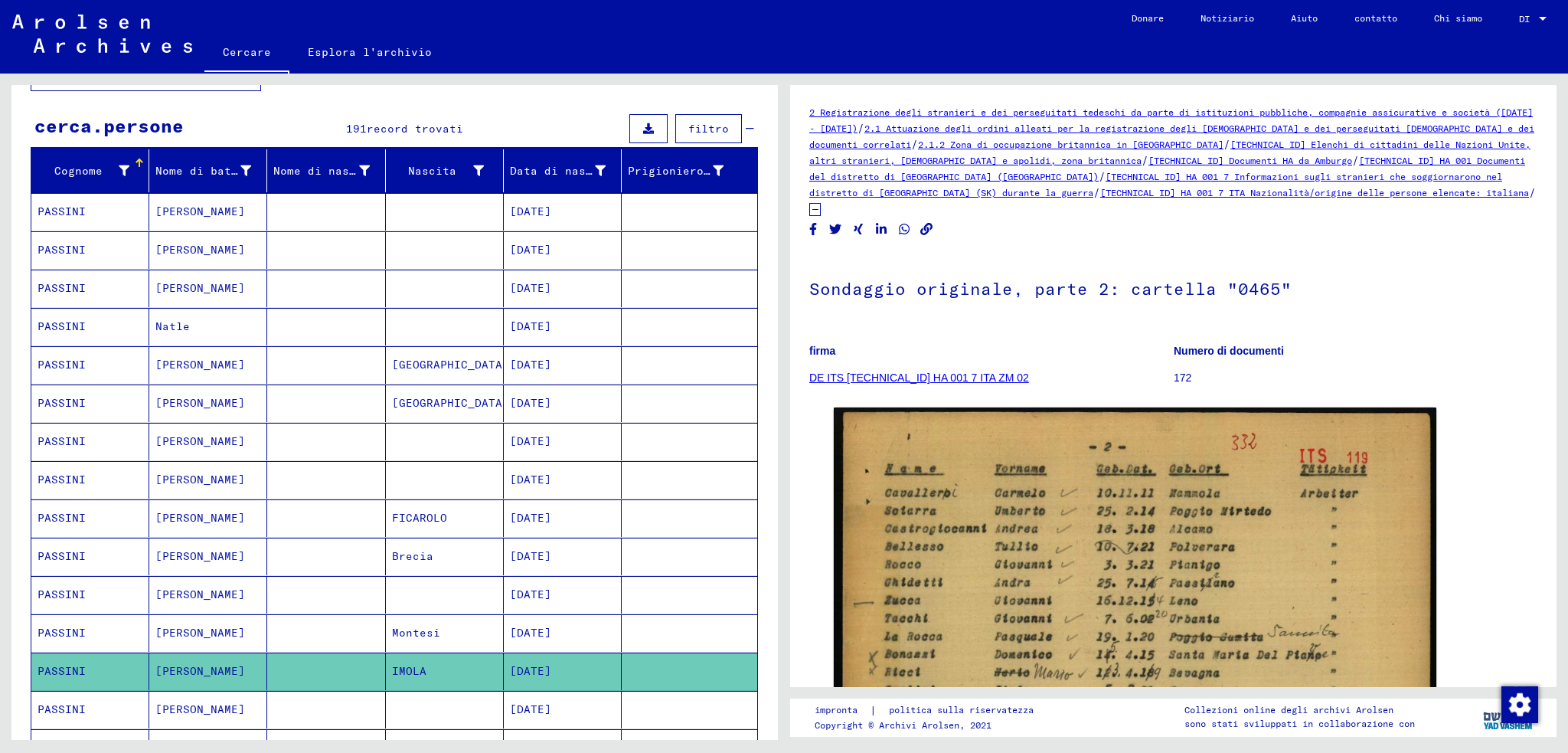 scroll, scrollTop: 0, scrollLeft: 0, axis: both 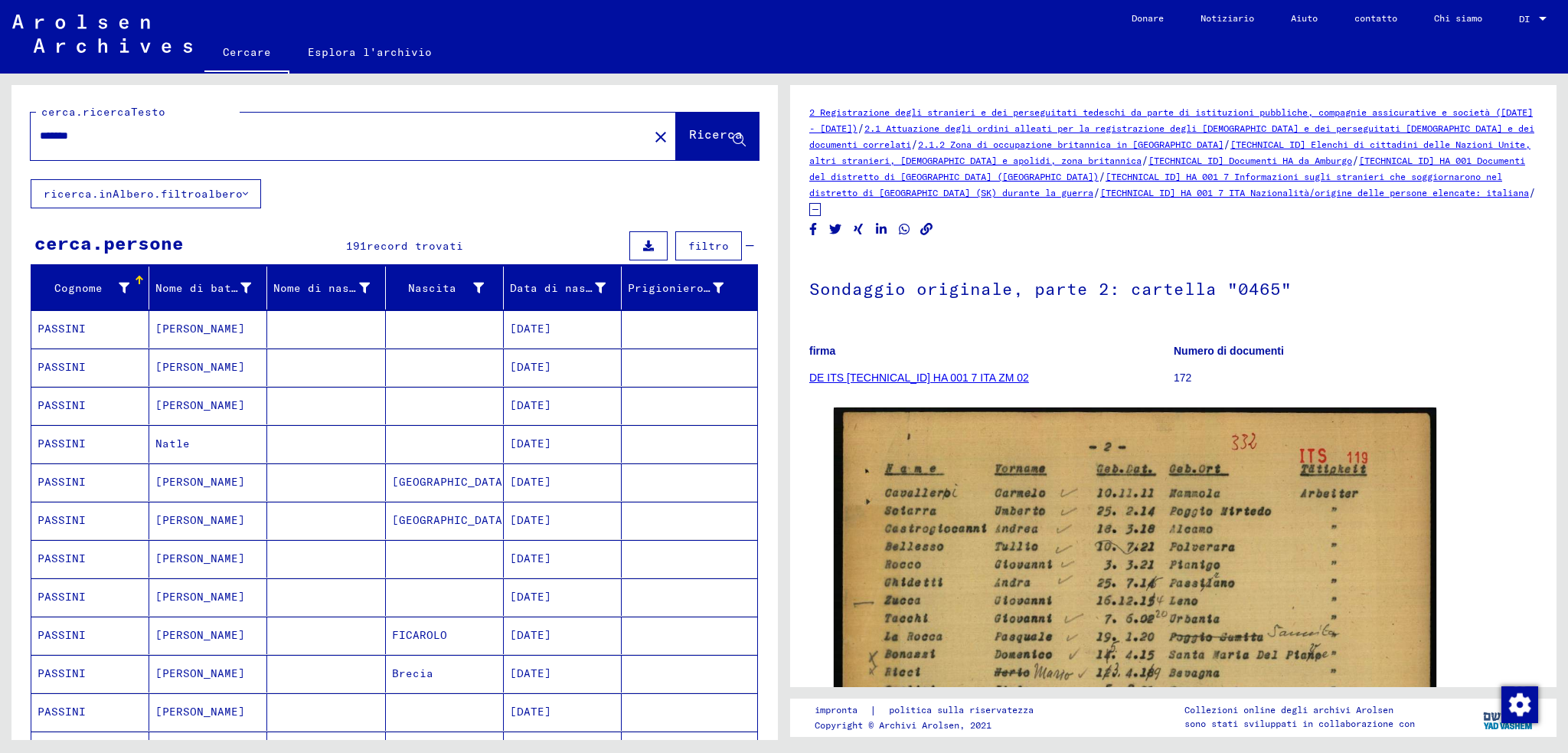 click on "*******" at bounding box center [339, 136] 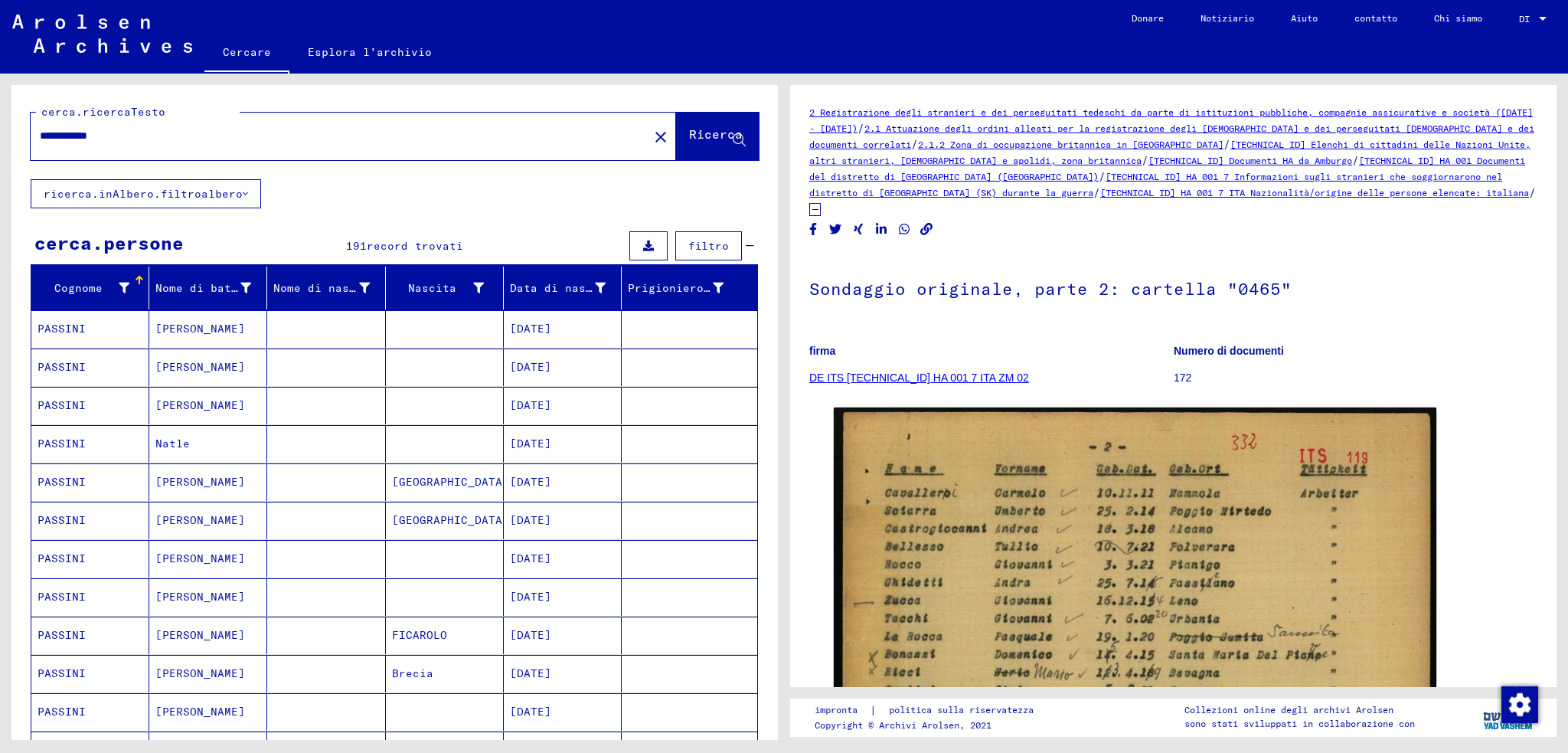 type on "**********" 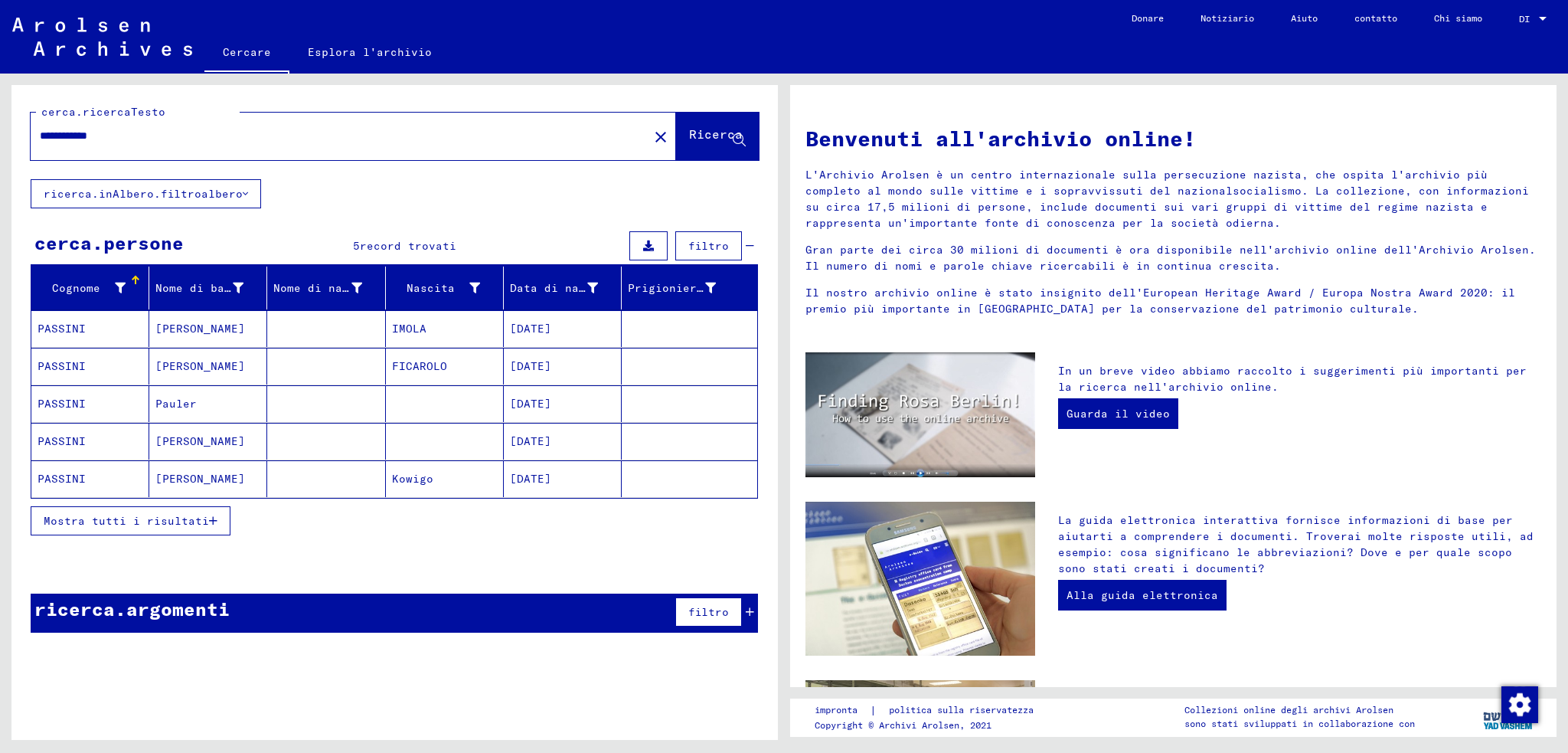 click on "Mostra tutti i risultati" at bounding box center [130, 521] 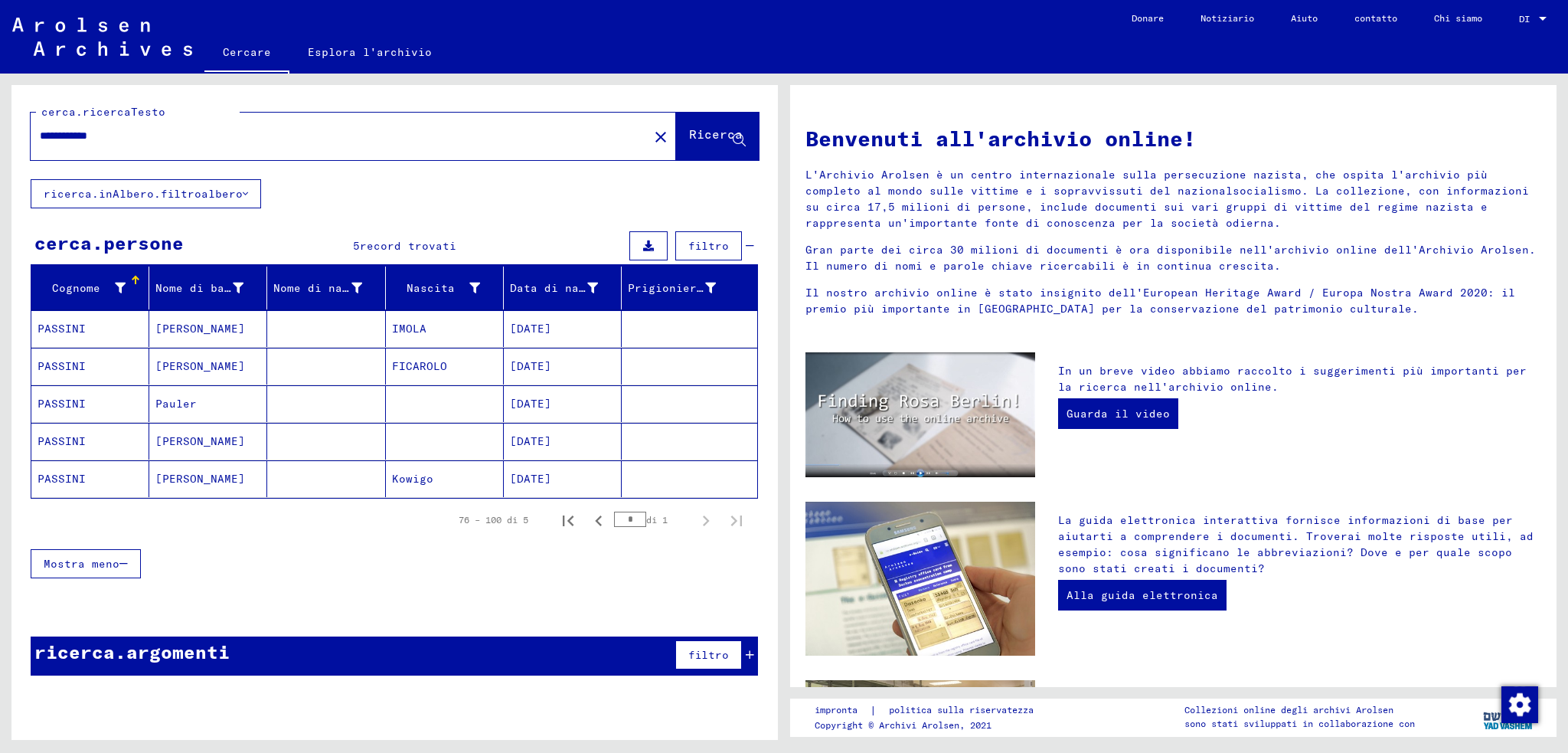 click on "PASSINI" at bounding box center (61, 366) 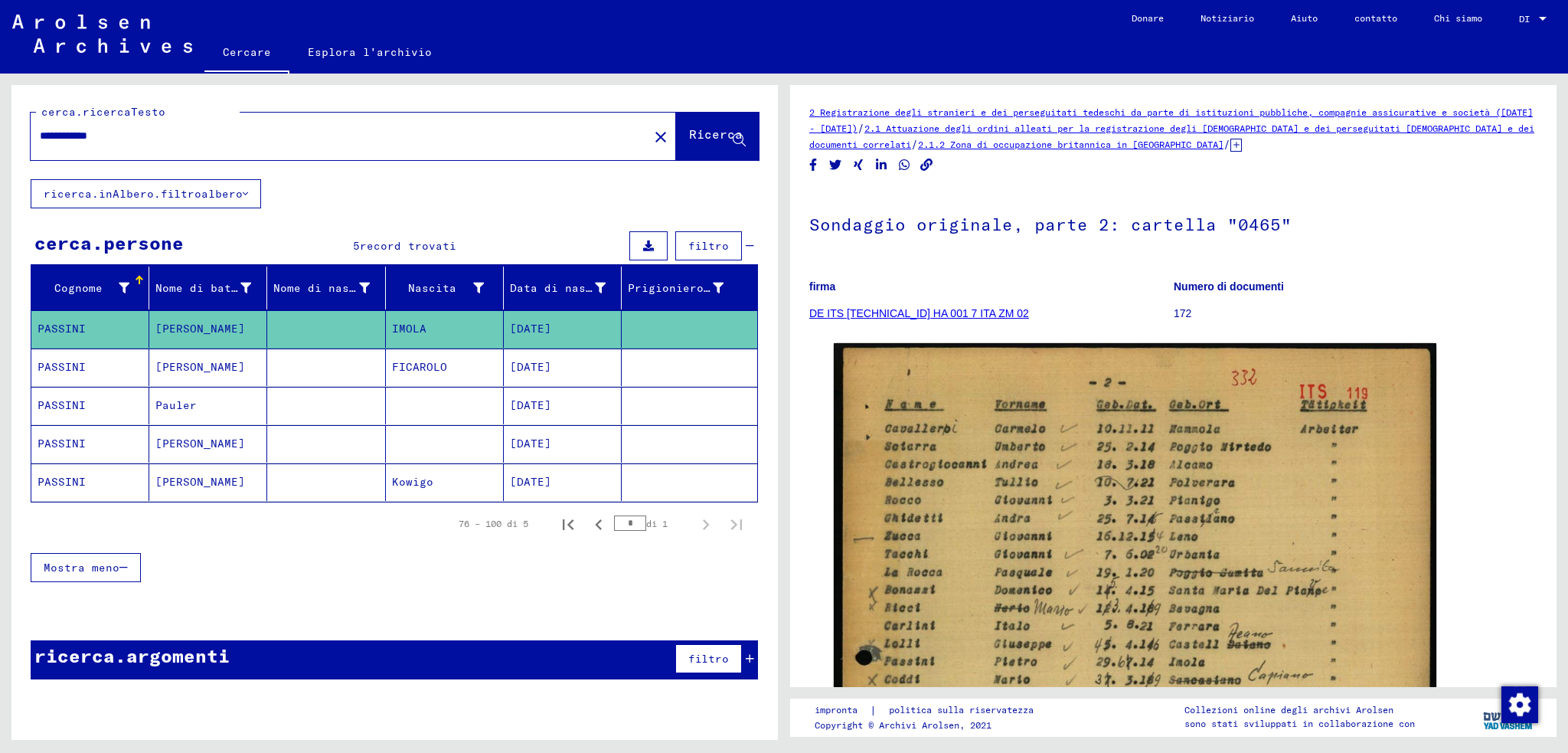 scroll, scrollTop: 0, scrollLeft: 0, axis: both 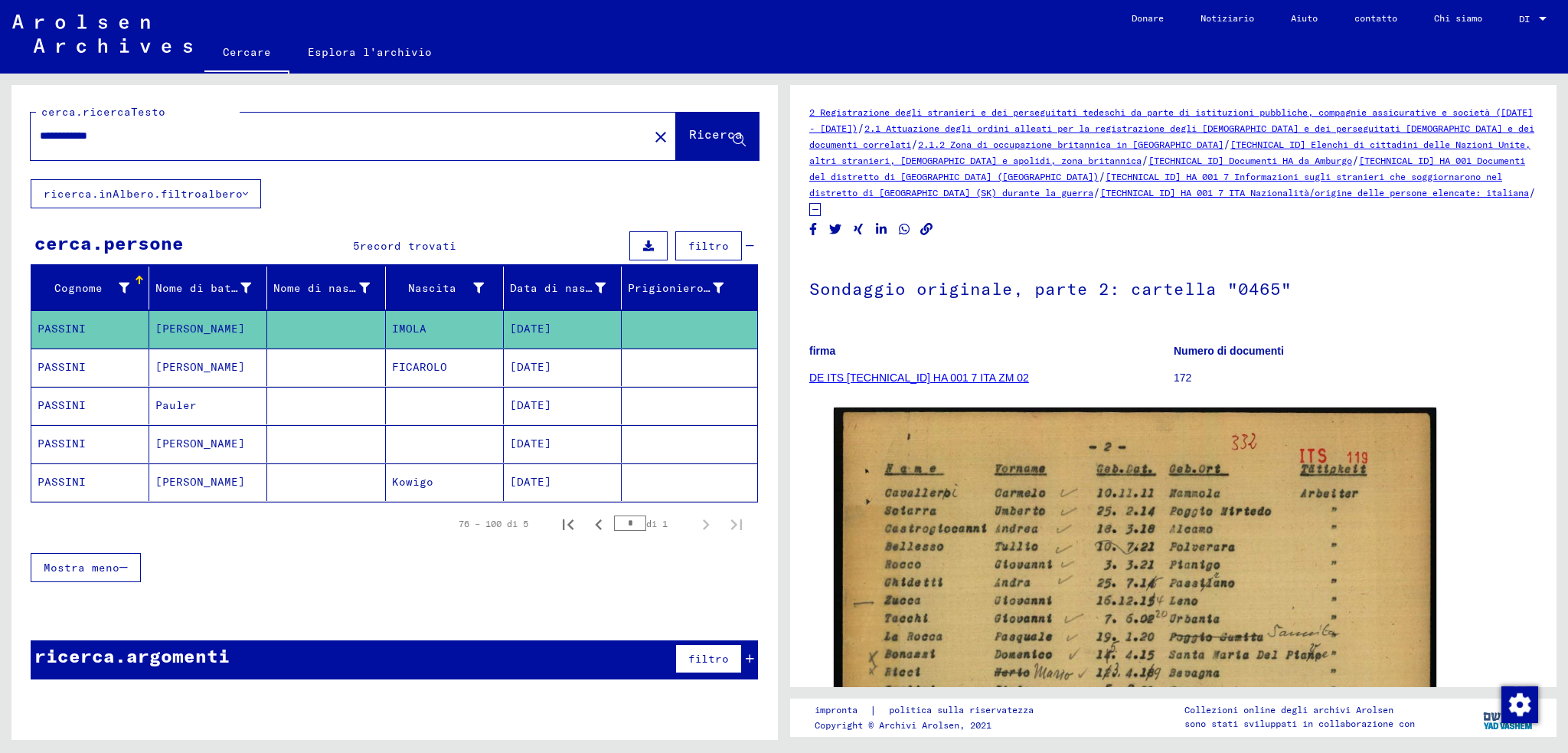 click on "DE ITS [TECHNICAL_ID] HA 001 7 ITA ZM 02" 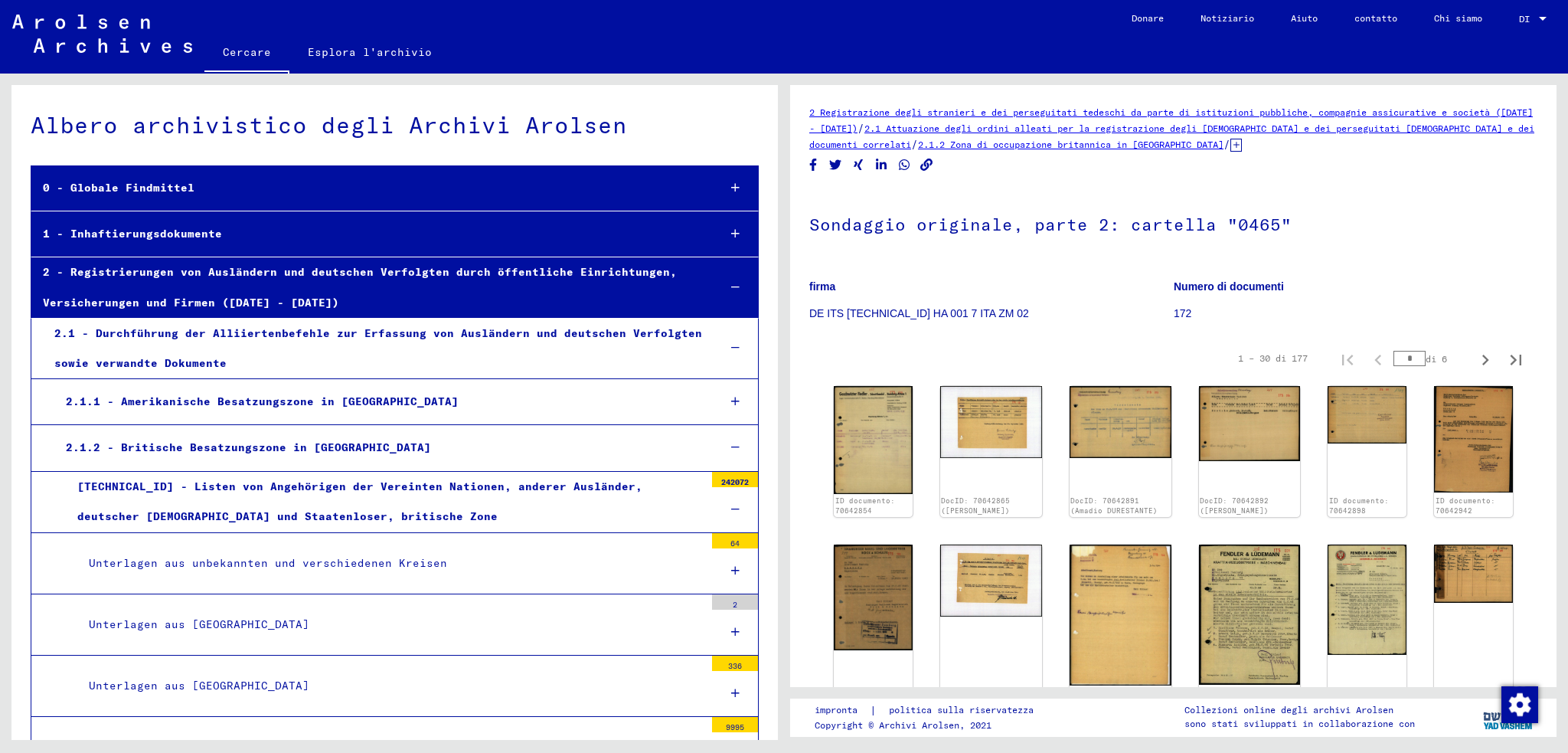 scroll, scrollTop: 1724, scrollLeft: 0, axis: vertical 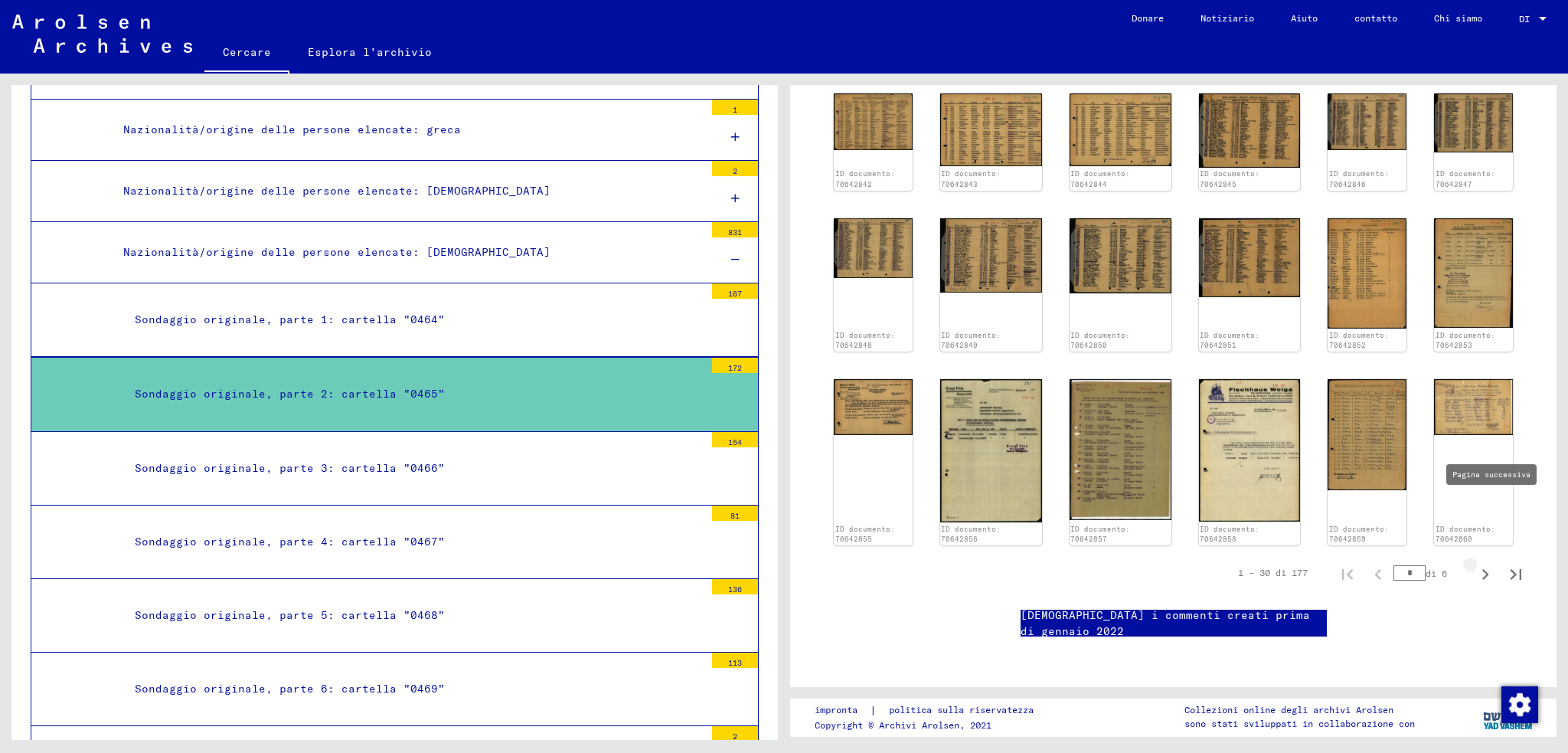 click 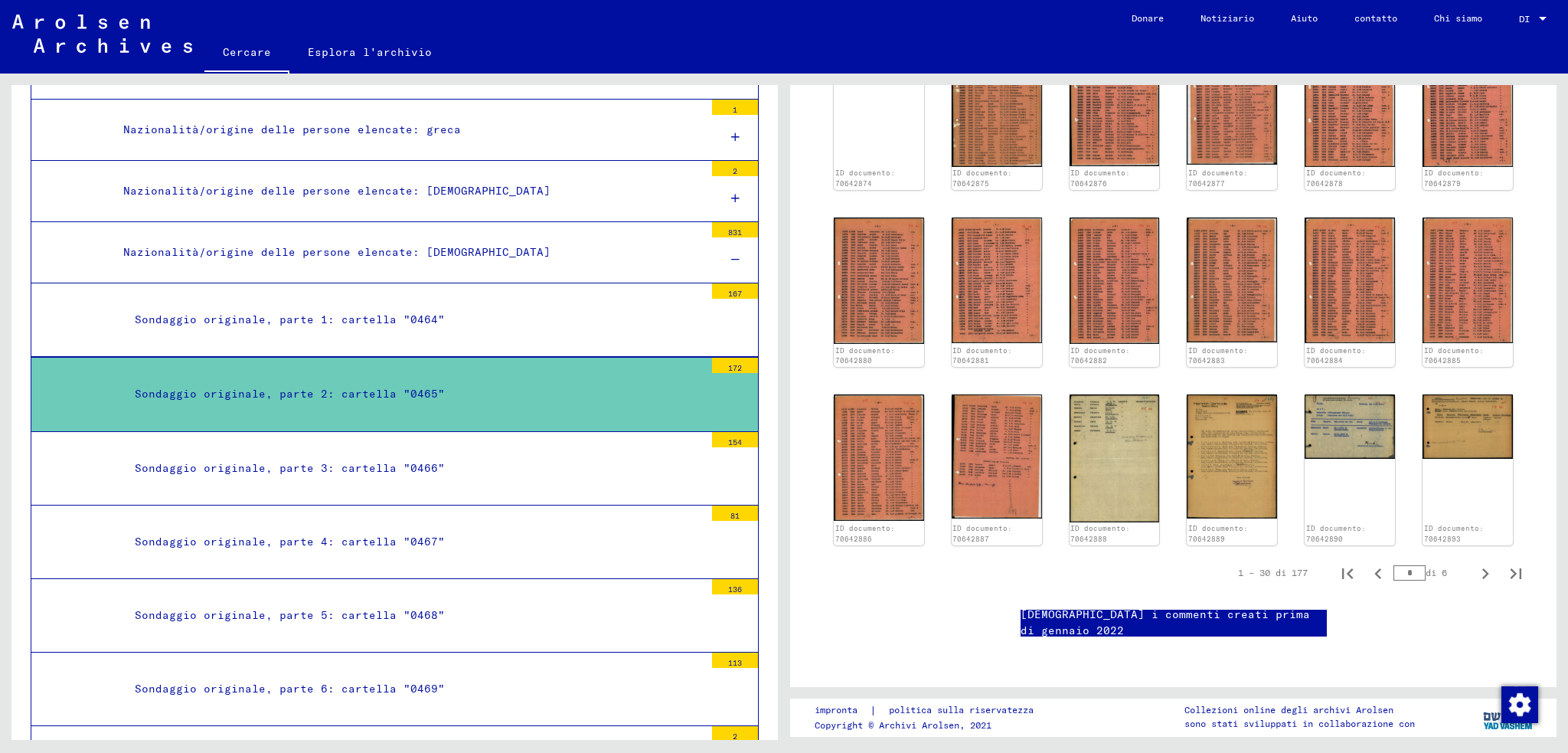 scroll, scrollTop: 1020, scrollLeft: 0, axis: vertical 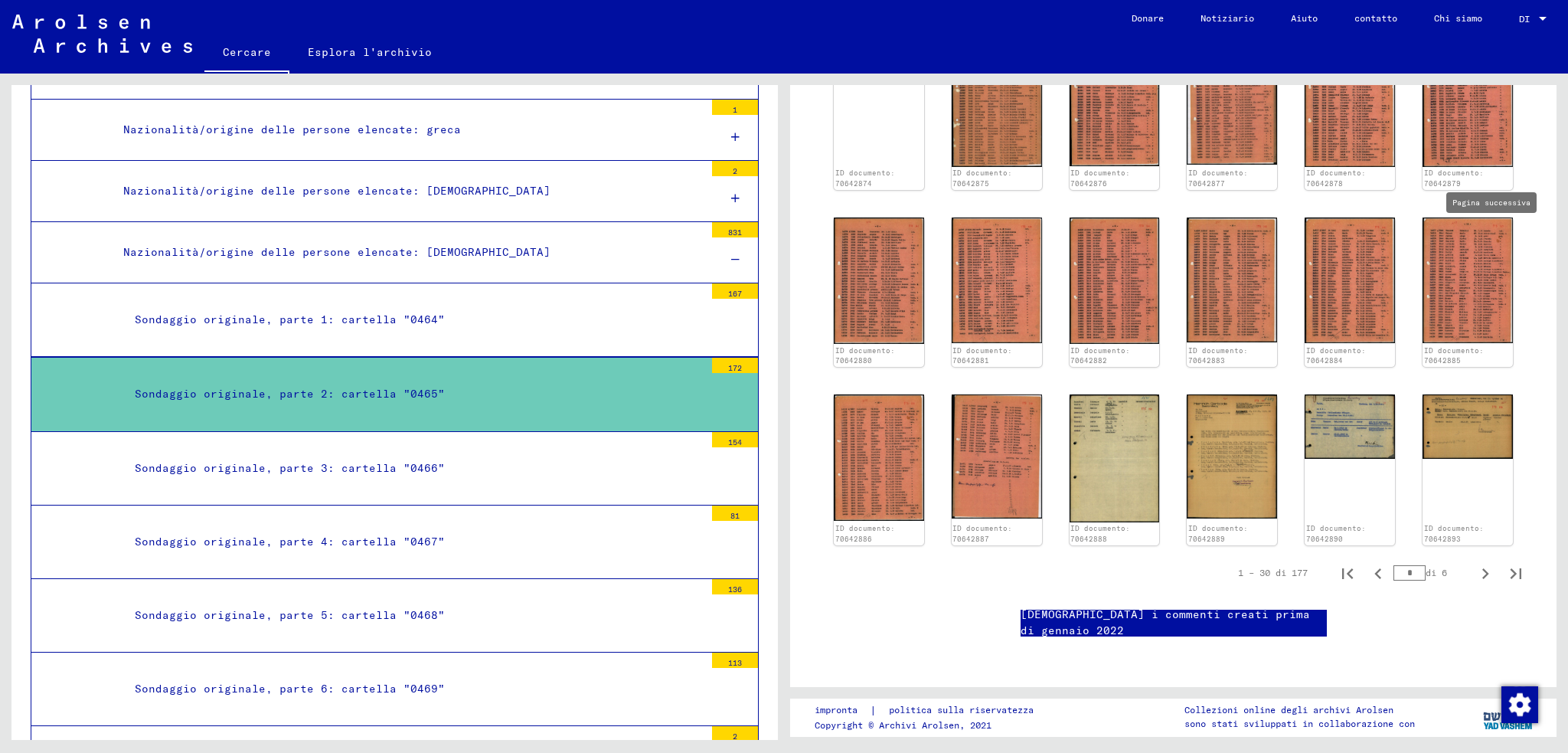 click 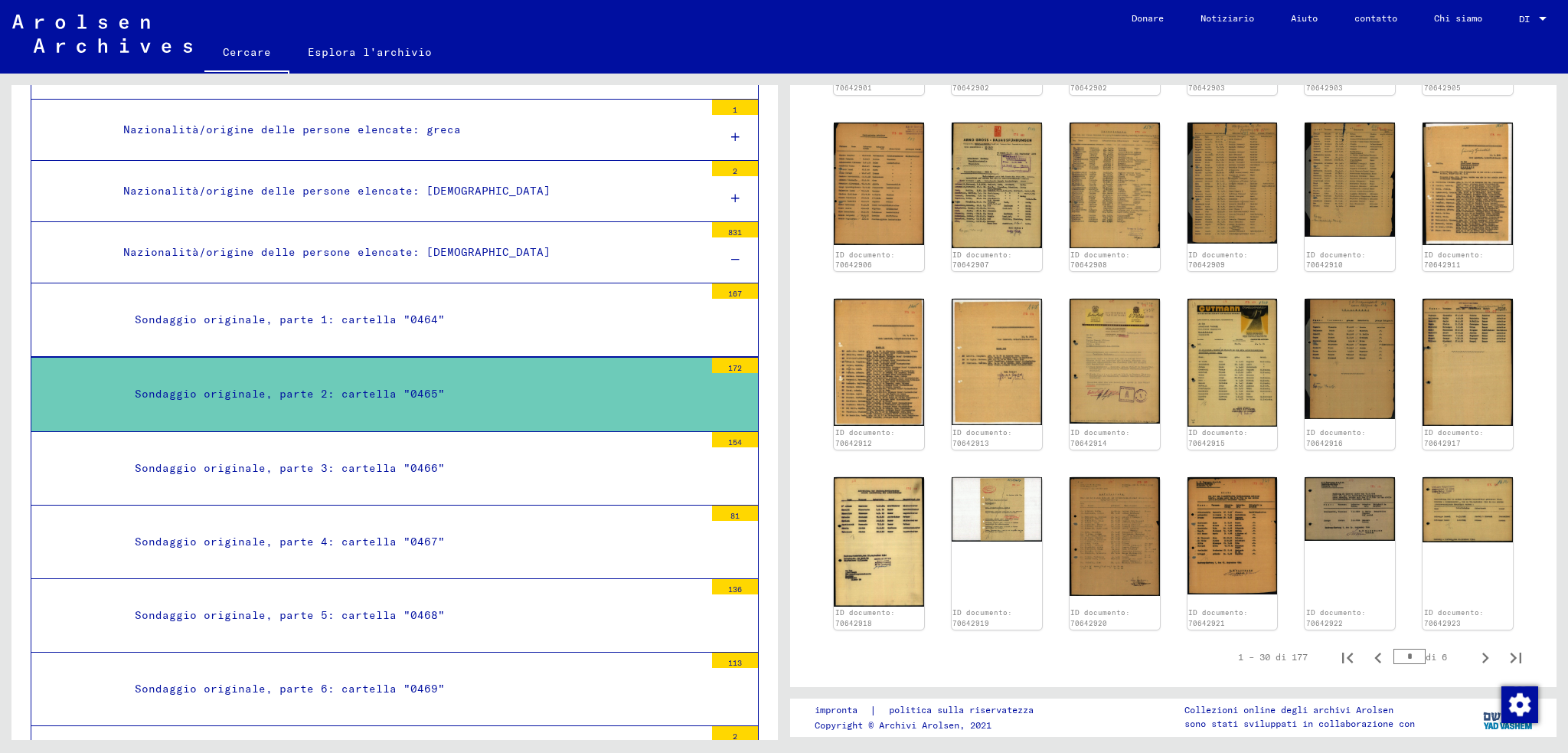 scroll, scrollTop: 742, scrollLeft: 0, axis: vertical 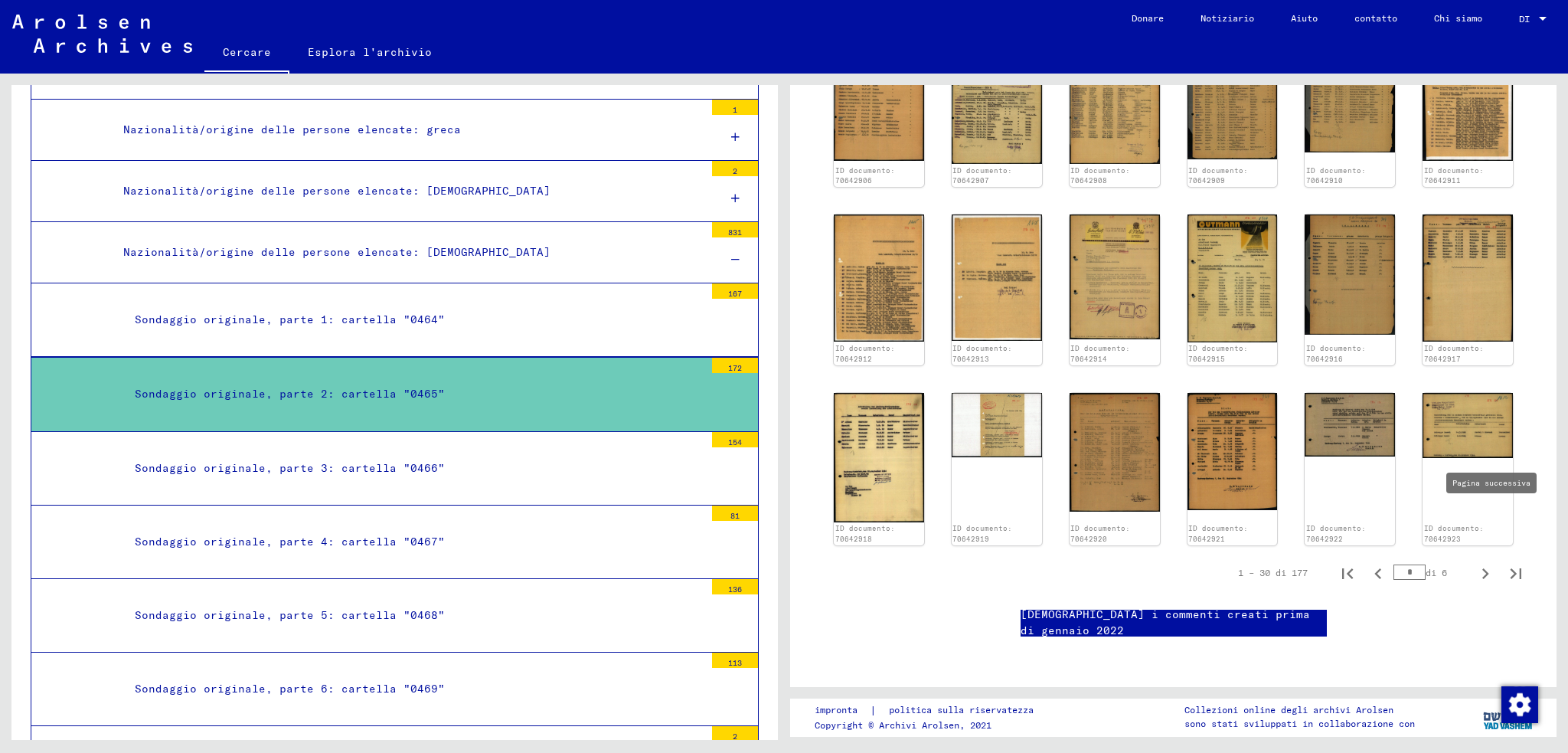 click 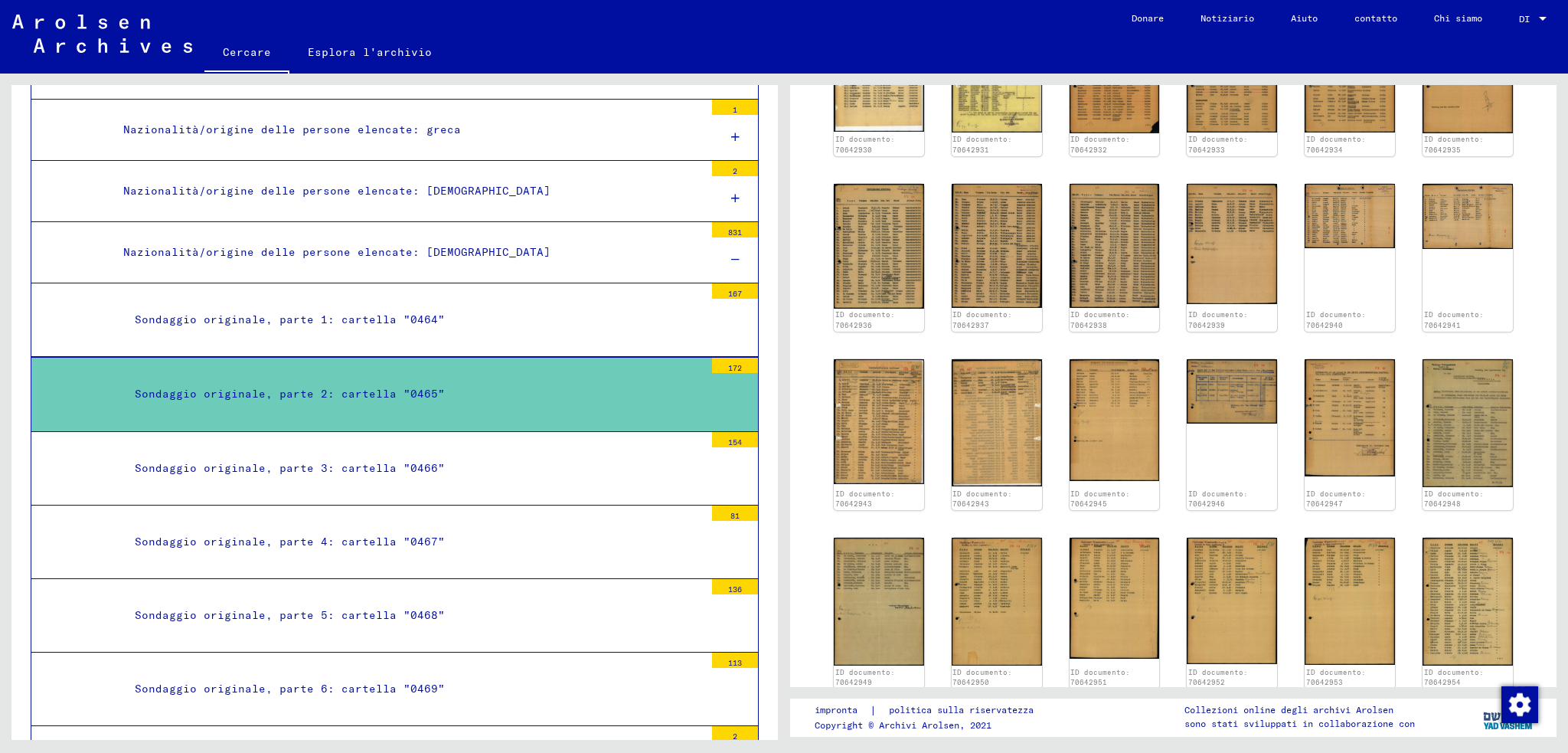 scroll, scrollTop: 601, scrollLeft: 0, axis: vertical 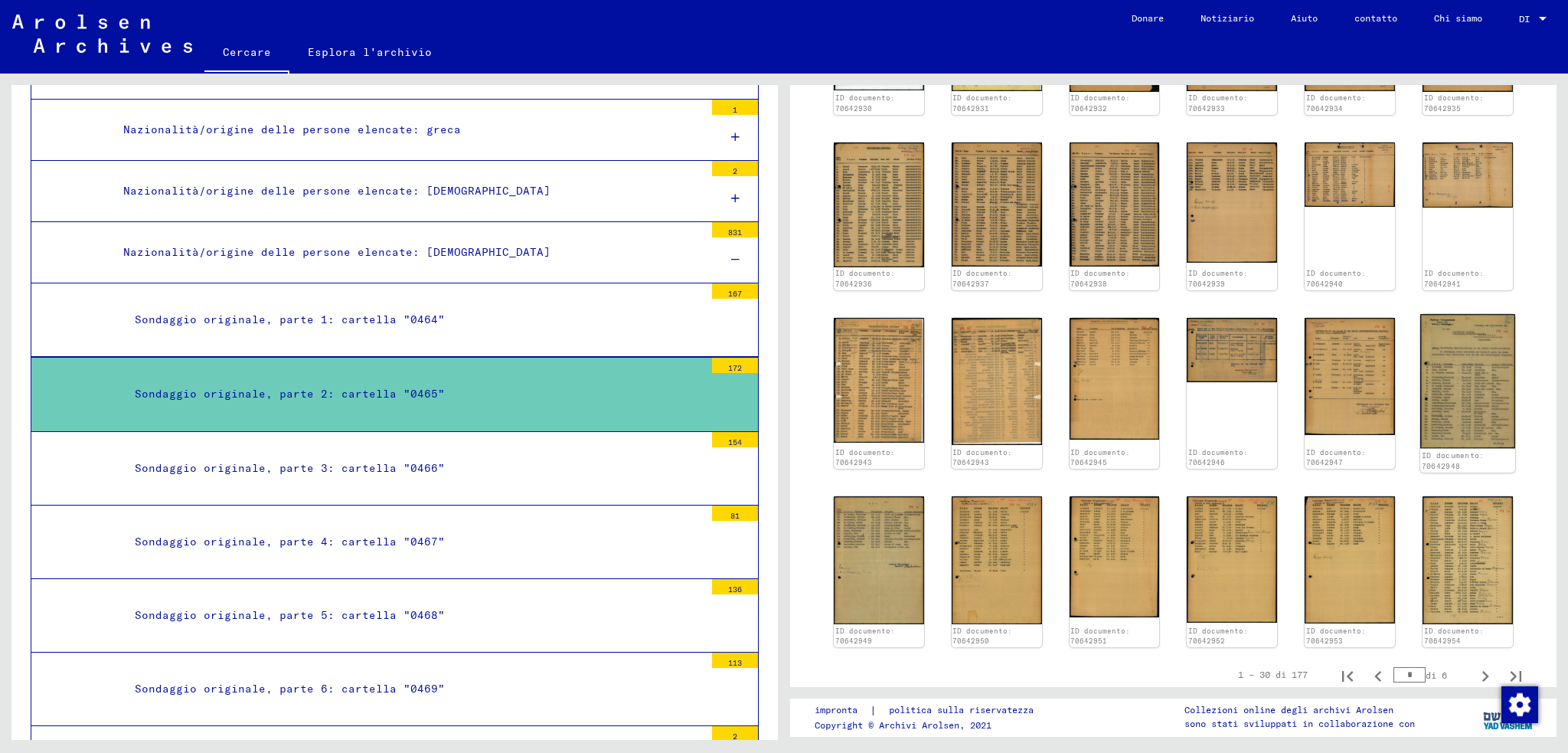click 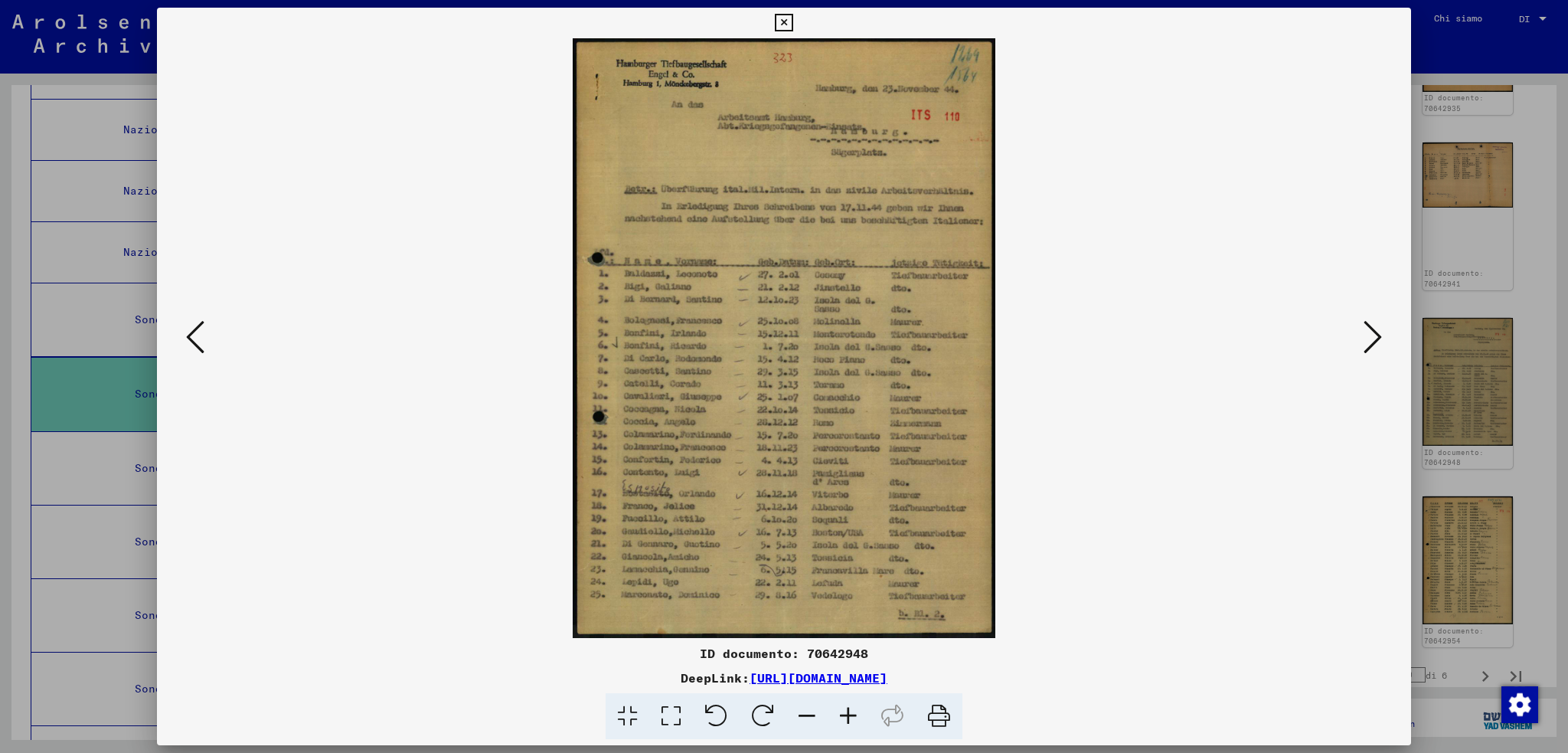 click at bounding box center [1373, 337] 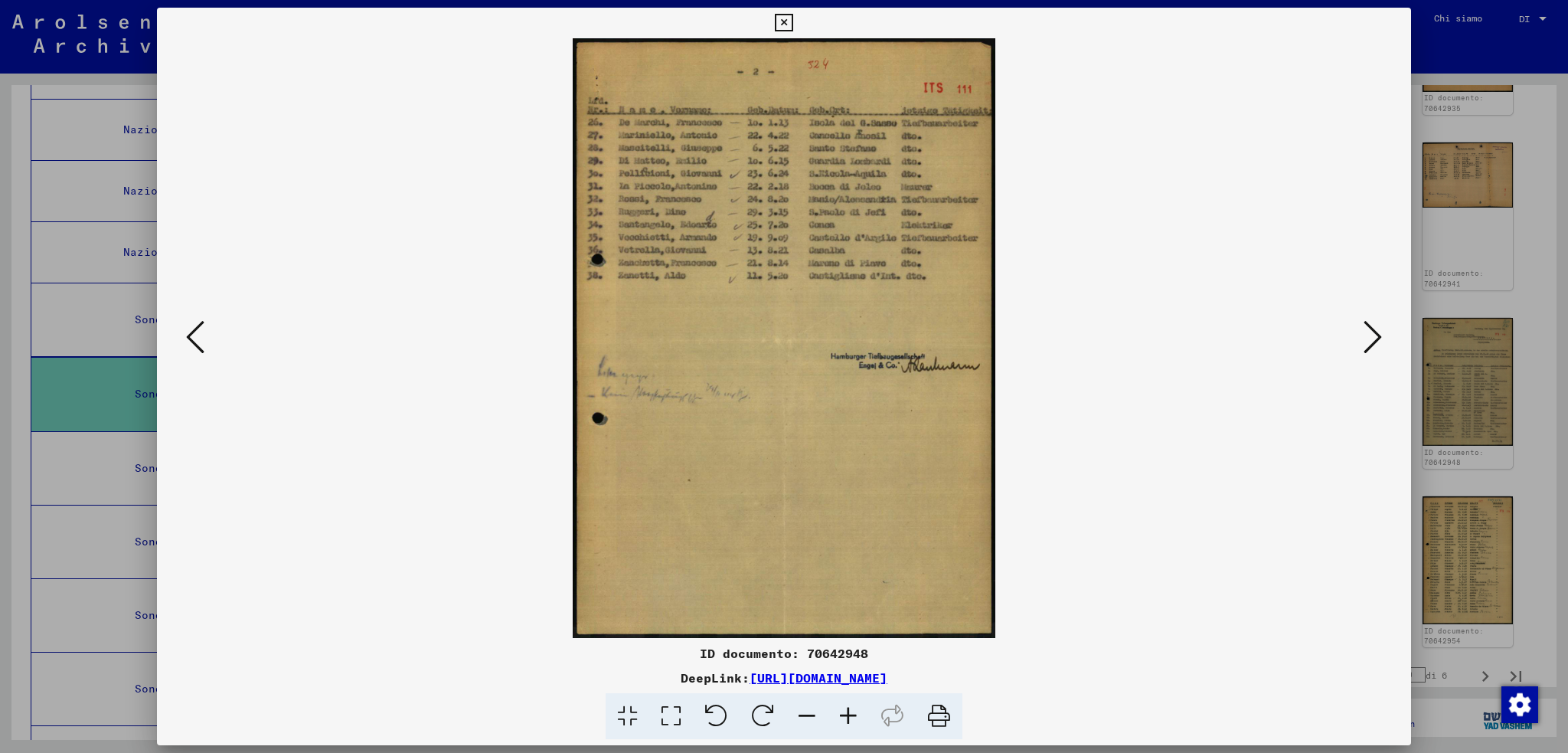 click at bounding box center [1373, 337] 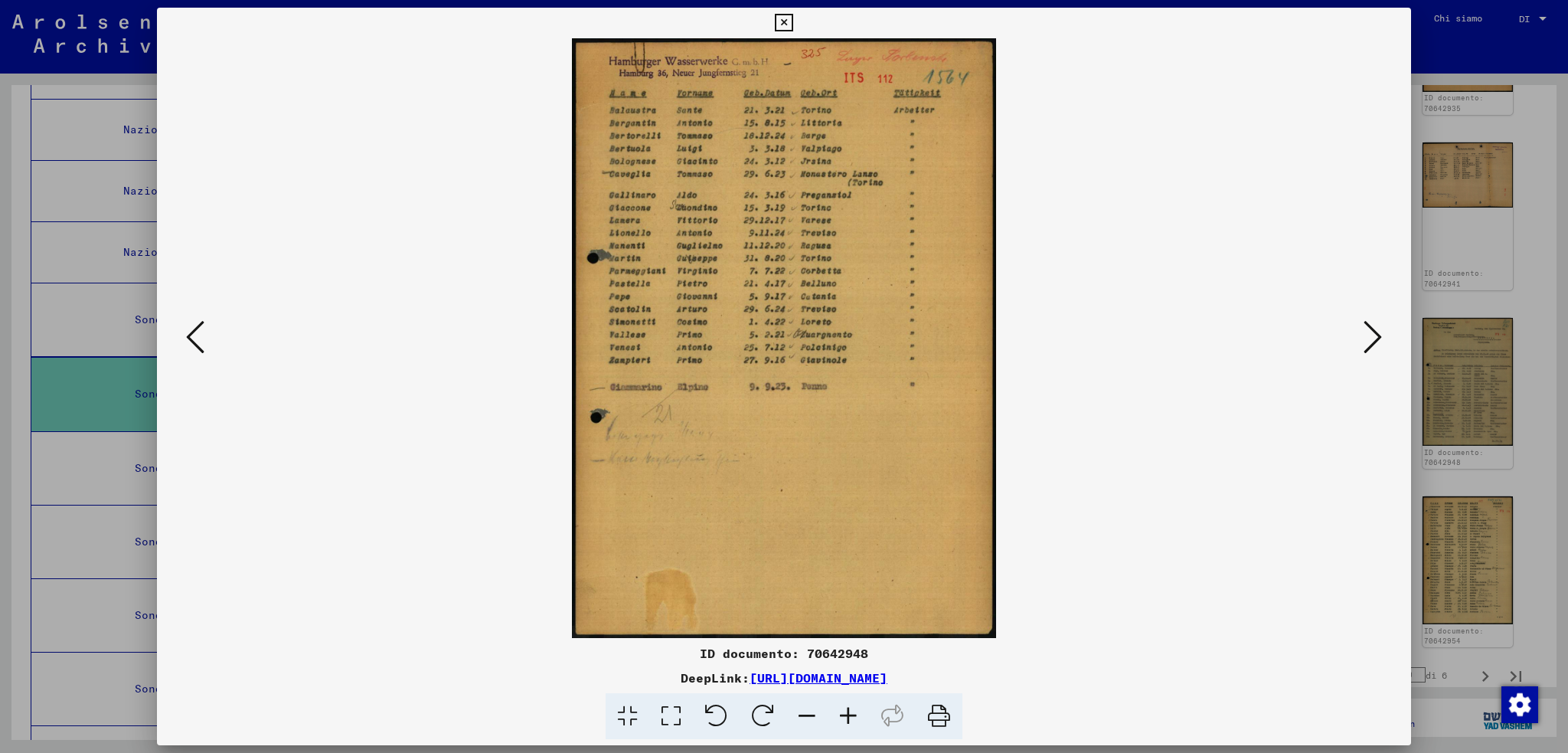 click at bounding box center (195, 337) 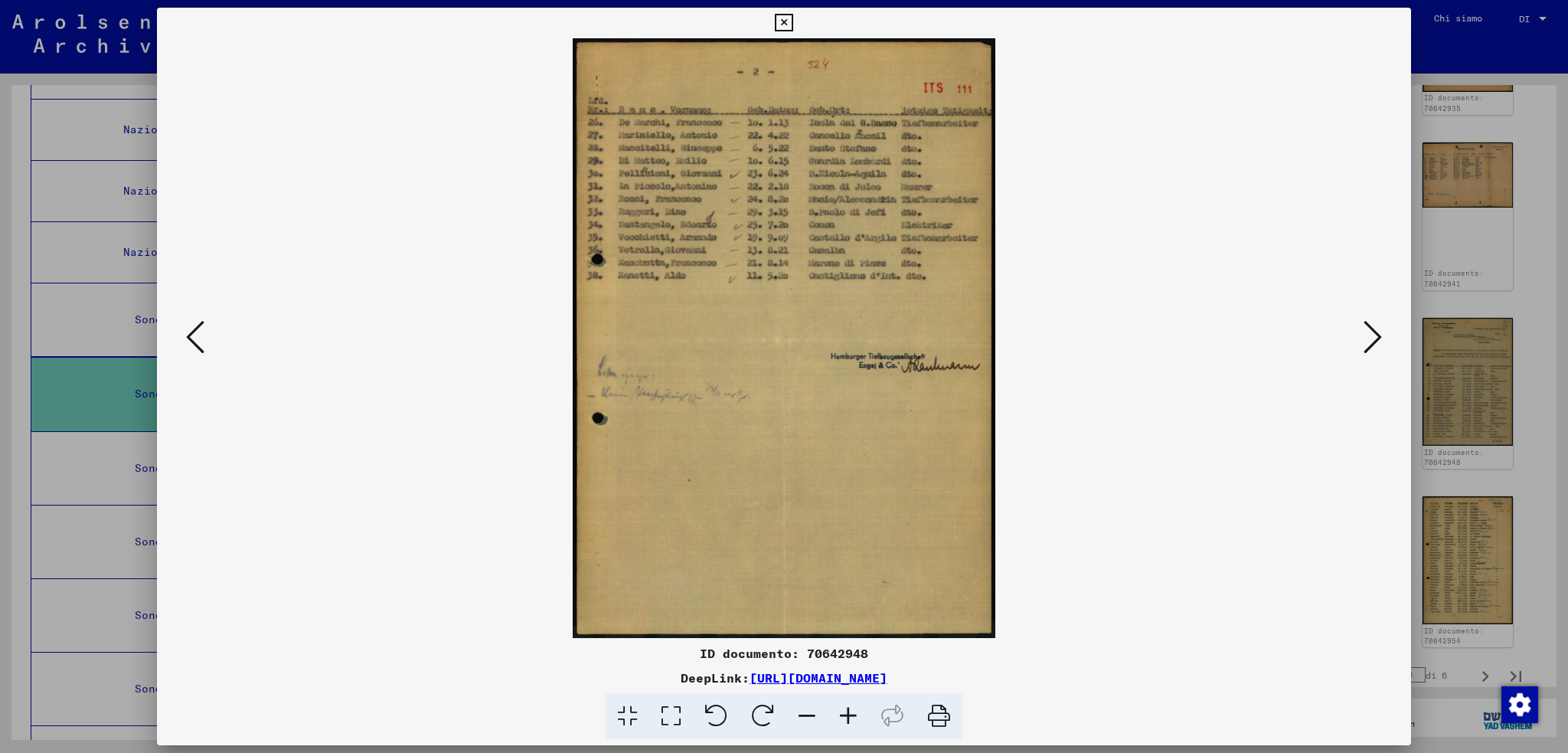 click at bounding box center (195, 337) 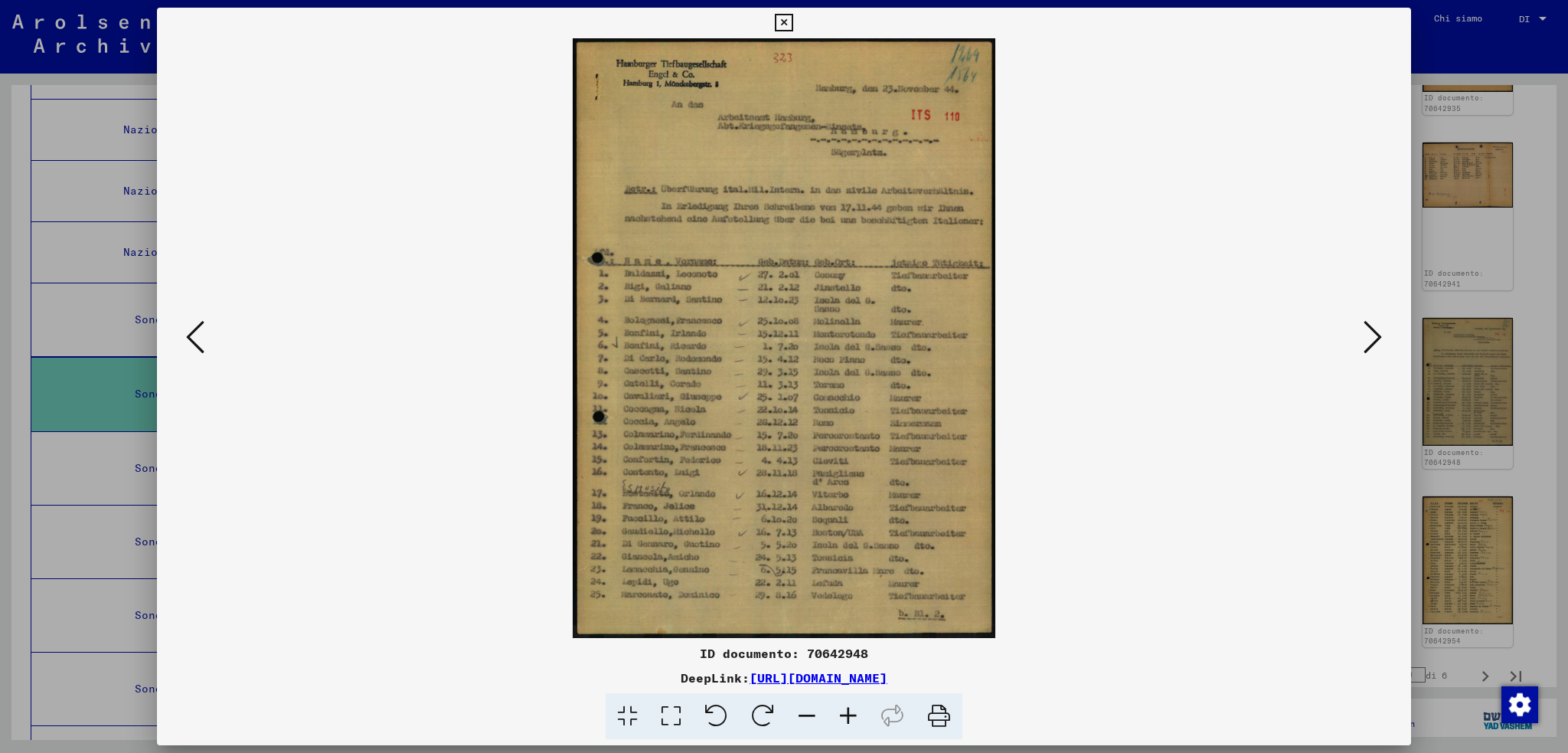click at bounding box center (1373, 337) 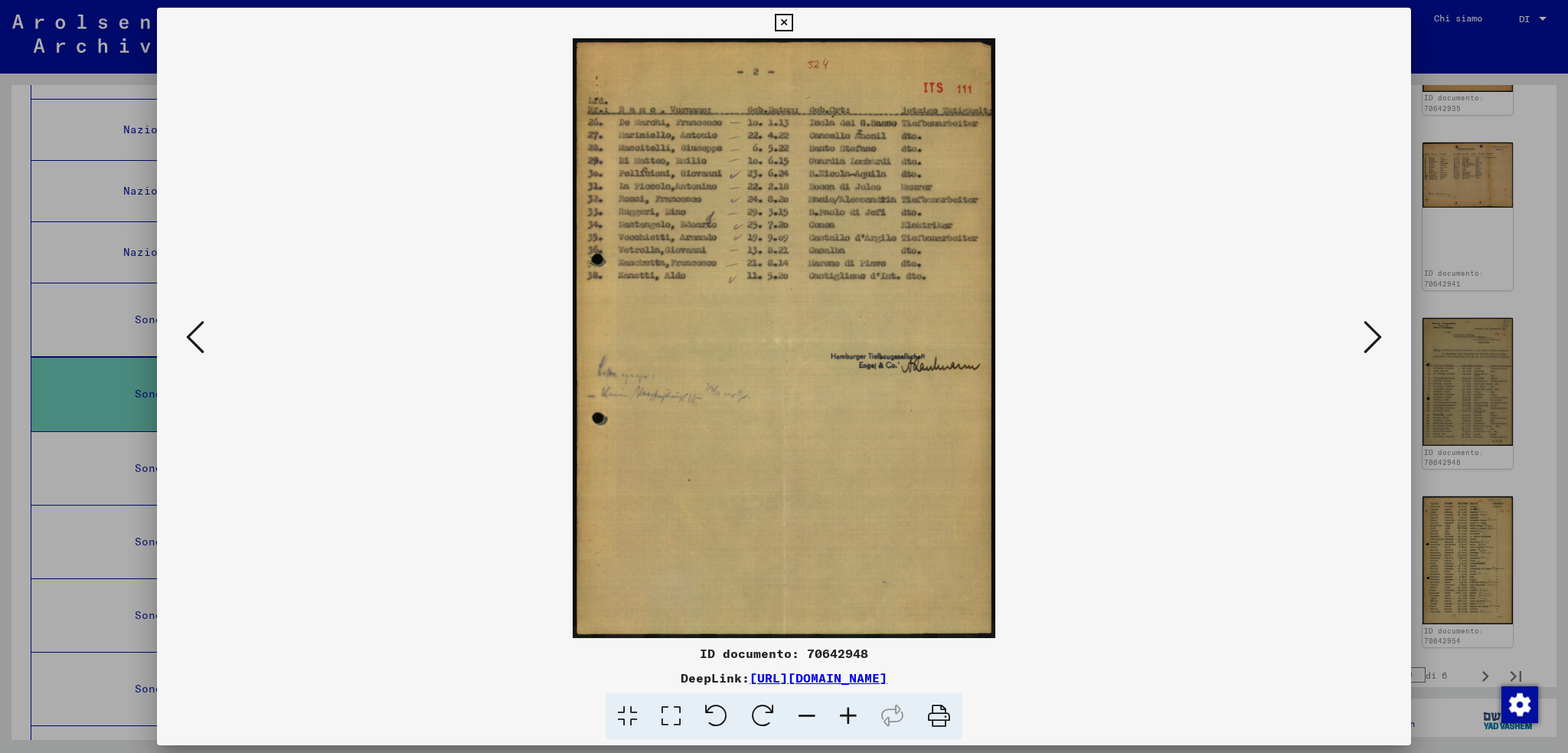 click at bounding box center [1373, 337] 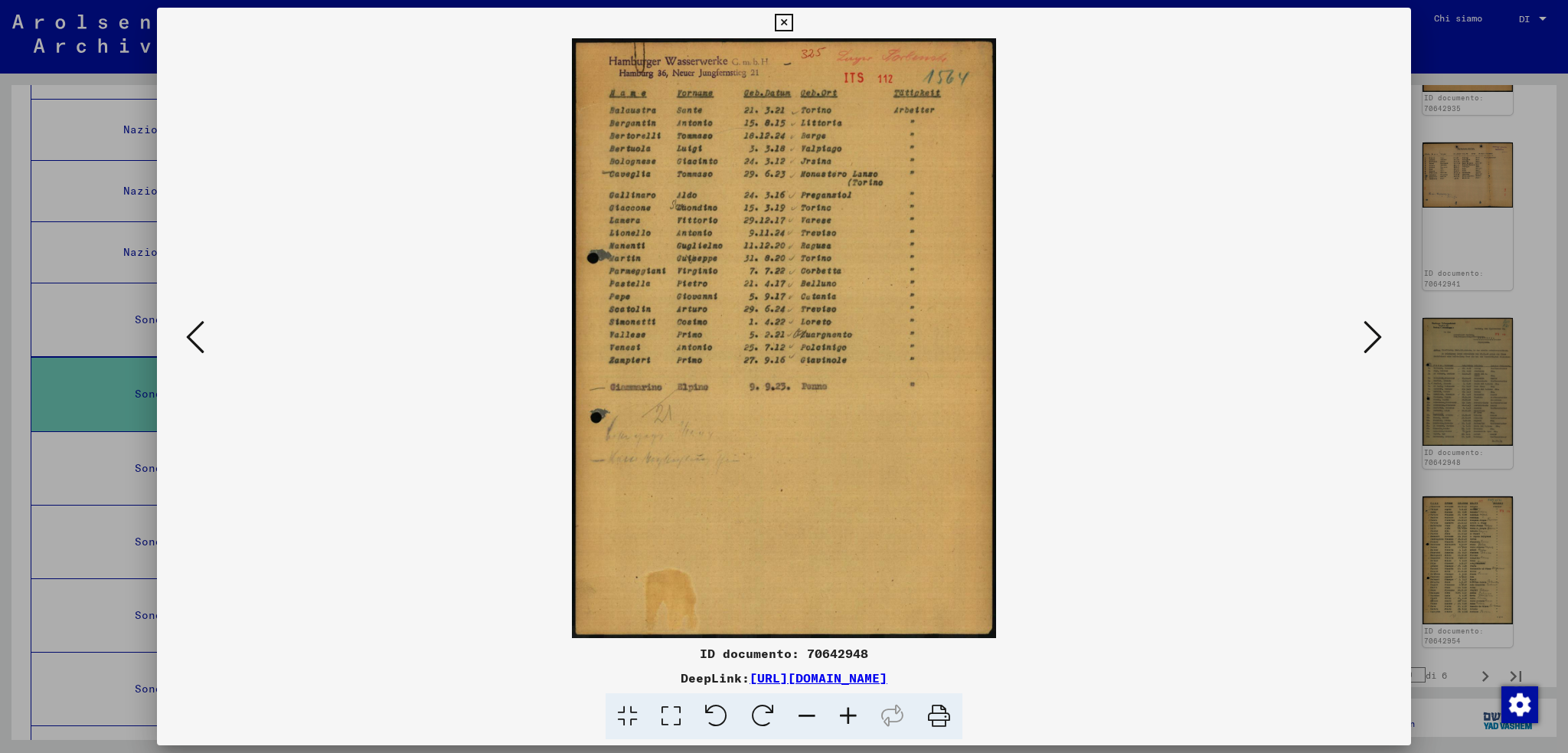 click at bounding box center [848, 716] 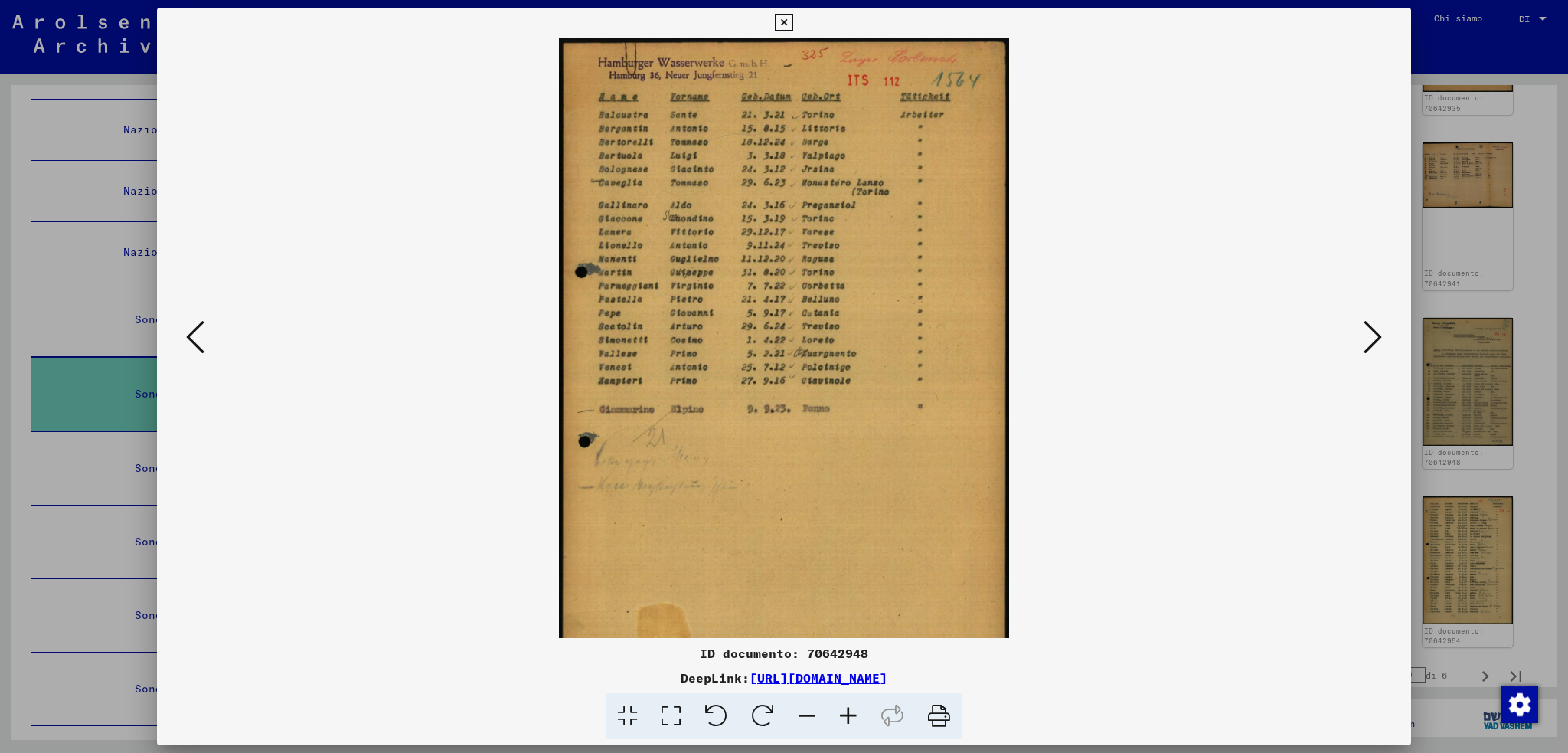 click at bounding box center [848, 716] 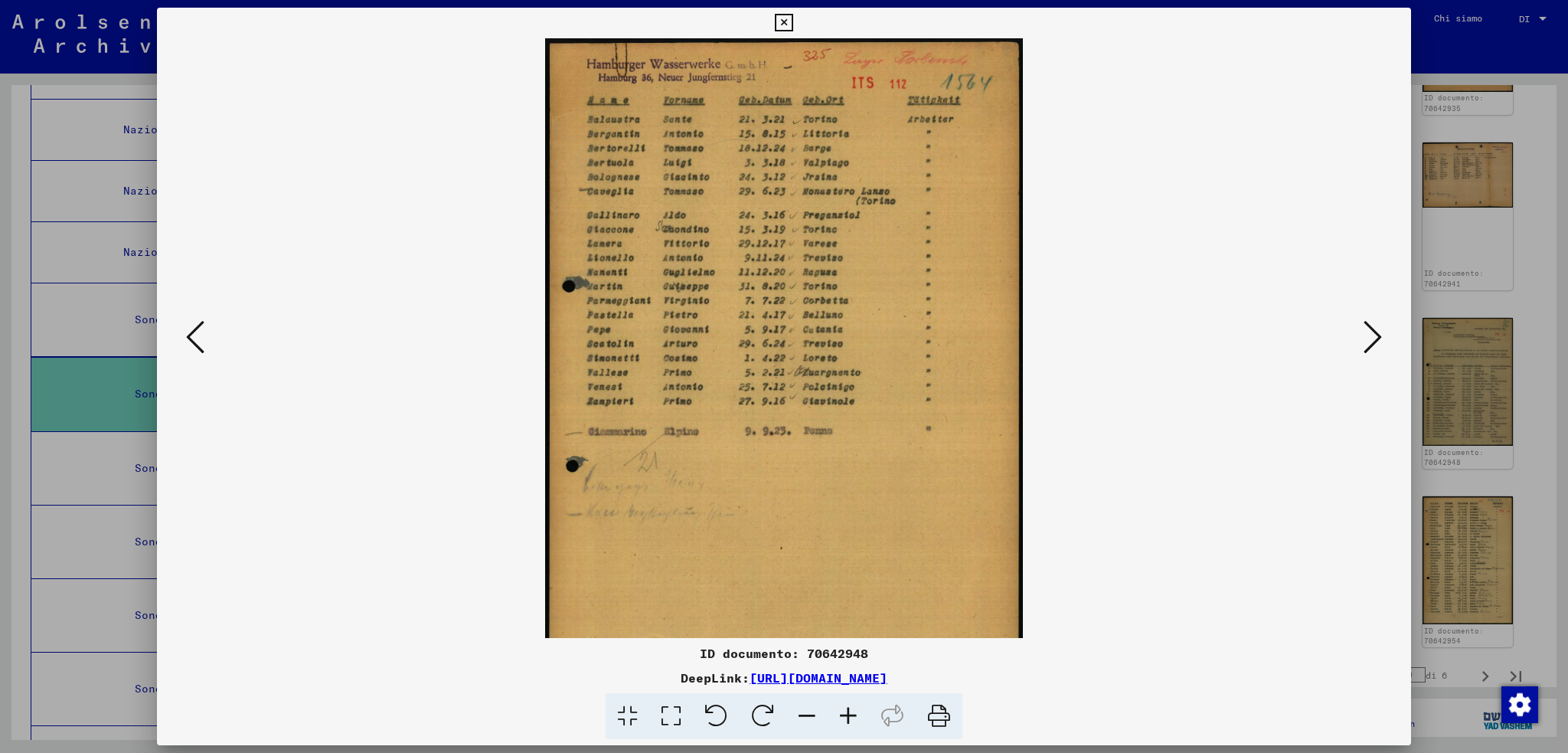 click at bounding box center (848, 716) 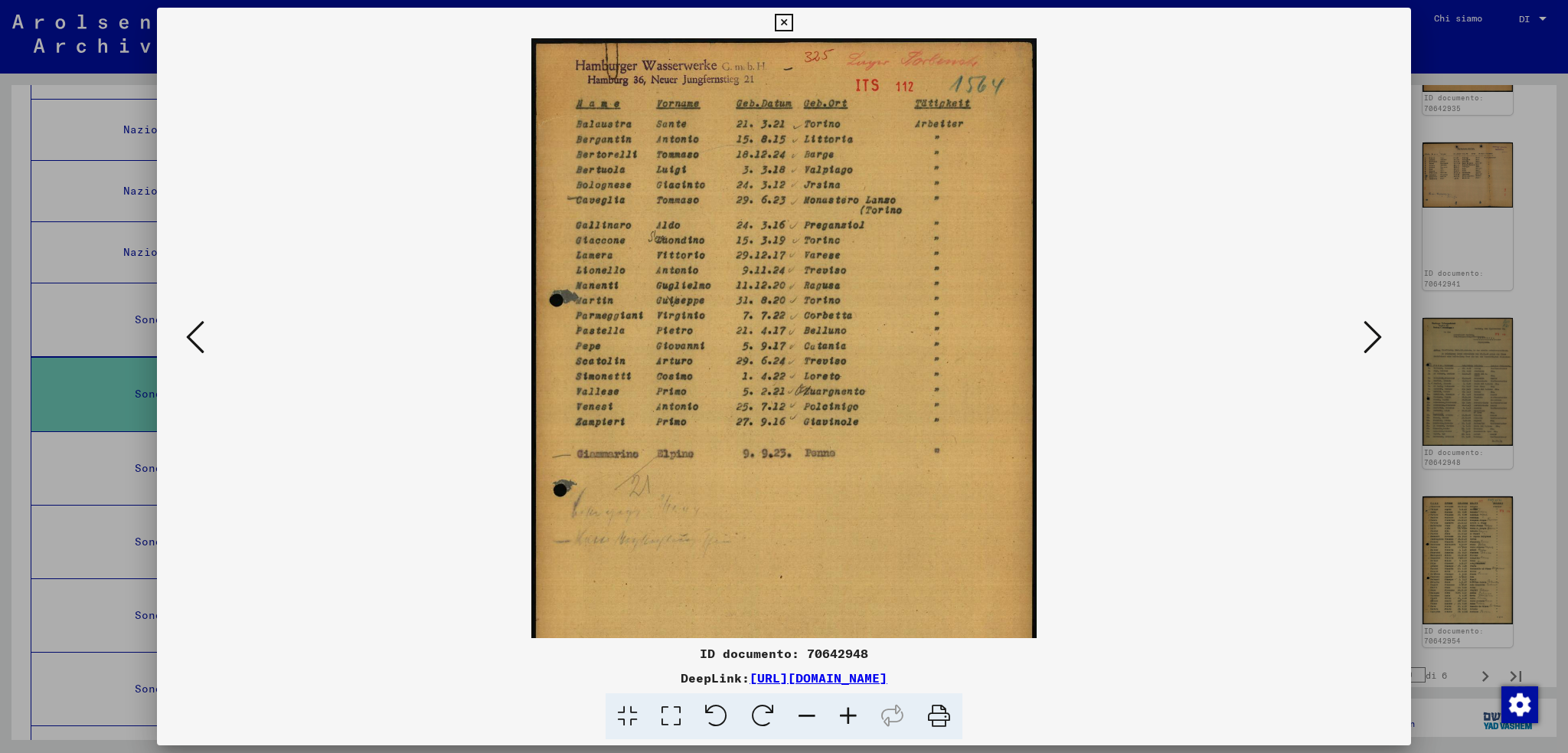 click at bounding box center [848, 716] 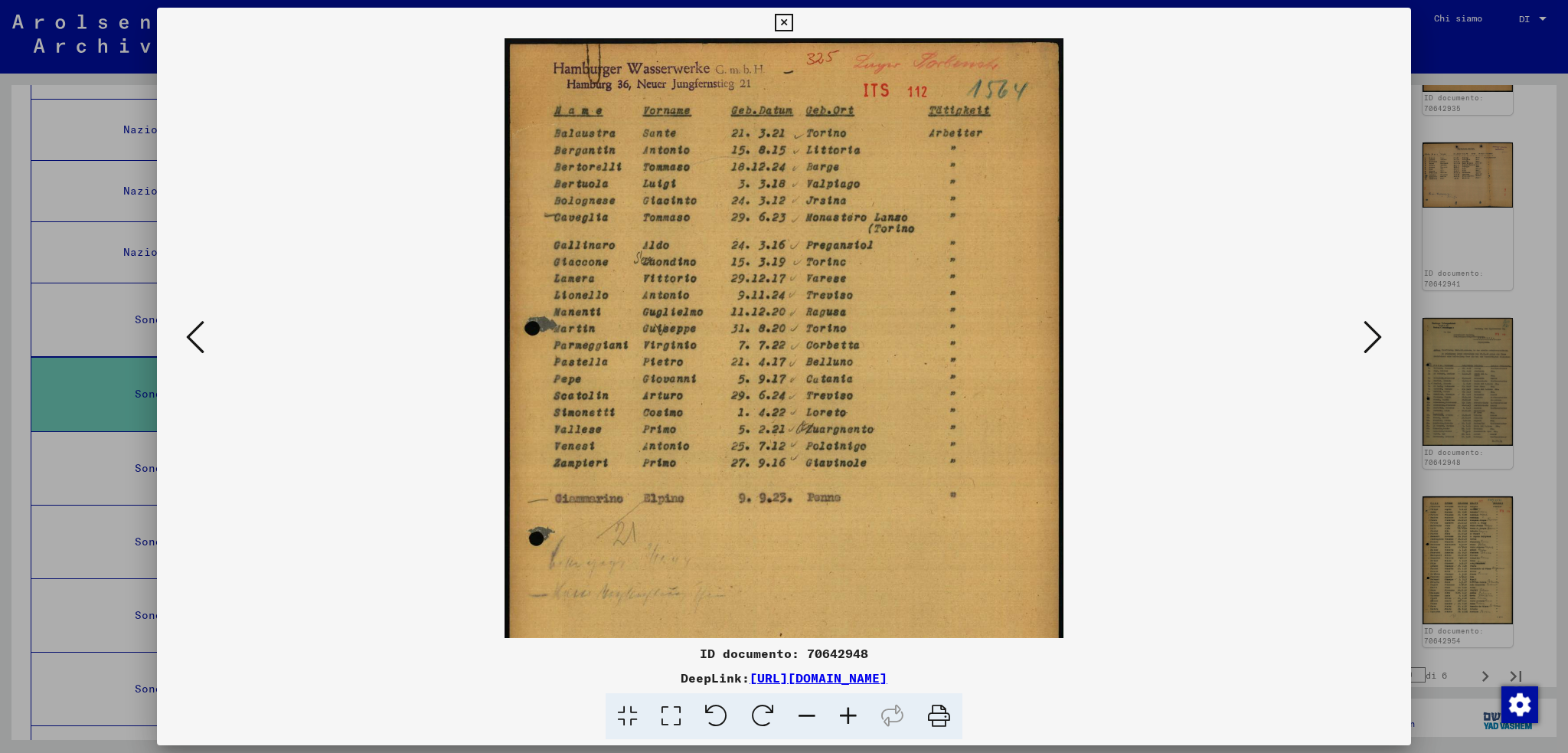 click at bounding box center (848, 716) 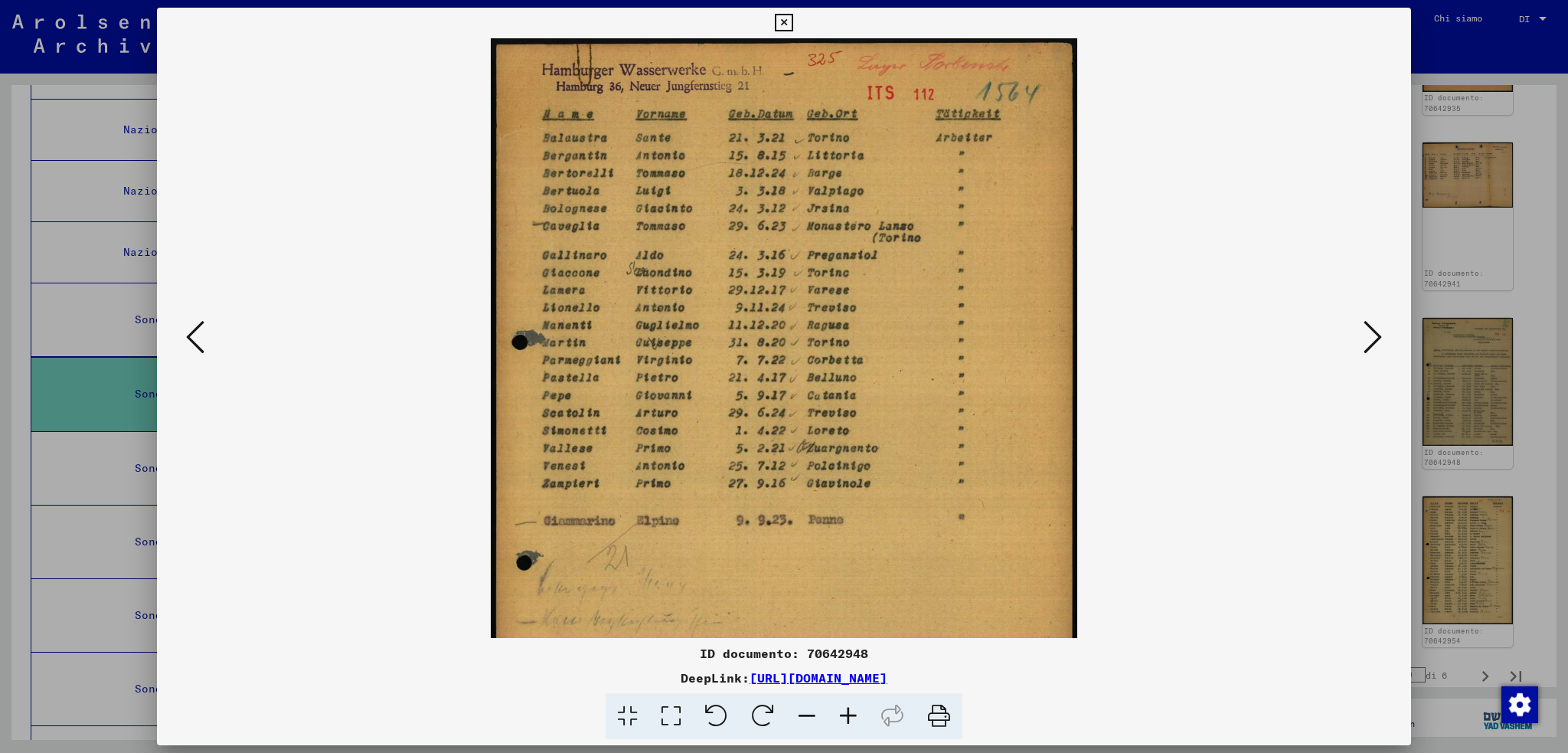 click at bounding box center (848, 716) 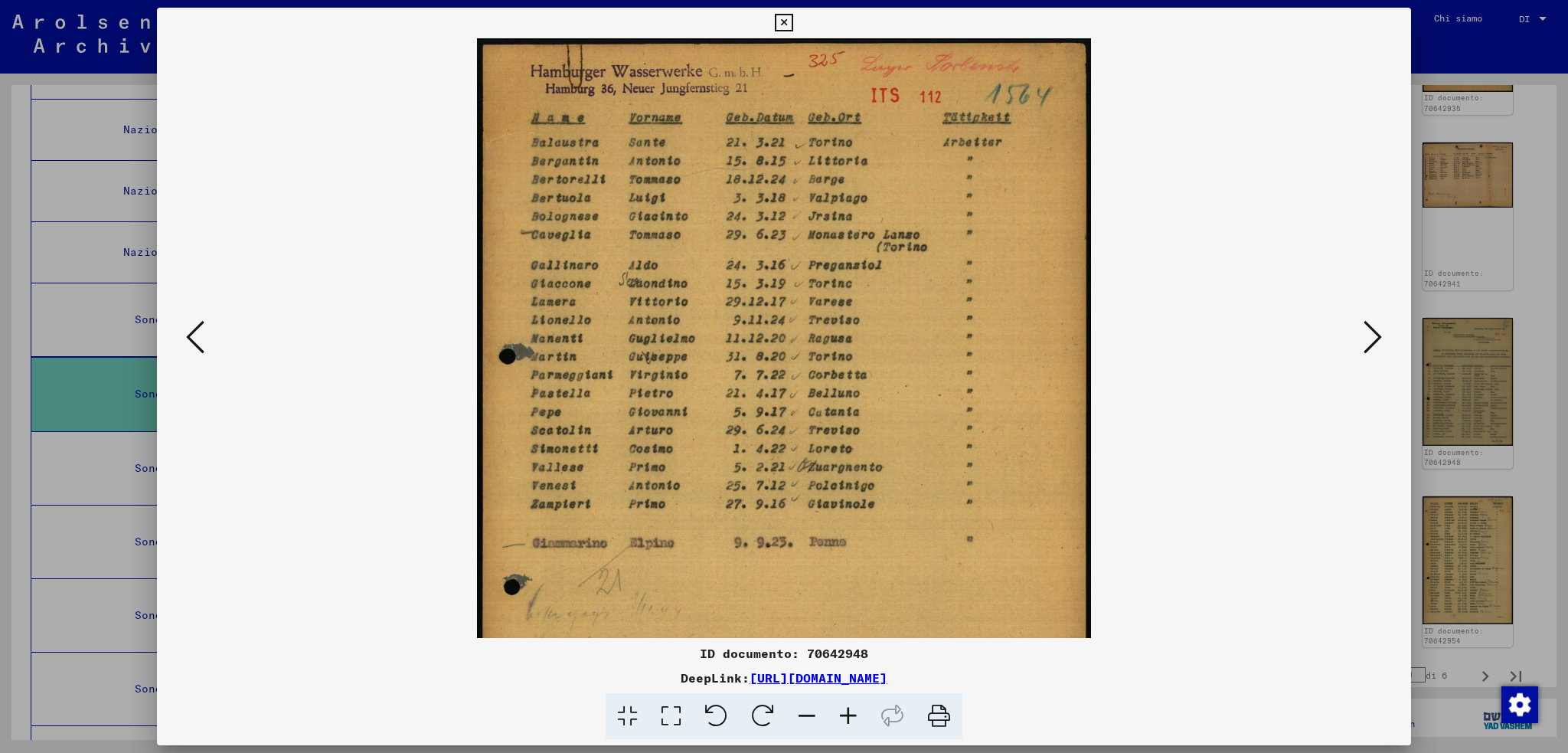 click at bounding box center [848, 716] 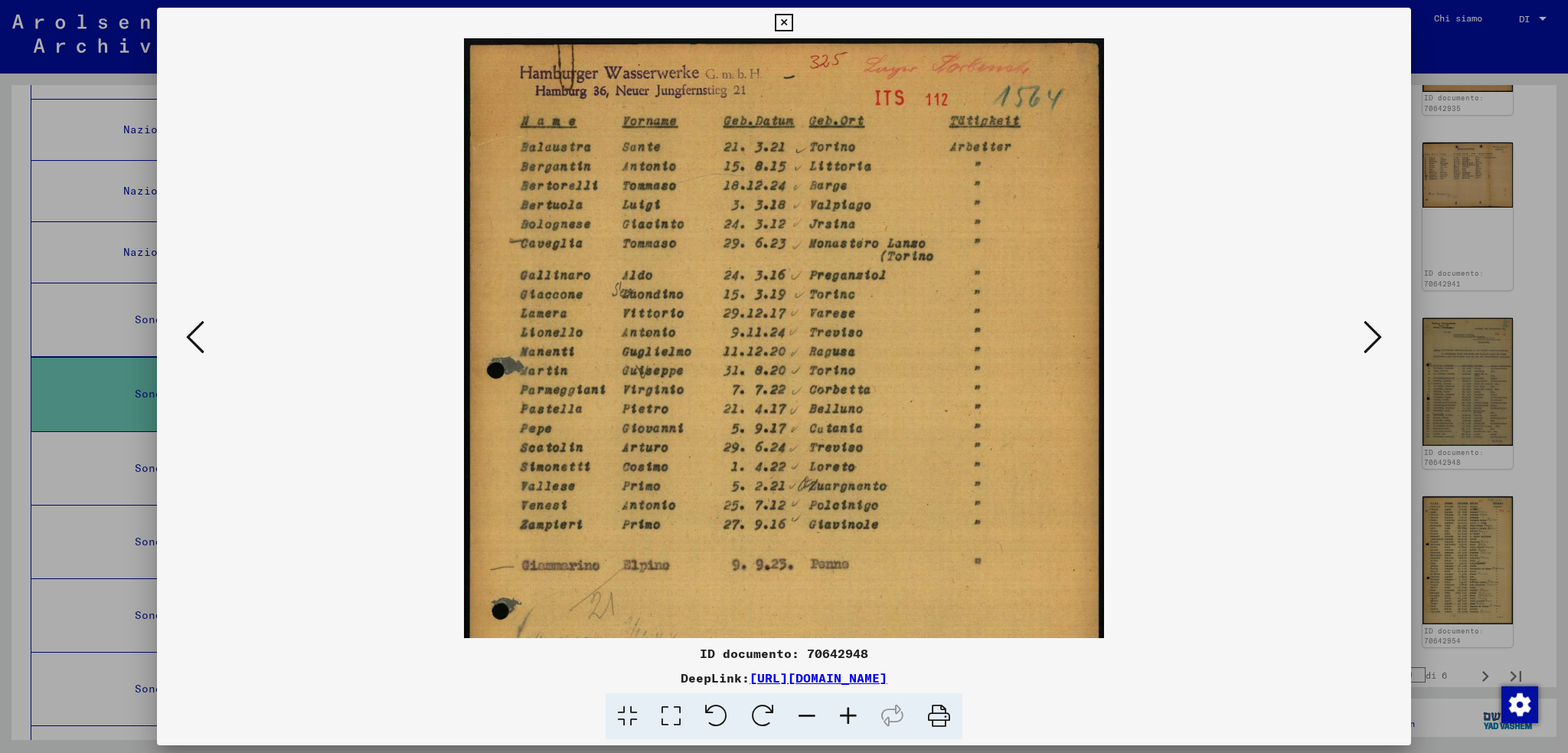 click at bounding box center [848, 716] 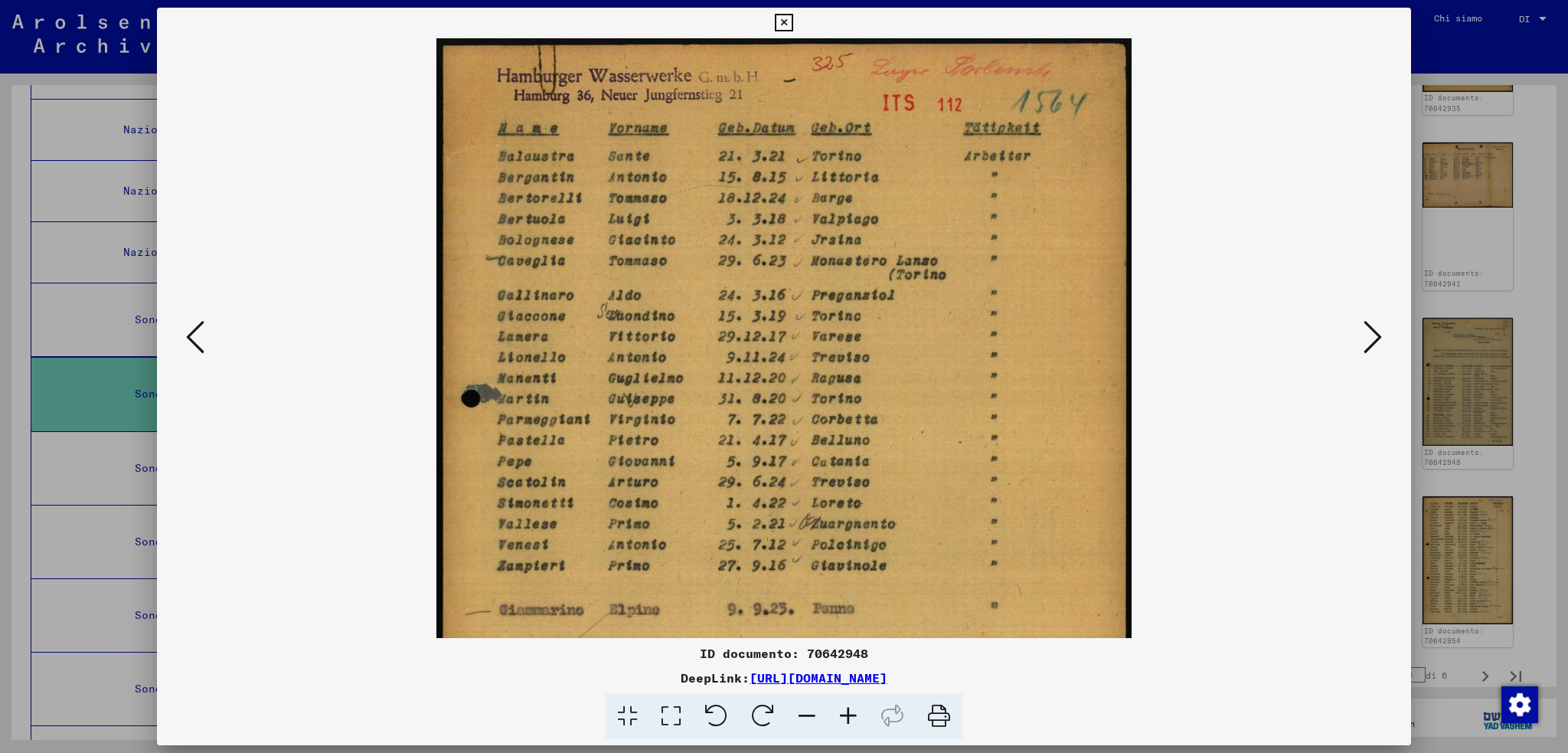 click at bounding box center (848, 716) 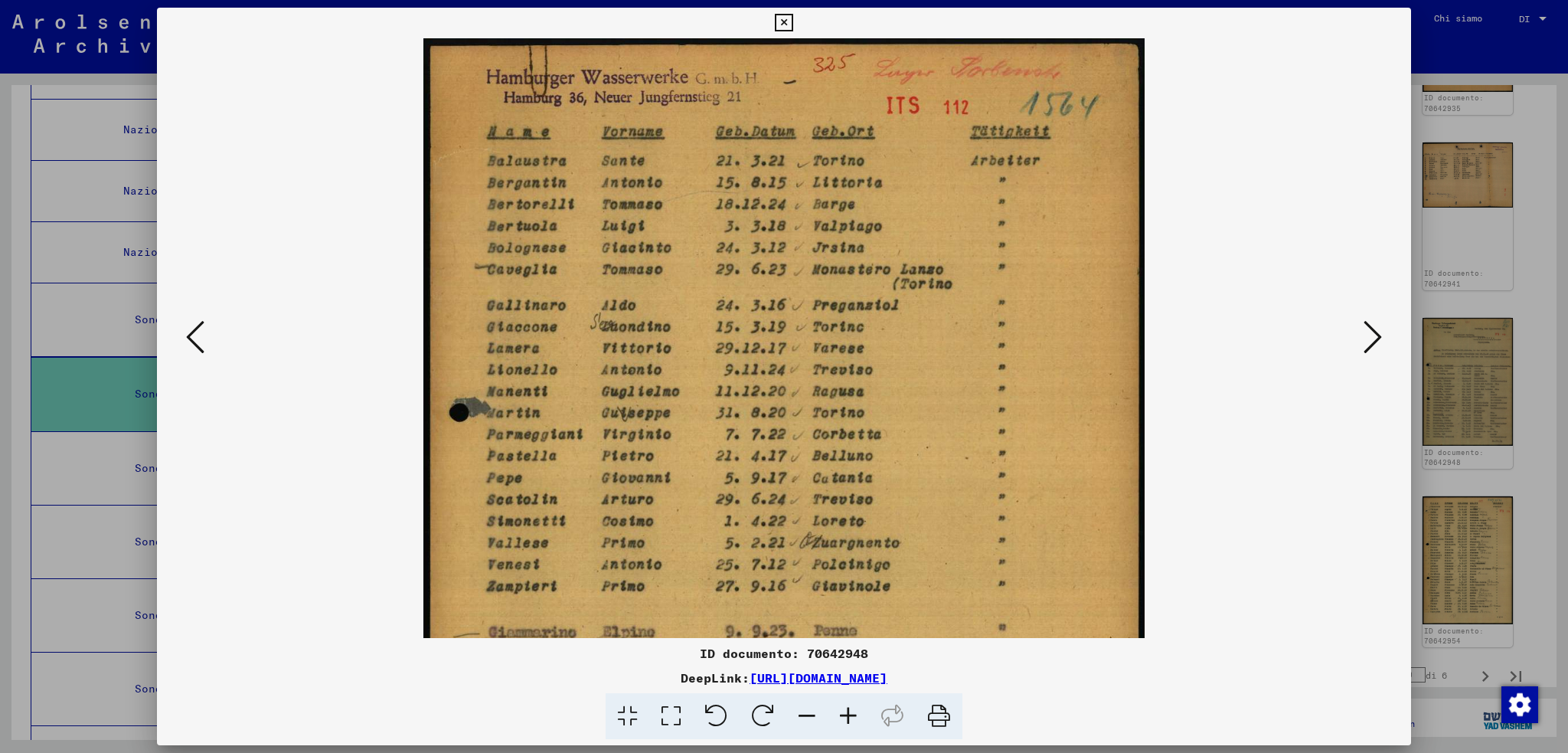 click at bounding box center [848, 716] 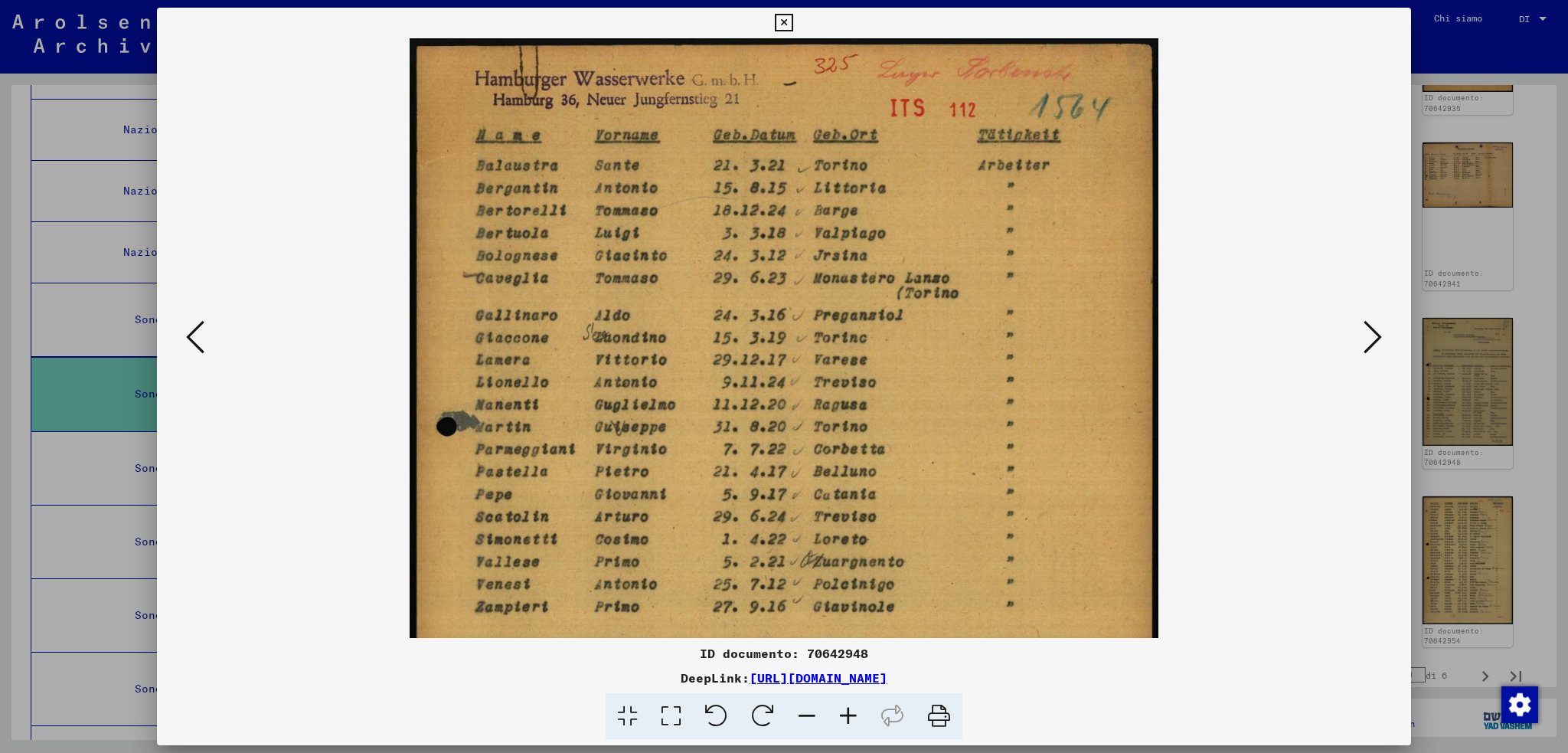 click at bounding box center [848, 716] 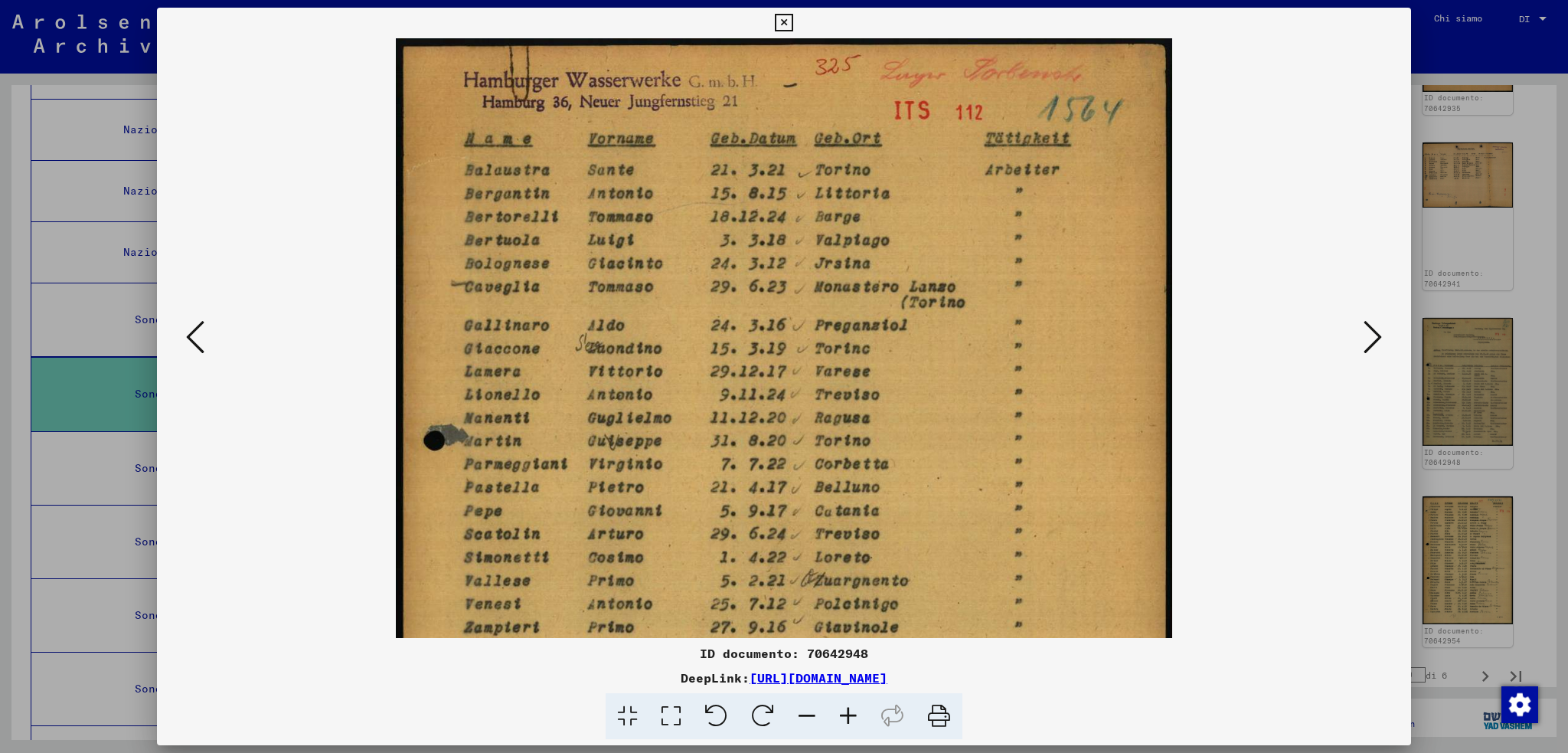 click at bounding box center (848, 716) 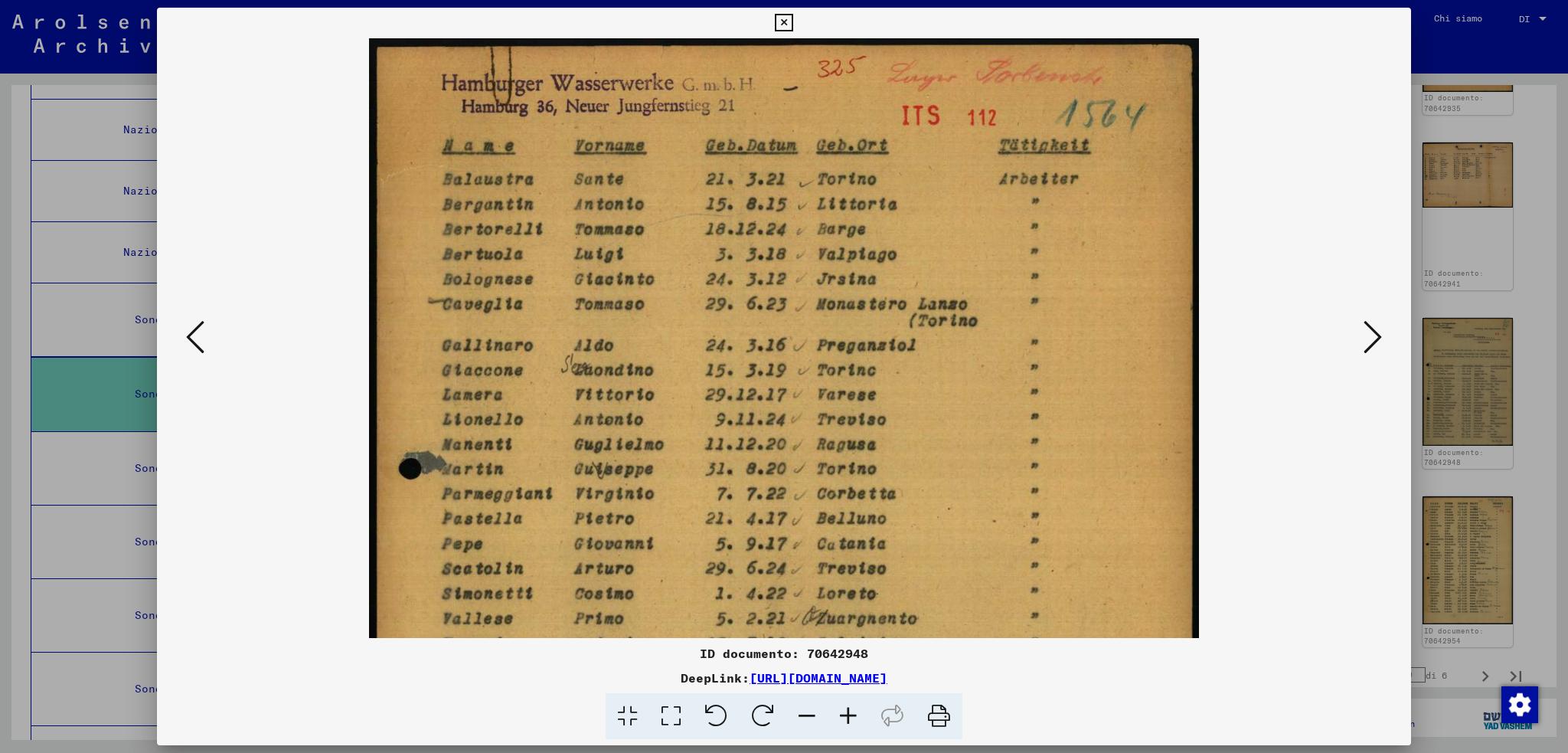 click at bounding box center [848, 716] 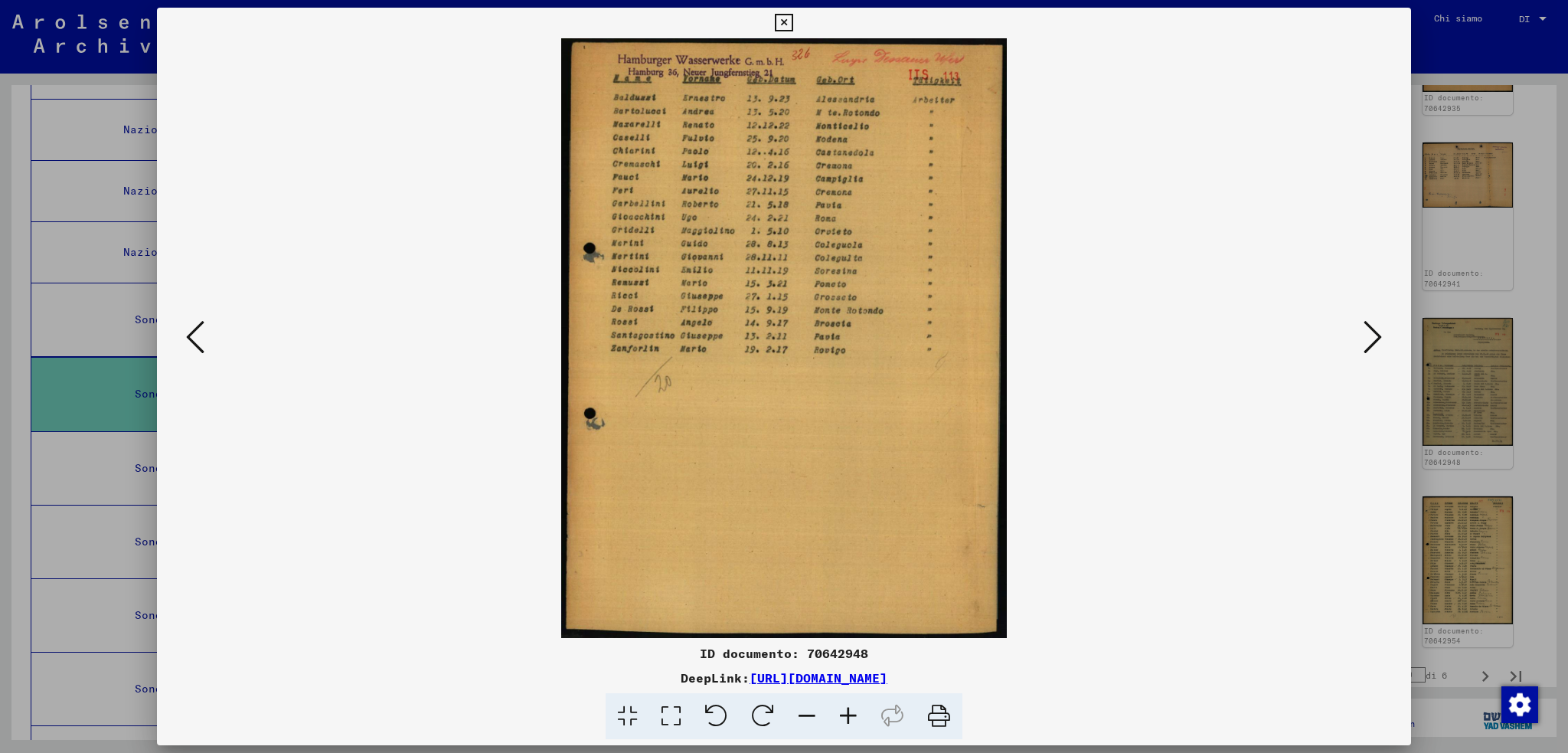 click at bounding box center (1373, 337) 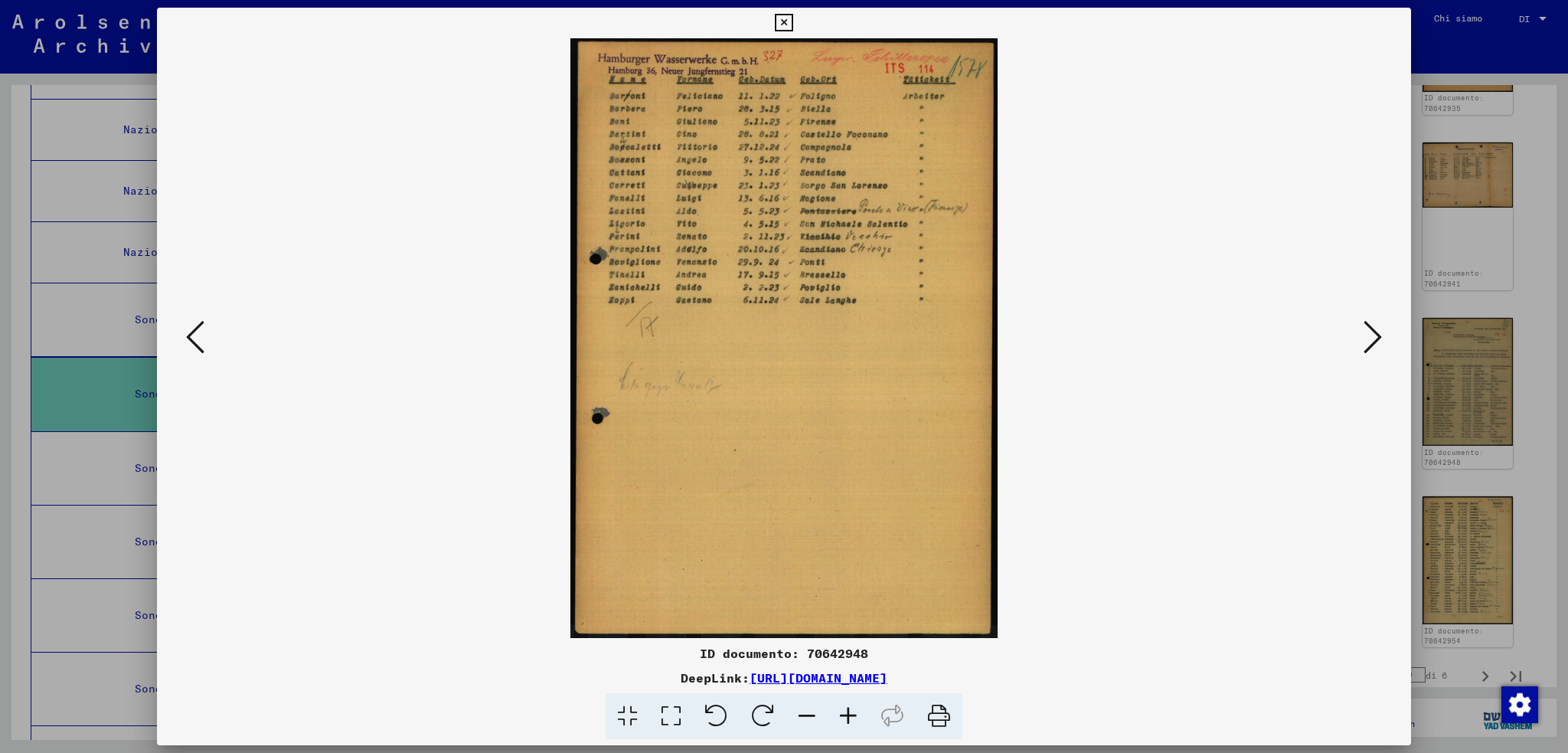 click at bounding box center (1373, 337) 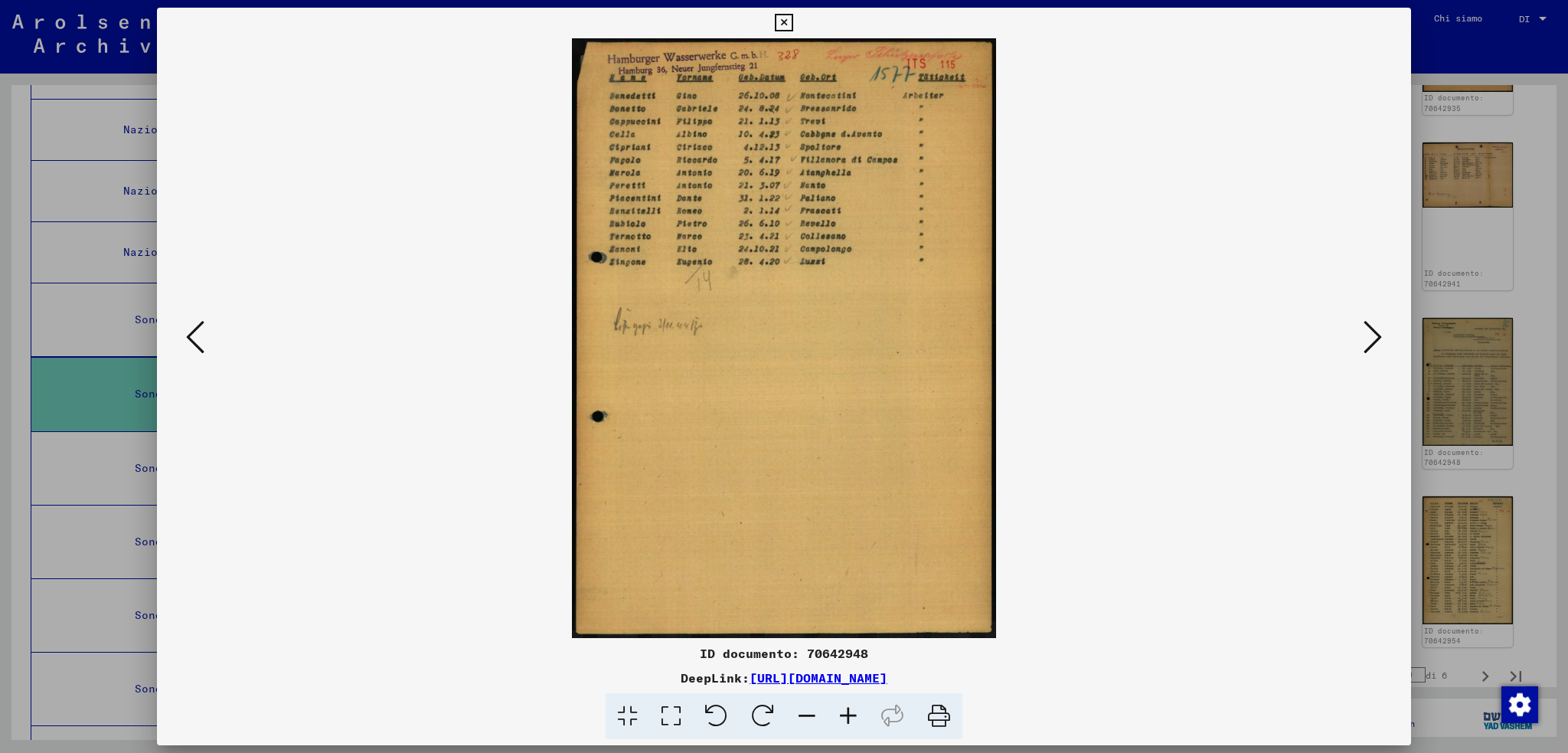click at bounding box center [1373, 337] 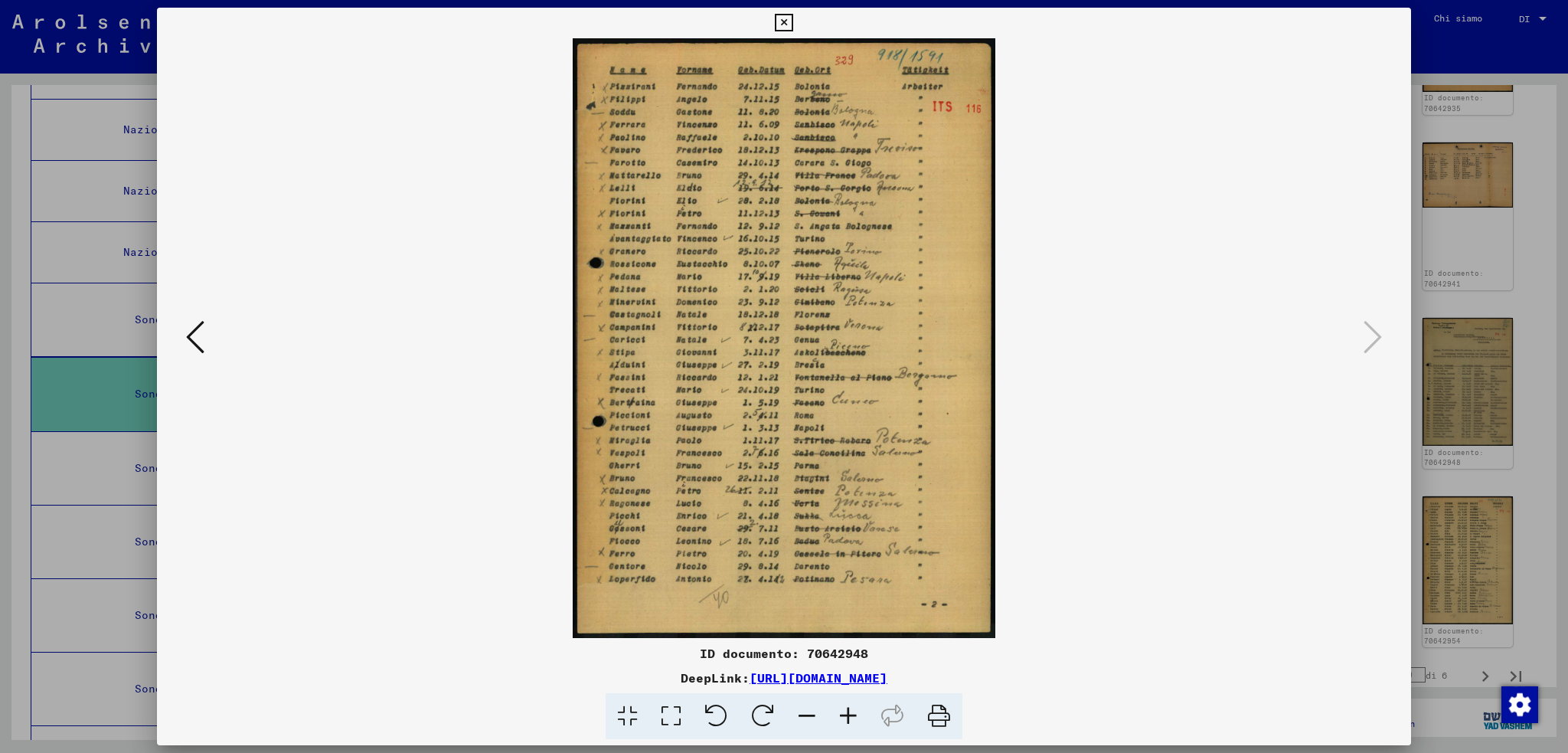 click at bounding box center [195, 337] 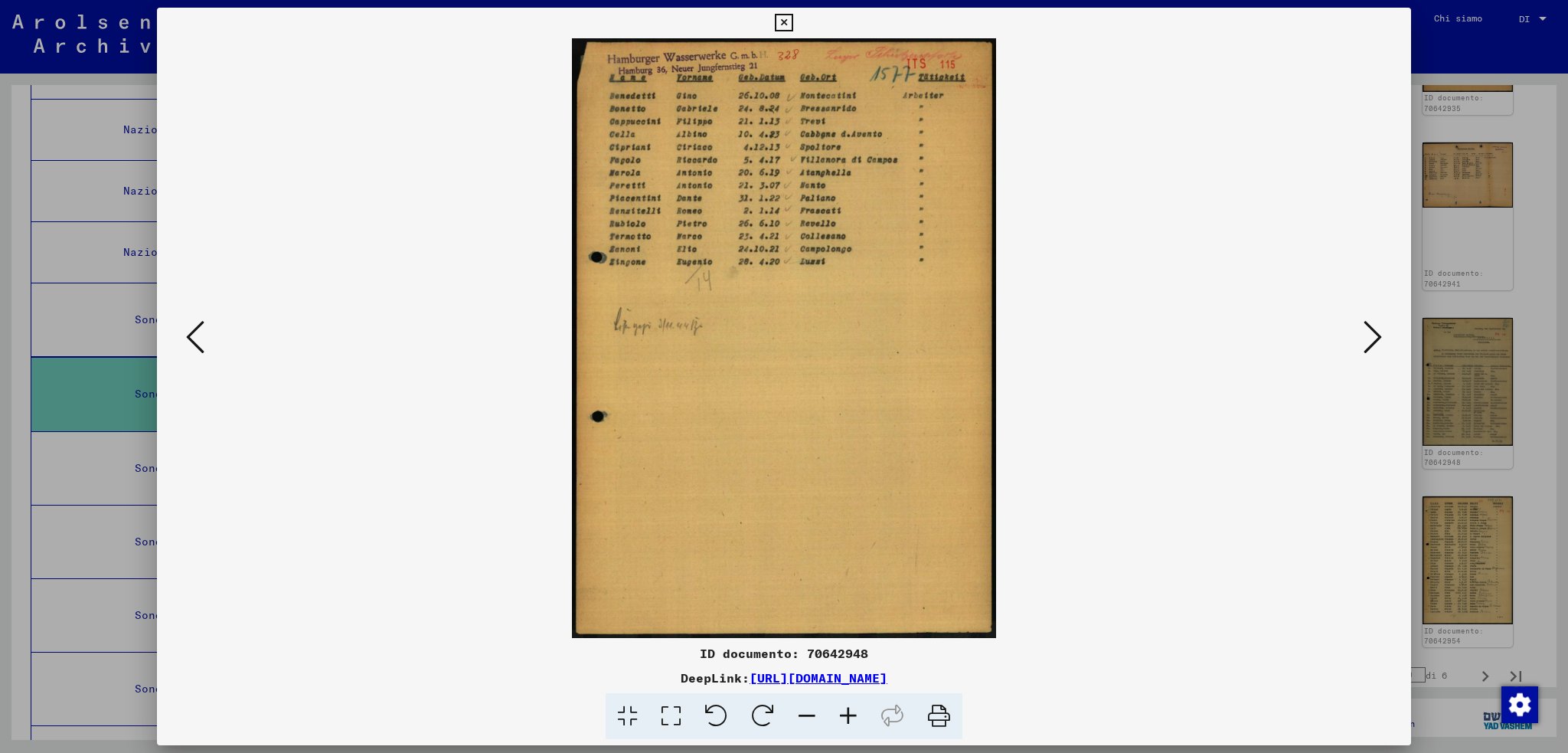 click at bounding box center (1373, 337) 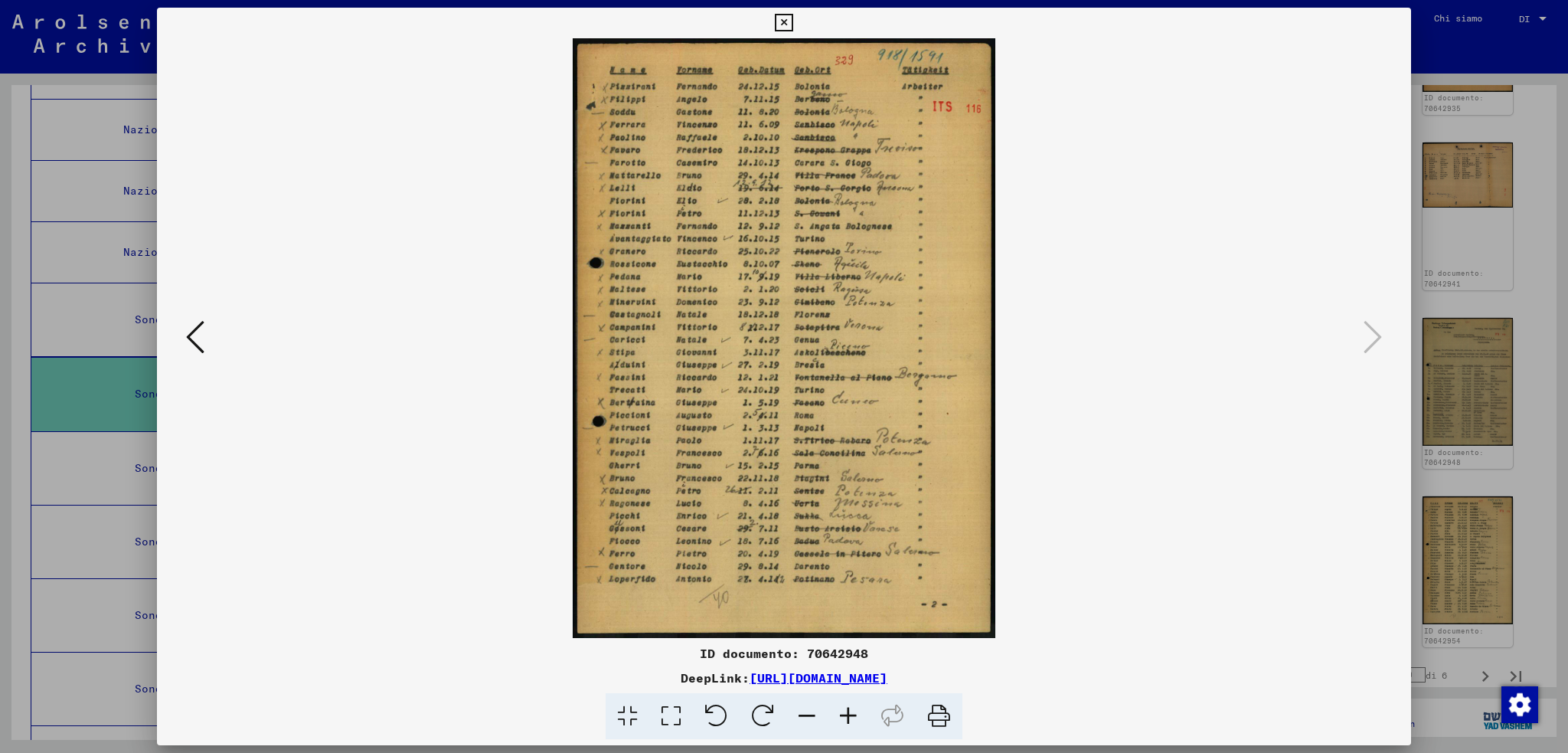 click at bounding box center (783, 23) 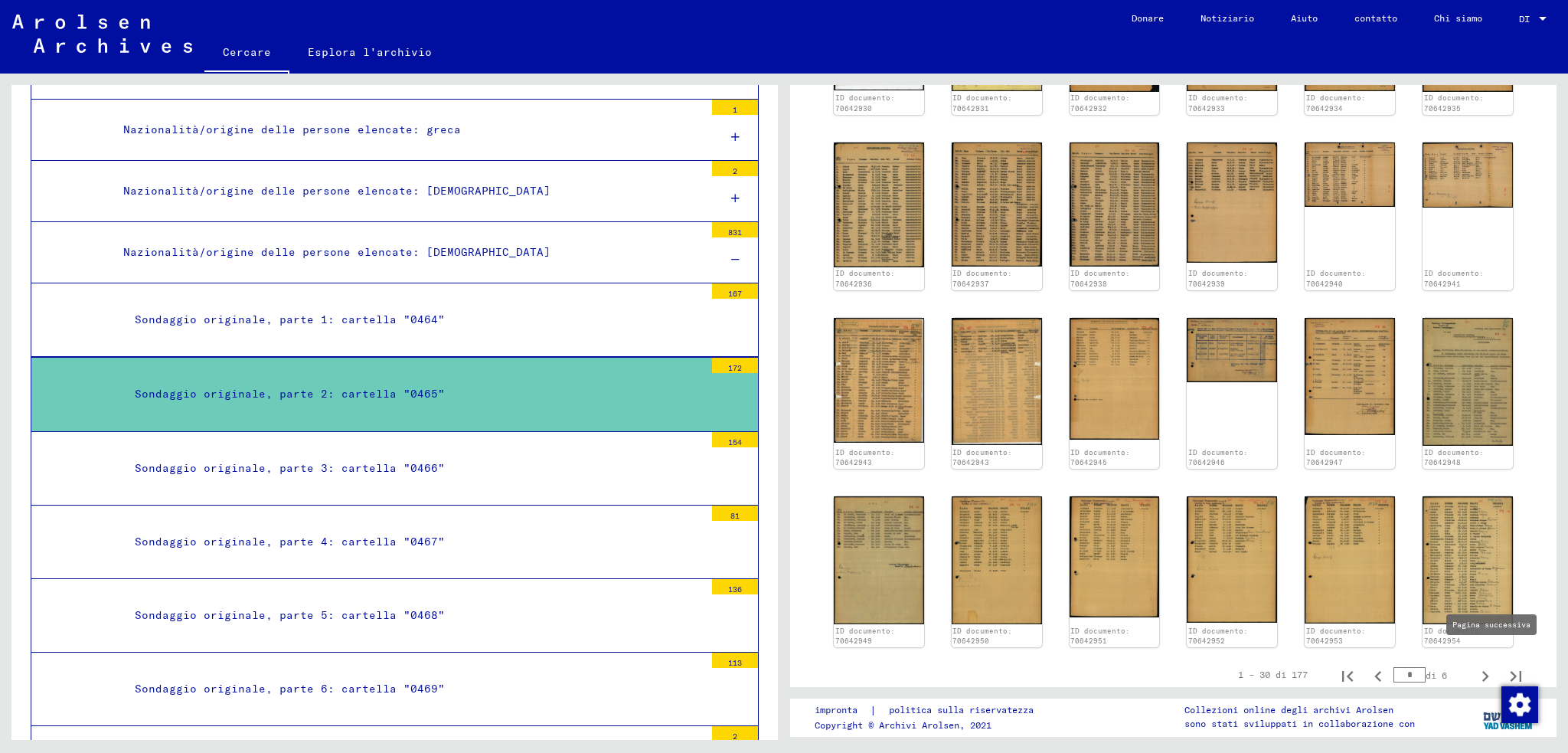 click 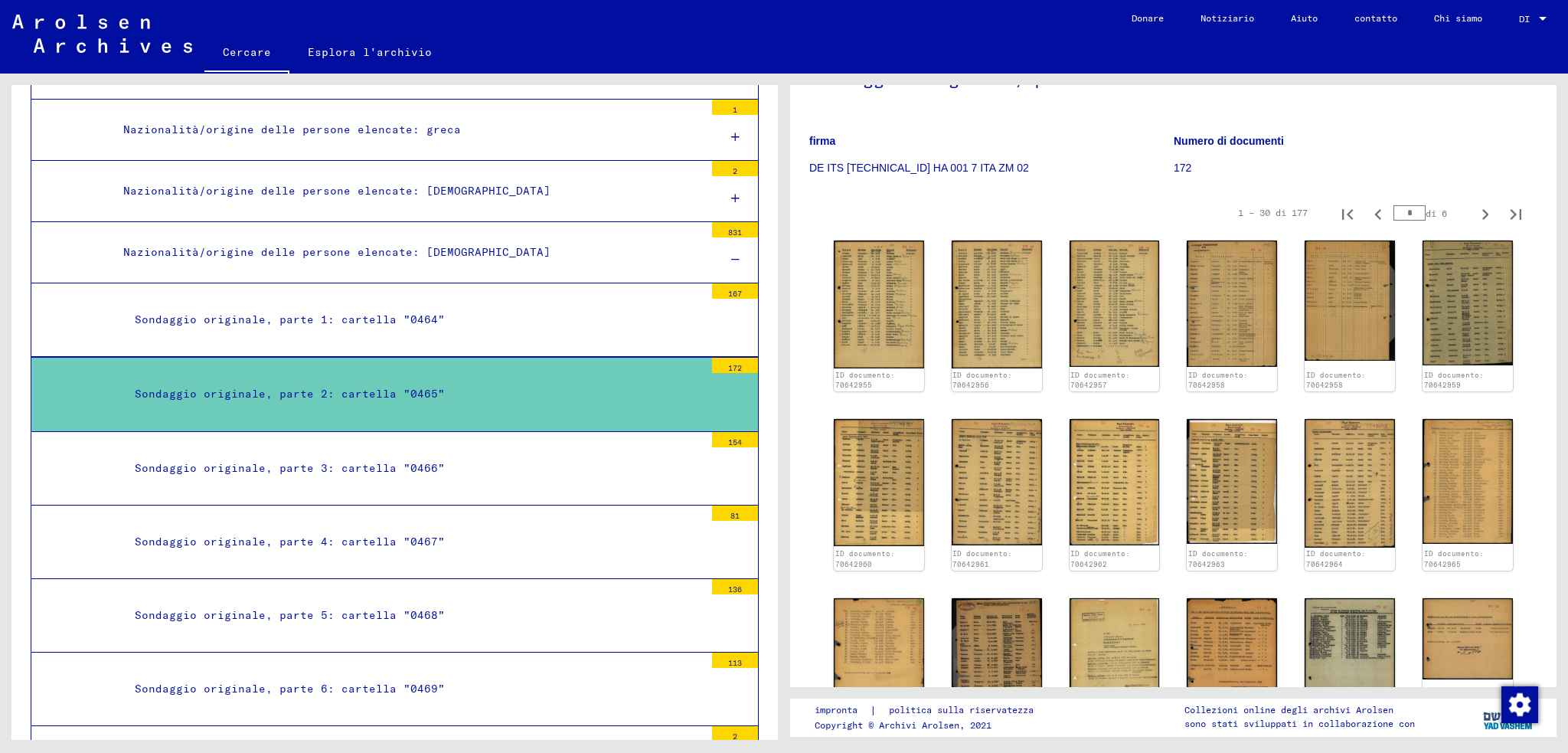 scroll, scrollTop: 145, scrollLeft: 0, axis: vertical 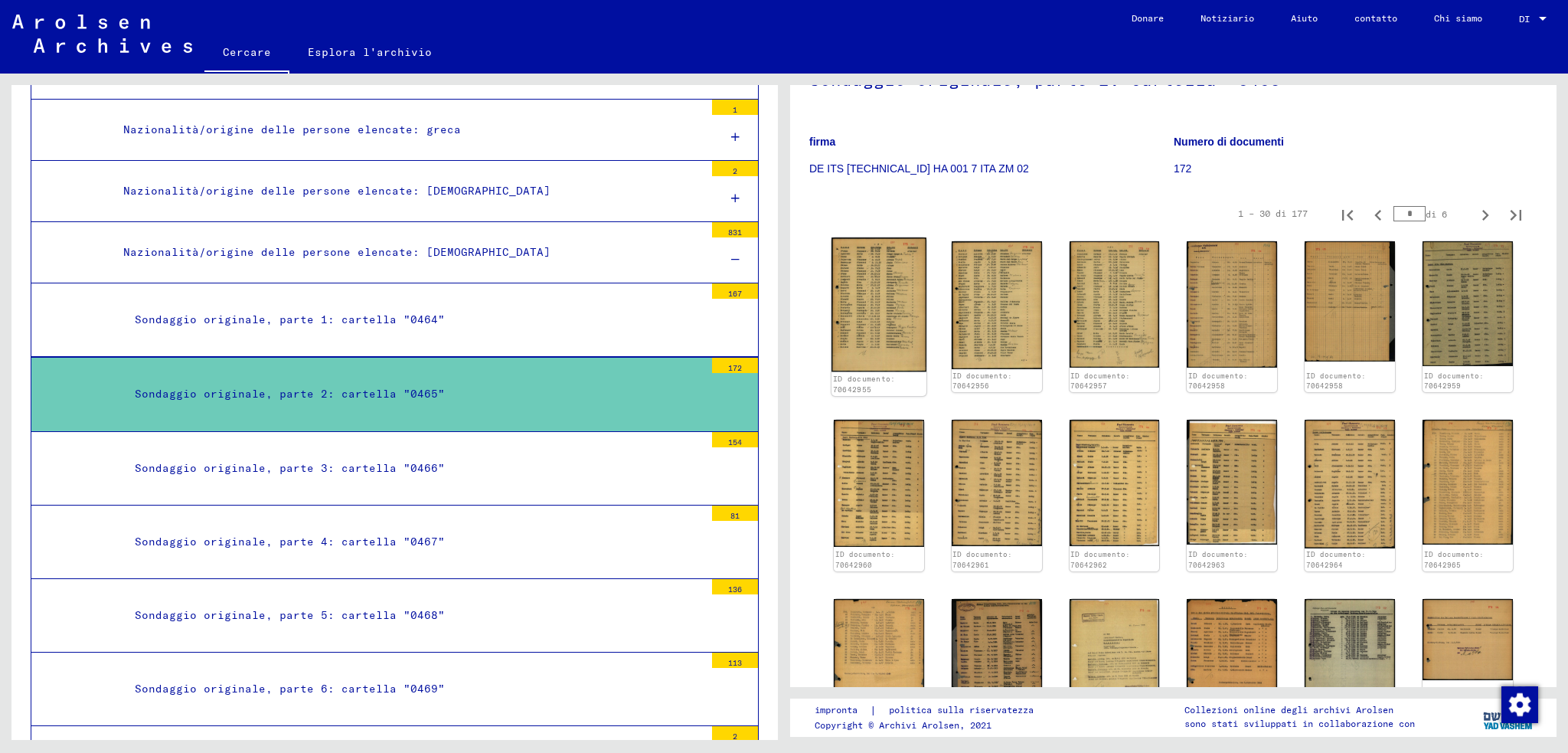 click 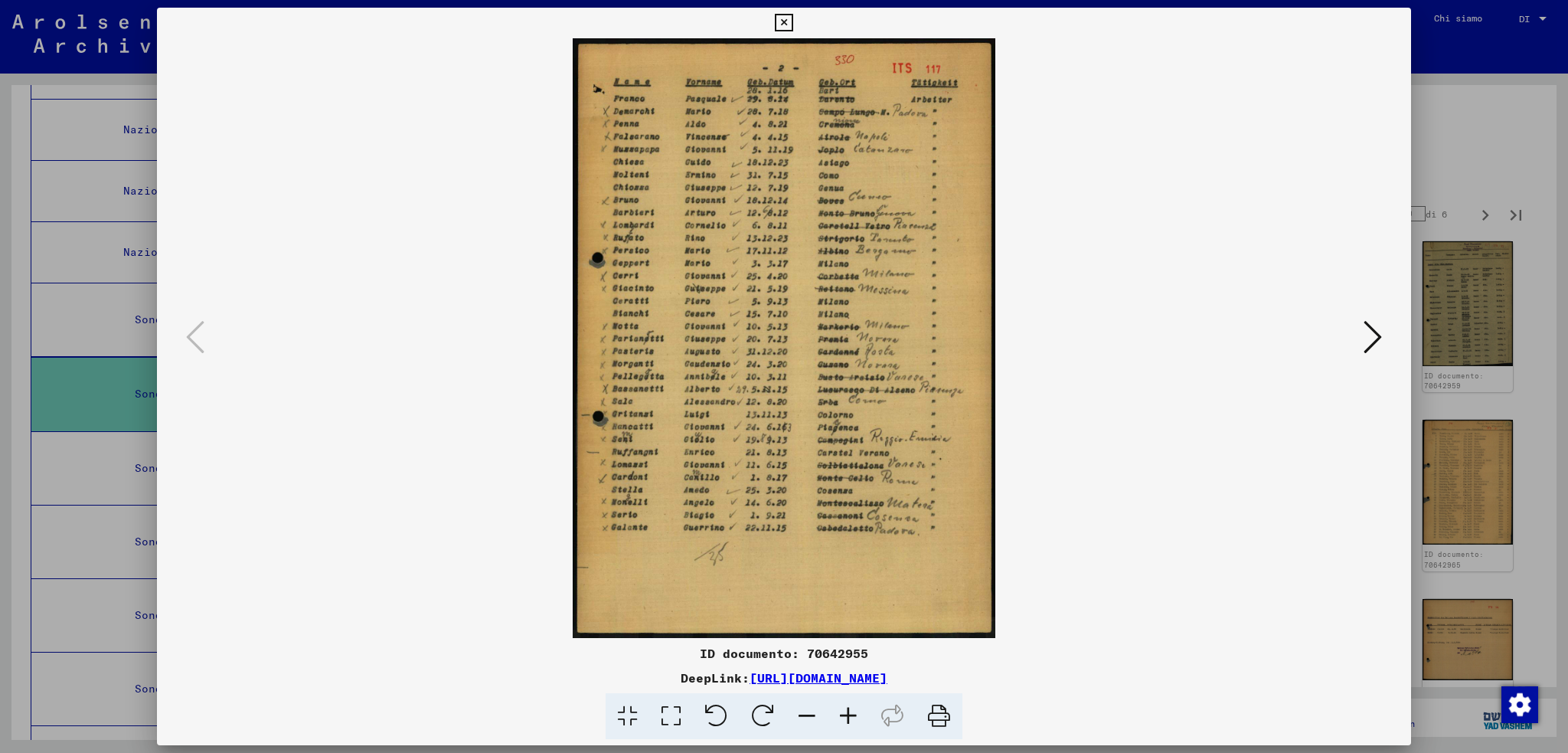 click at bounding box center (1373, 337) 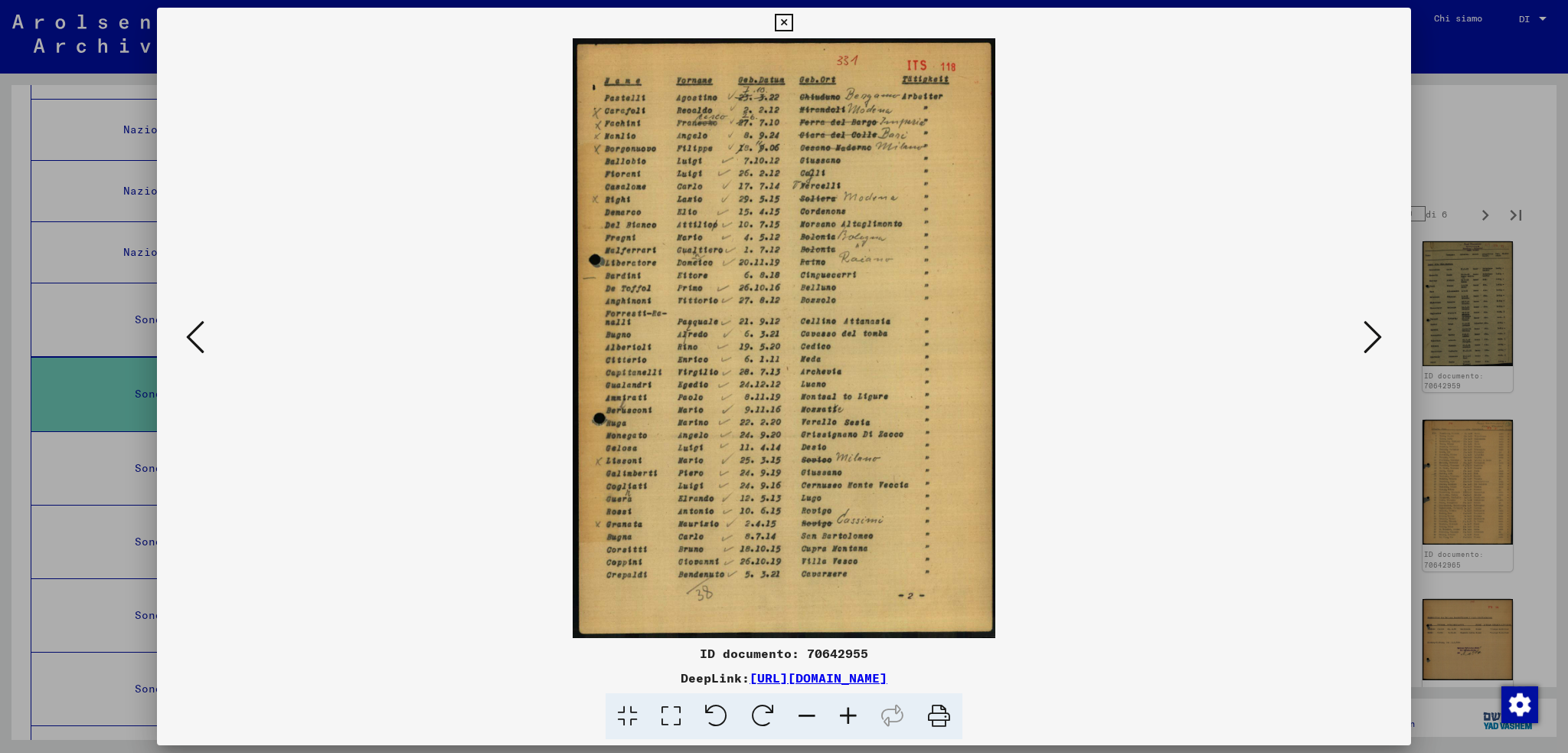 click at bounding box center [1373, 337] 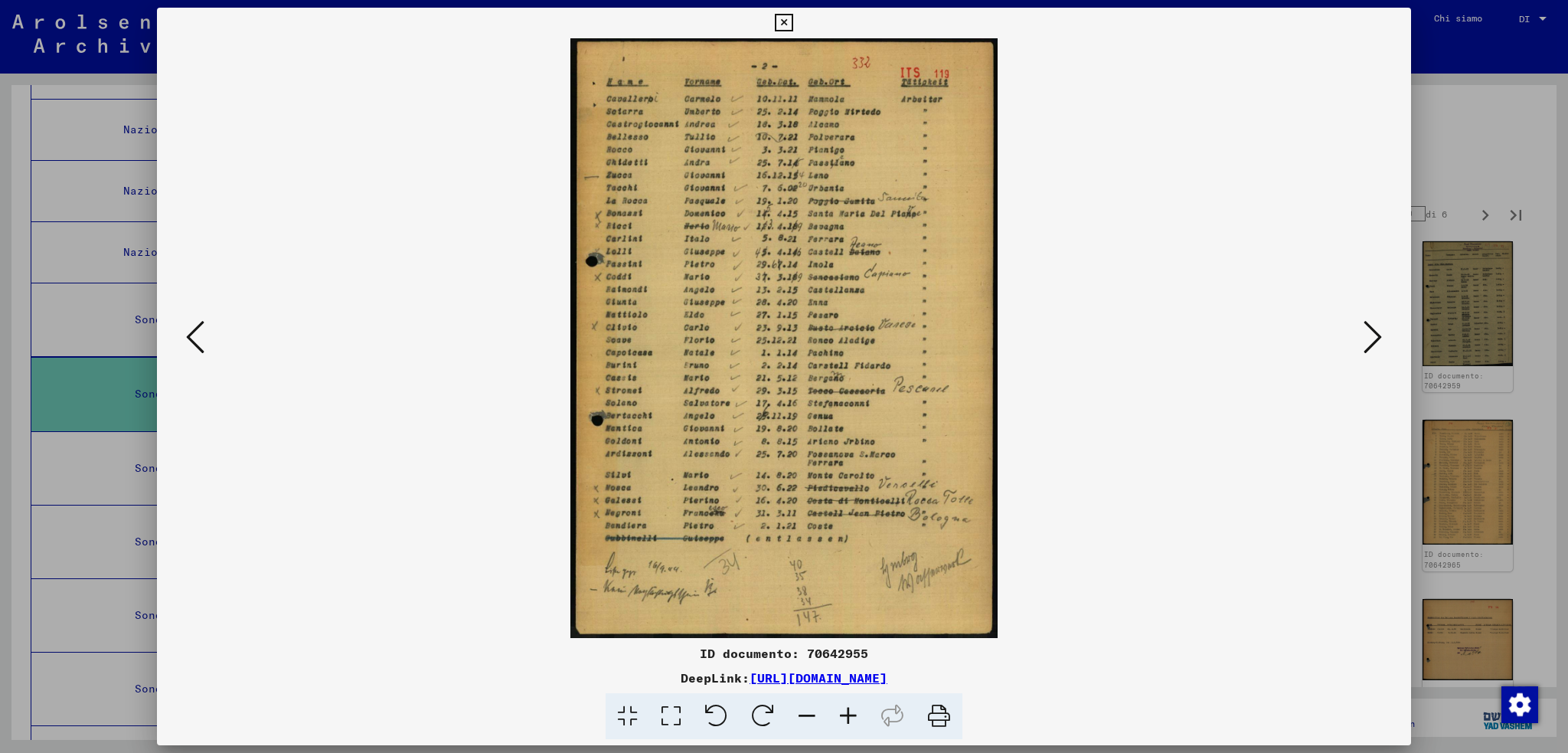 click at bounding box center (1373, 337) 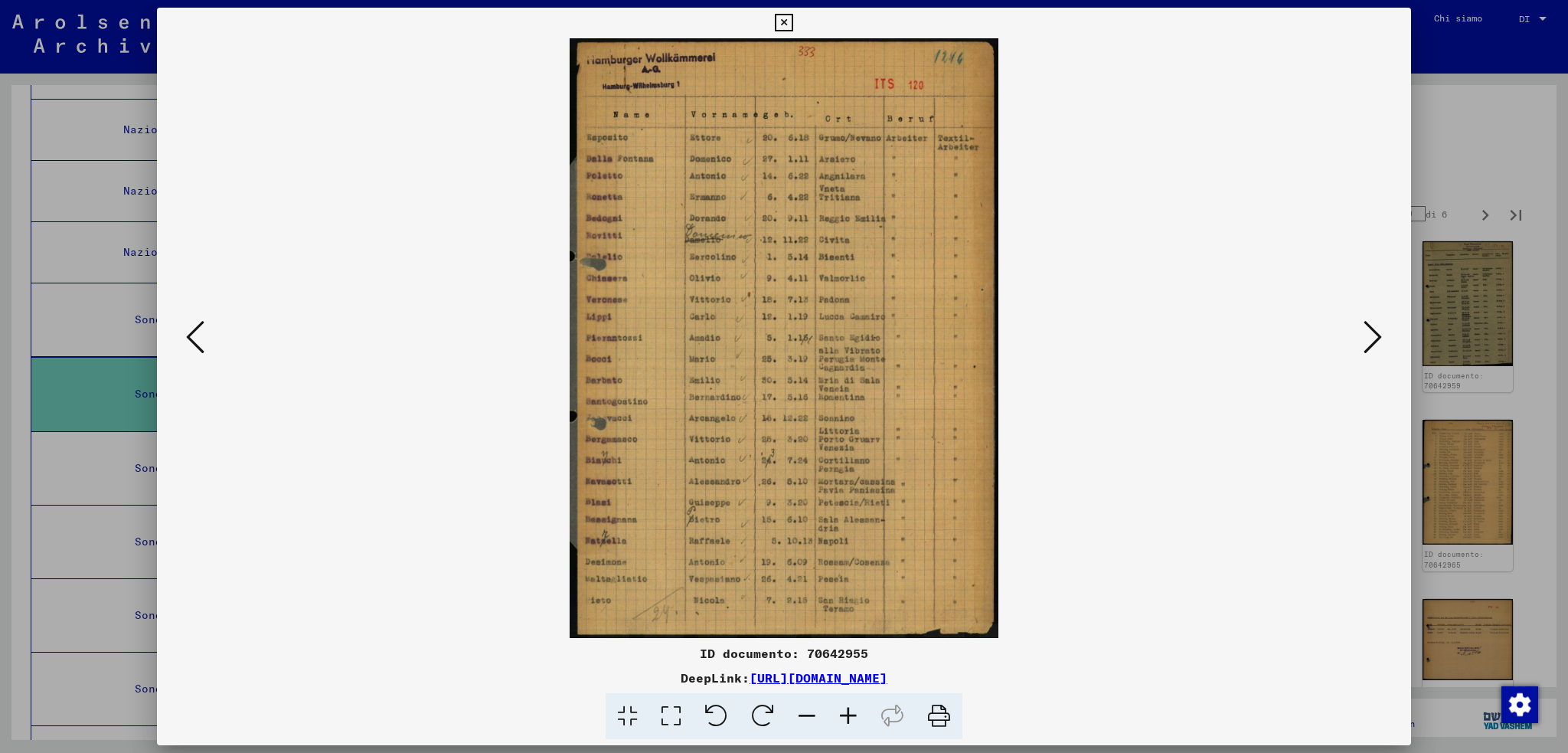 click at bounding box center (1373, 337) 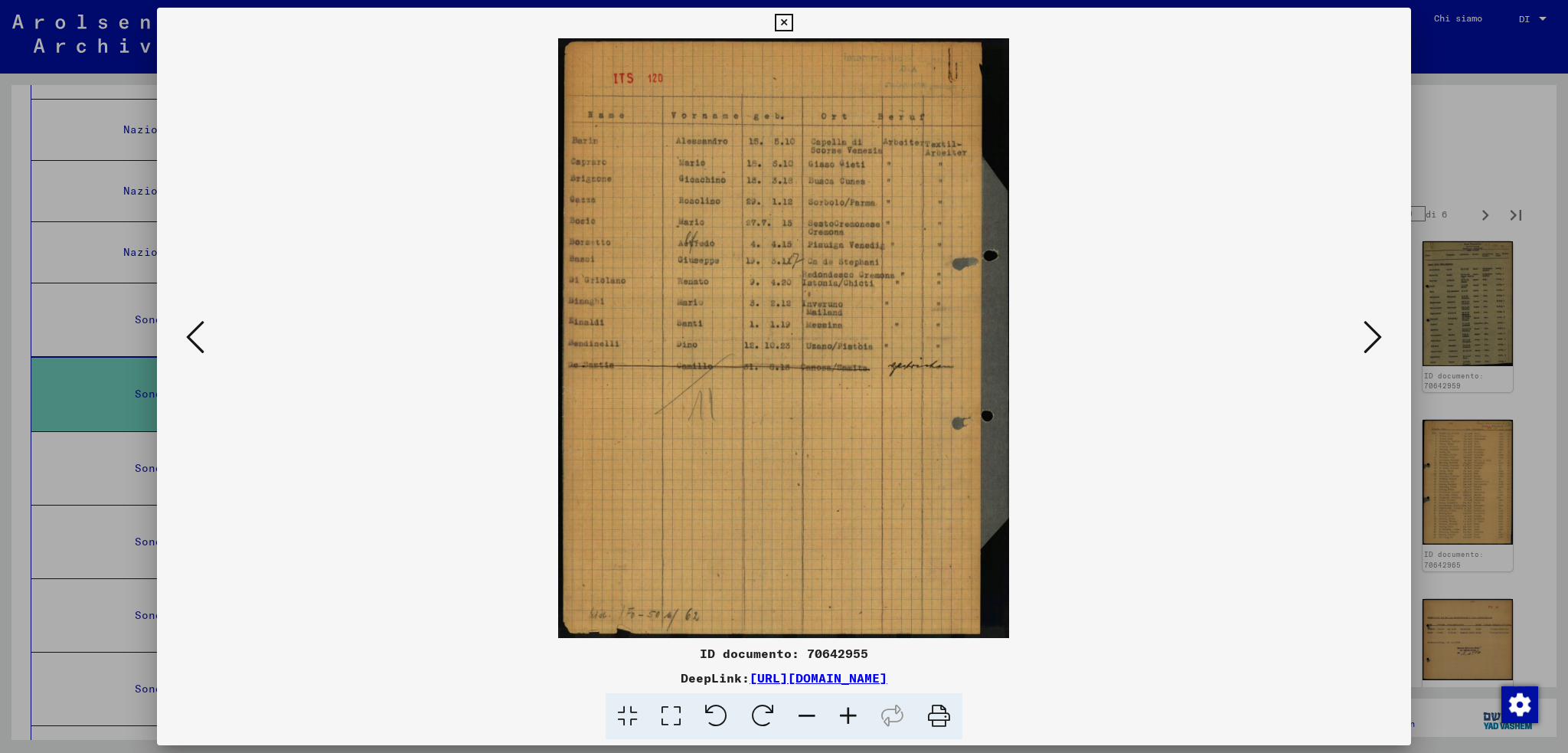 click at bounding box center [1373, 337] 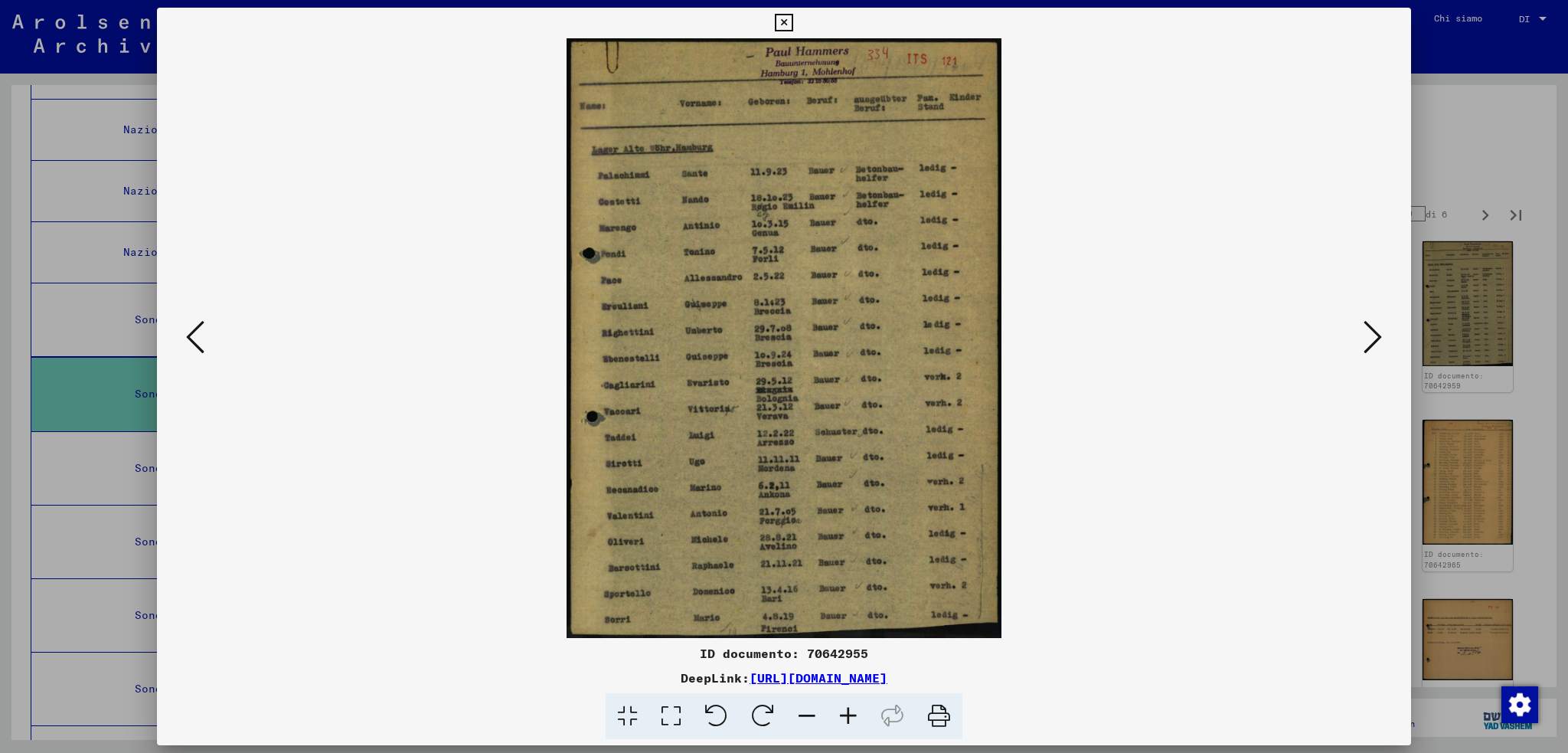 click at bounding box center [1373, 337] 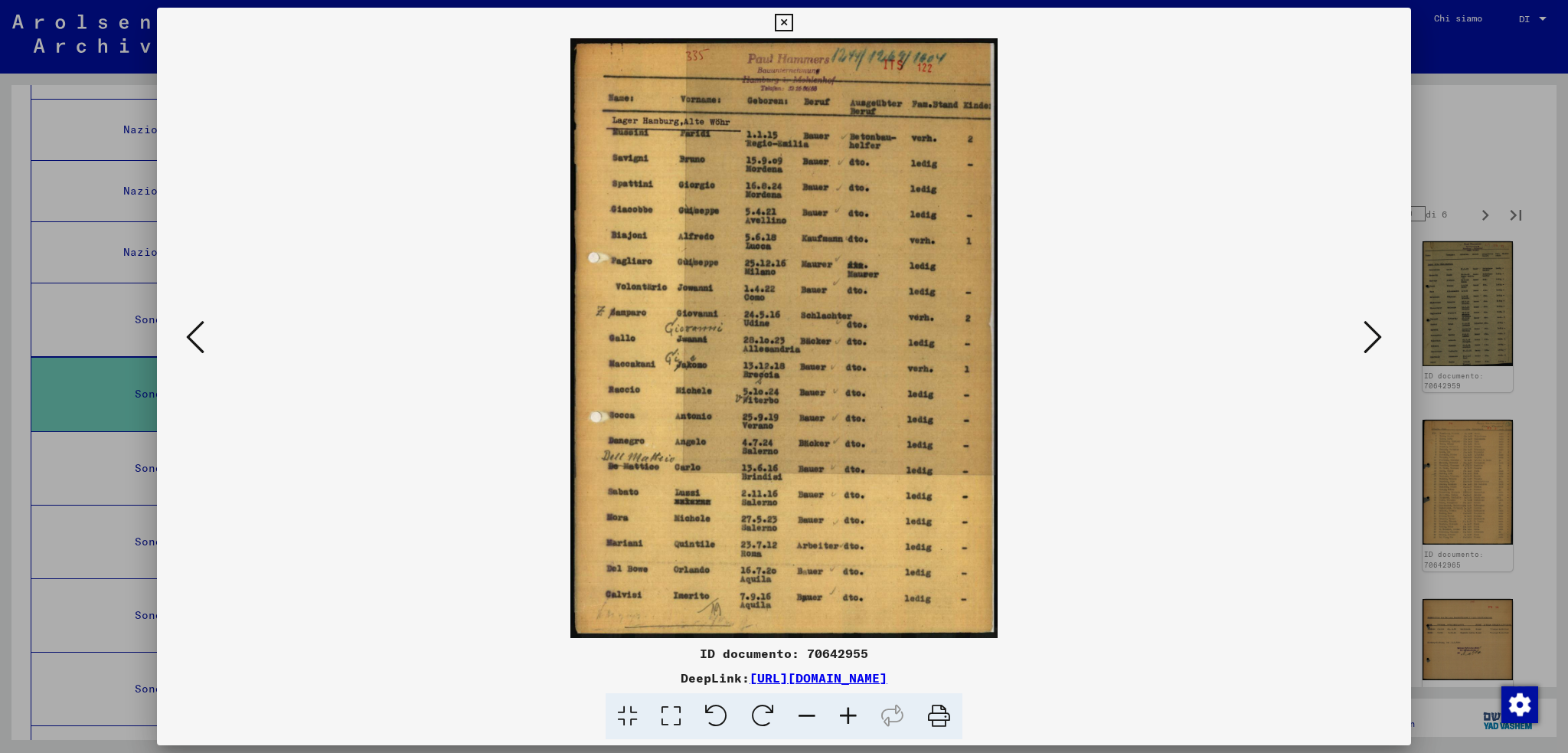 click at bounding box center [1373, 337] 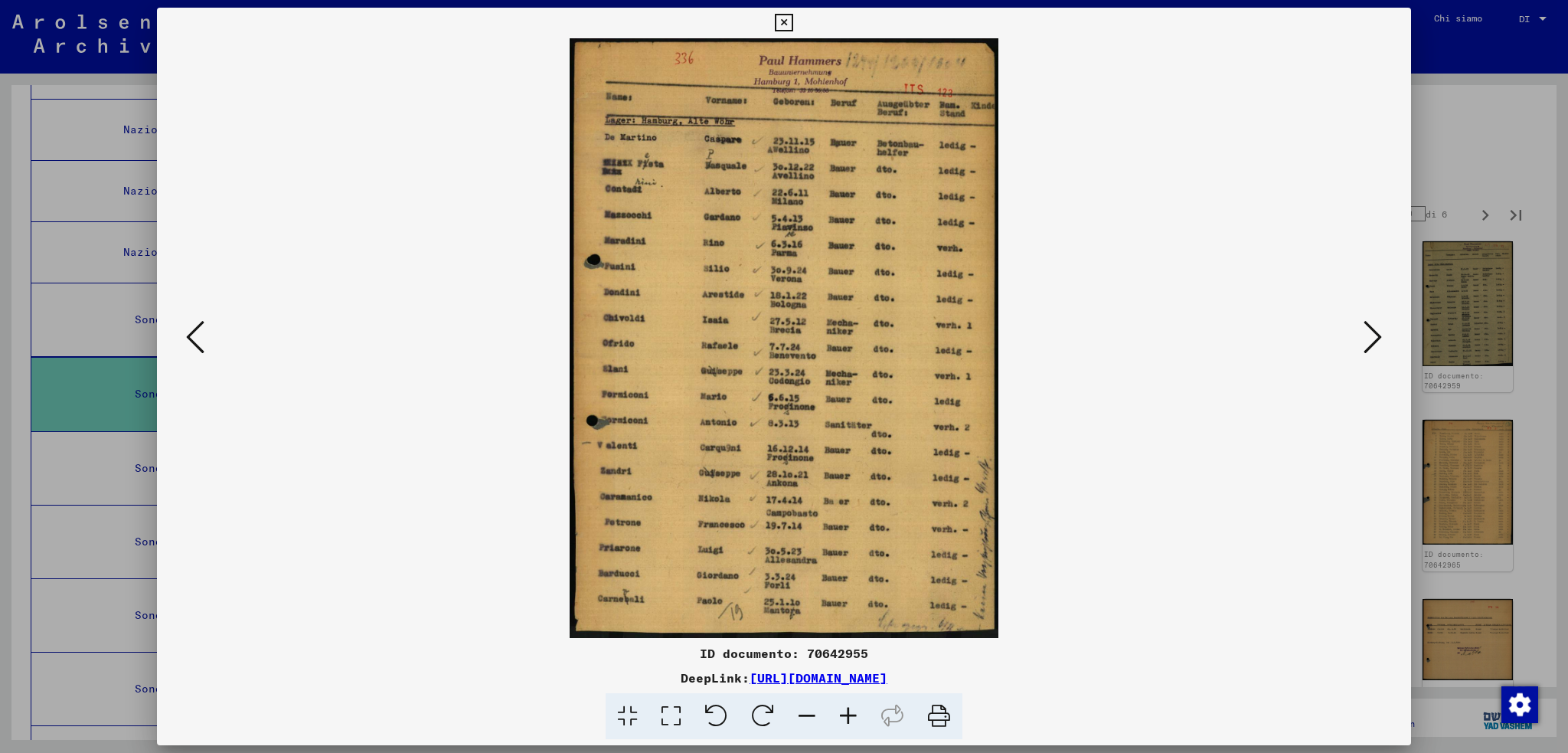 click at bounding box center (1373, 337) 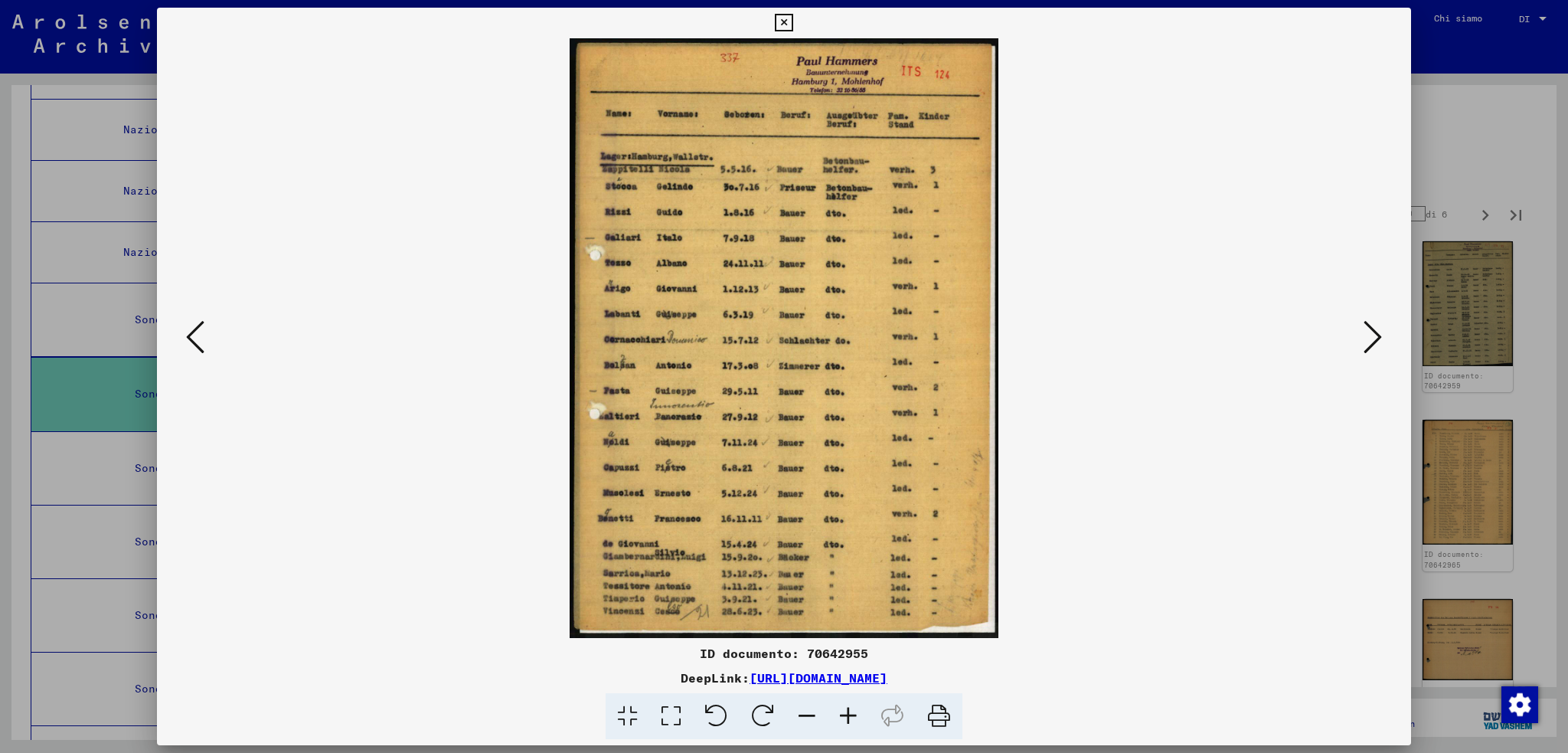 click at bounding box center (1373, 337) 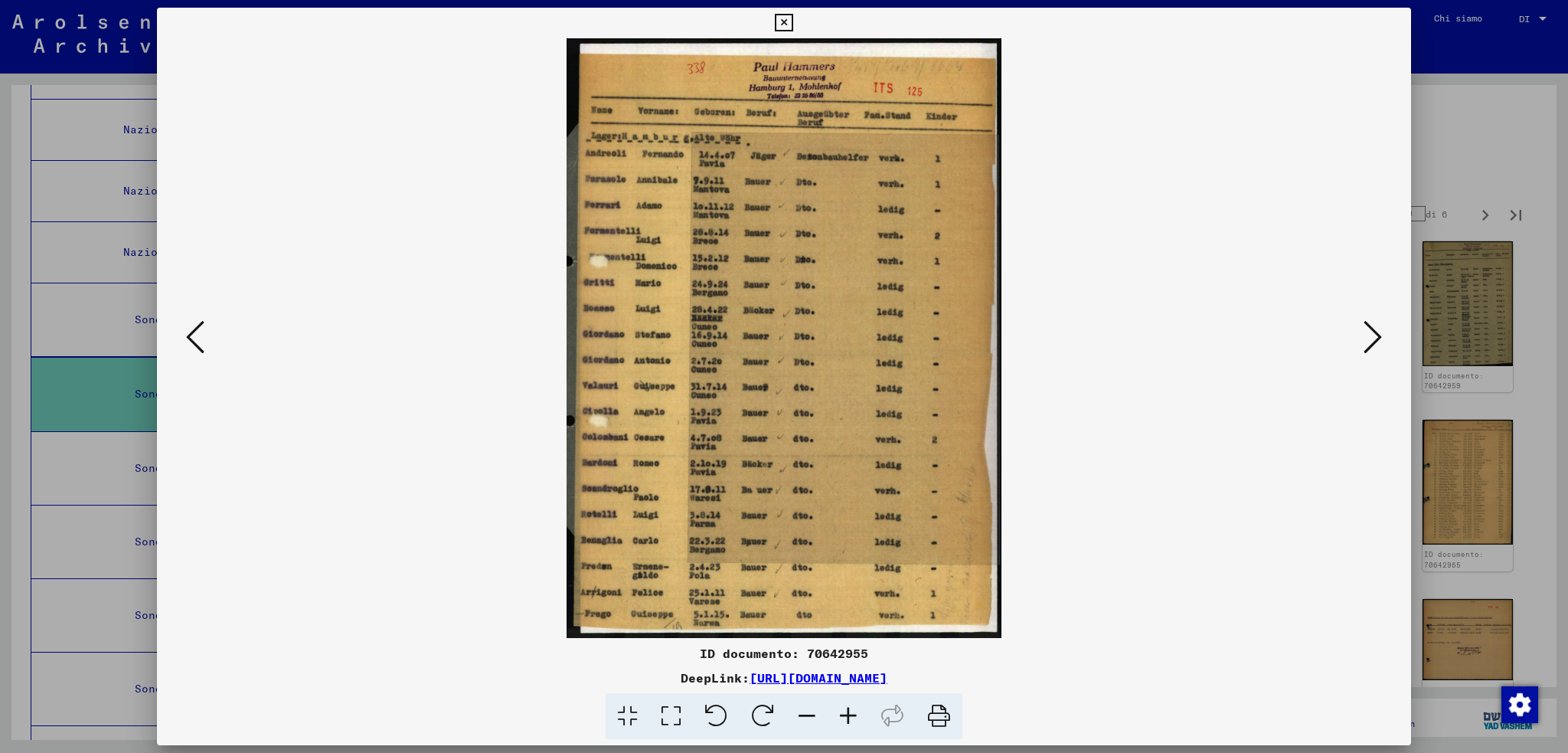 click at bounding box center [195, 337] 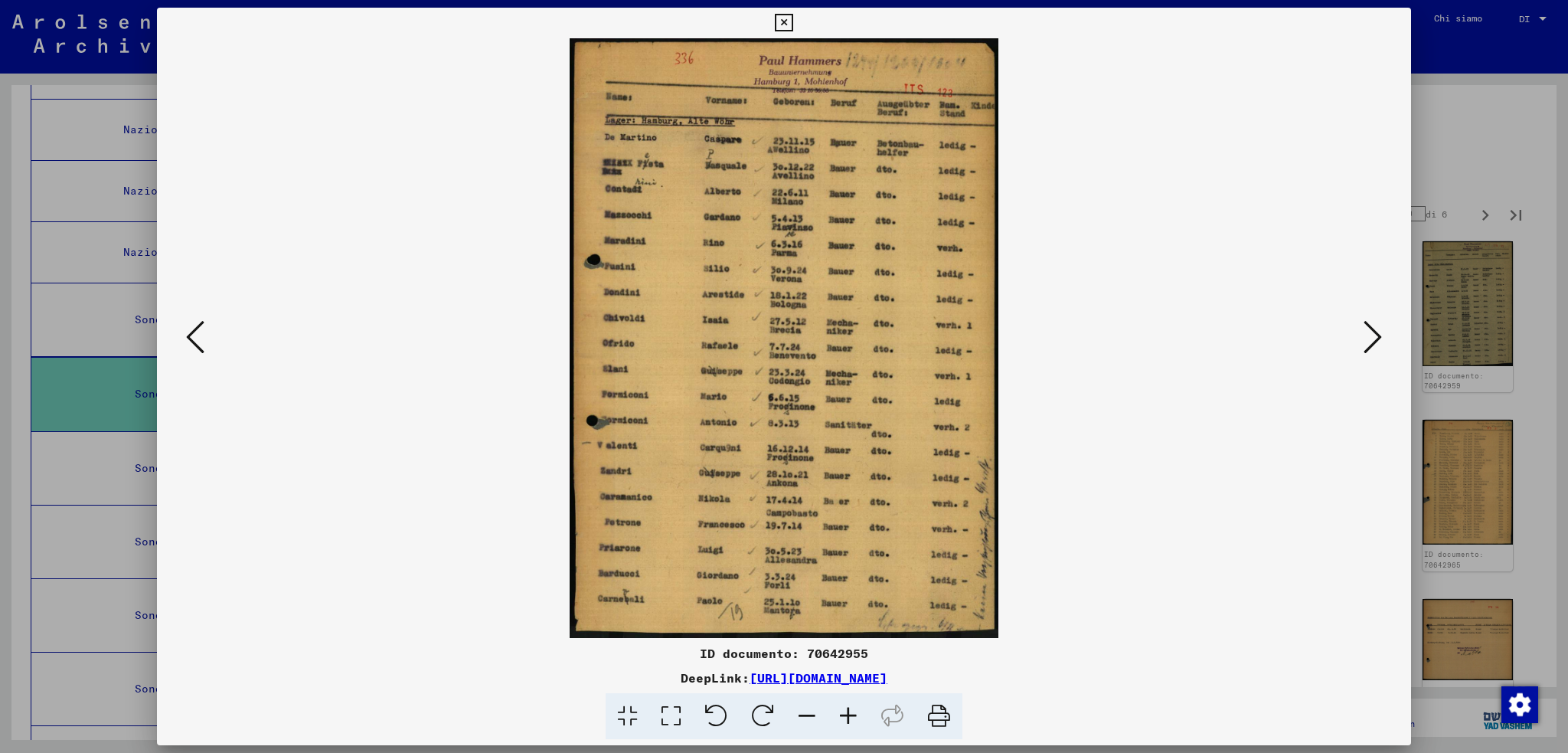 click at bounding box center (195, 337) 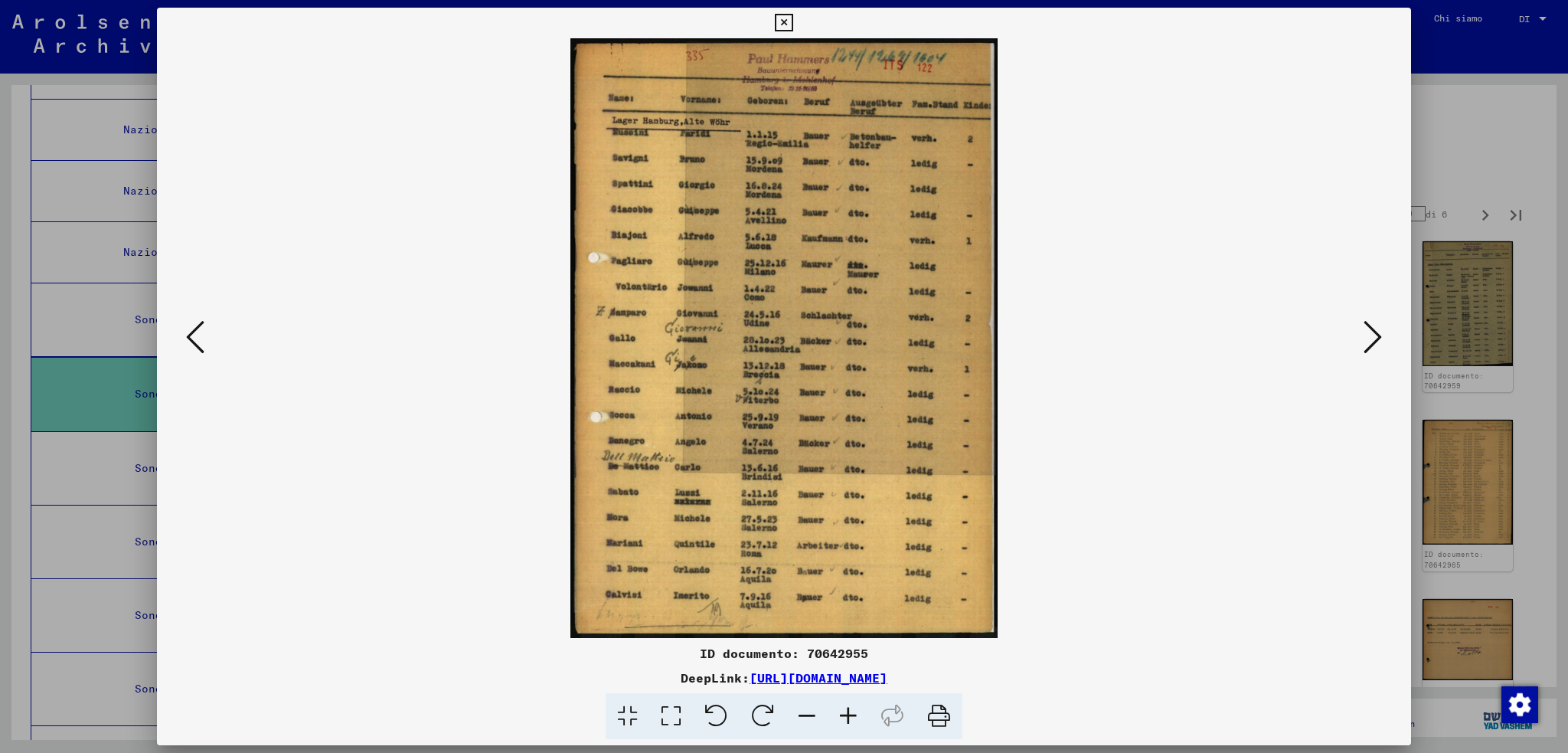 click at bounding box center [195, 337] 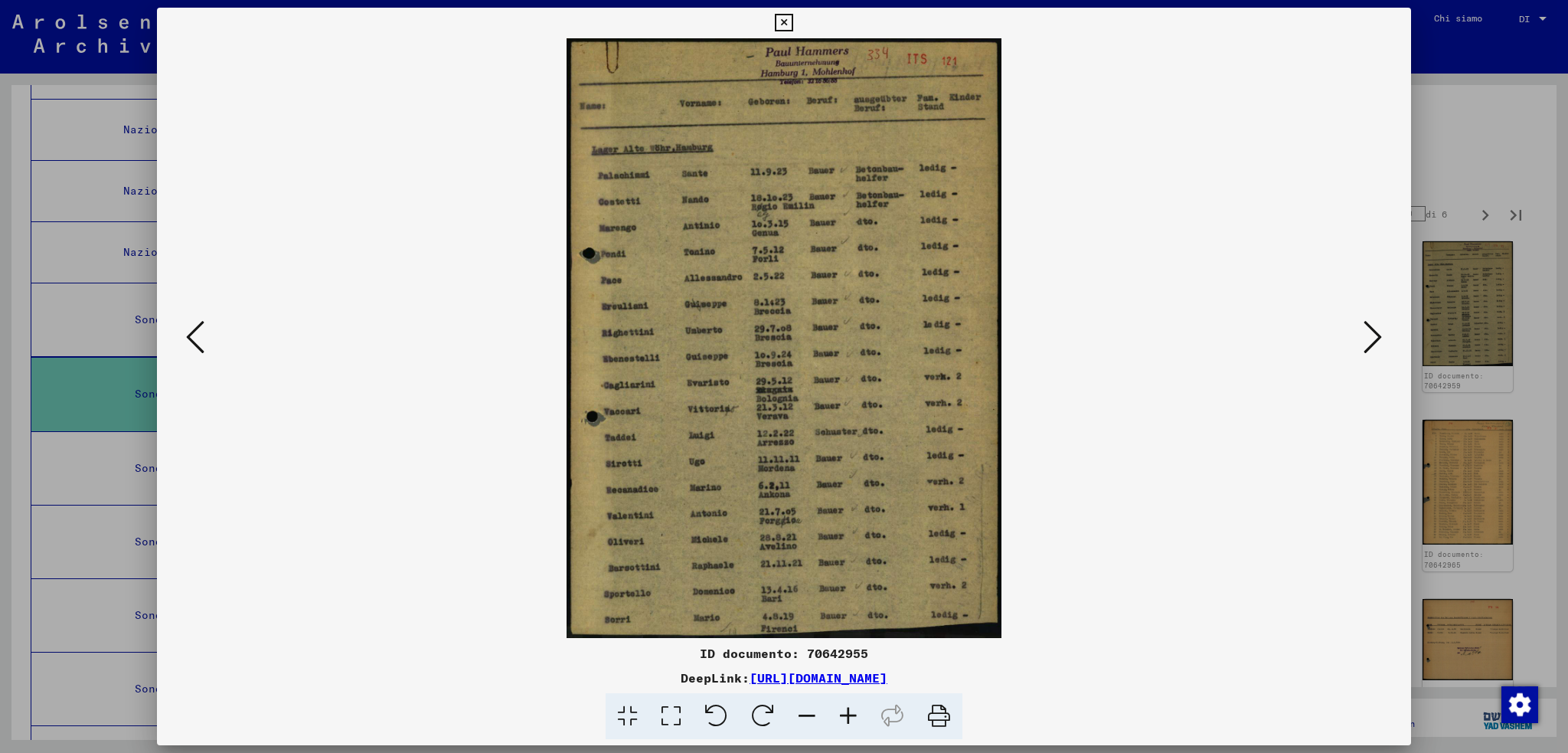 click at bounding box center [195, 337] 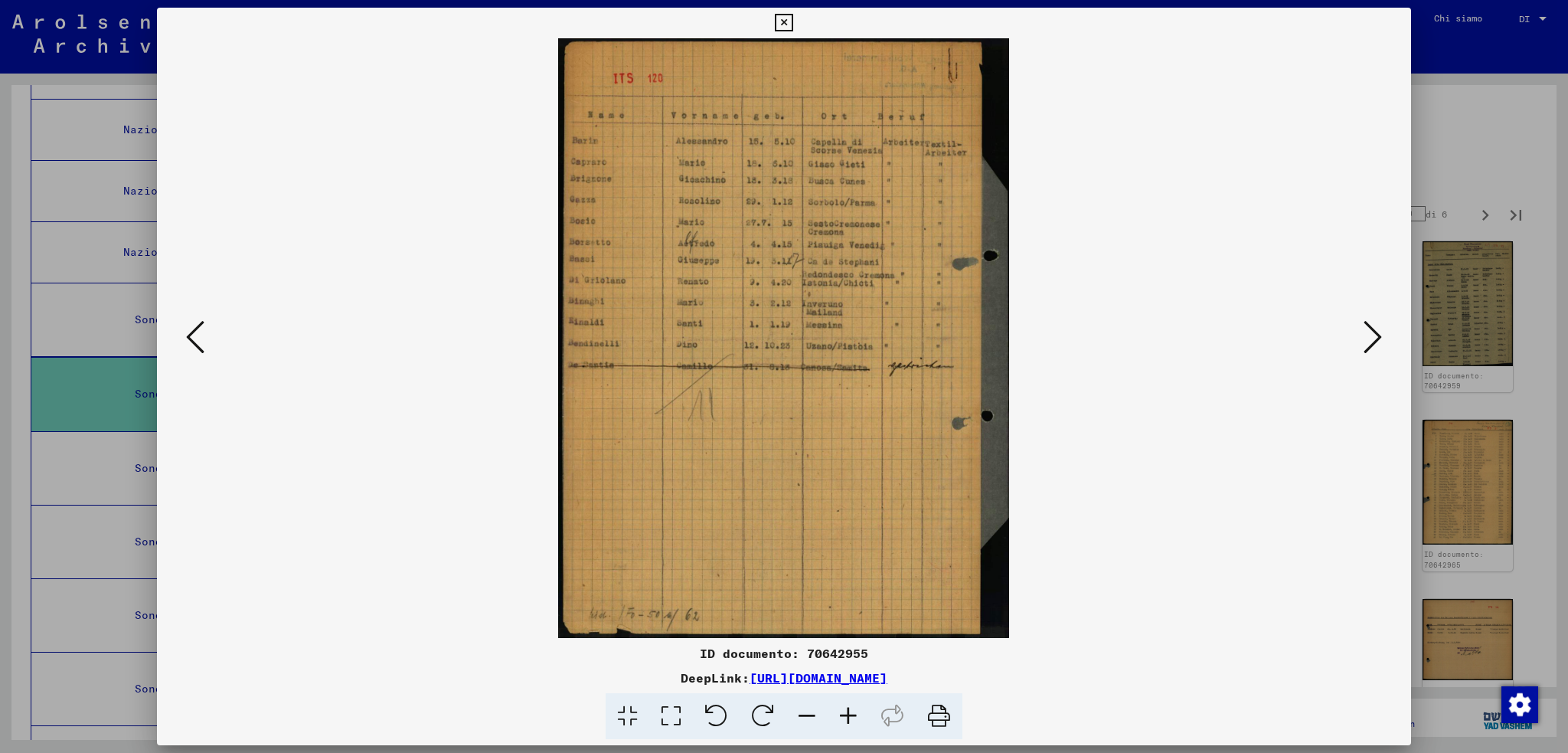 click at bounding box center (195, 337) 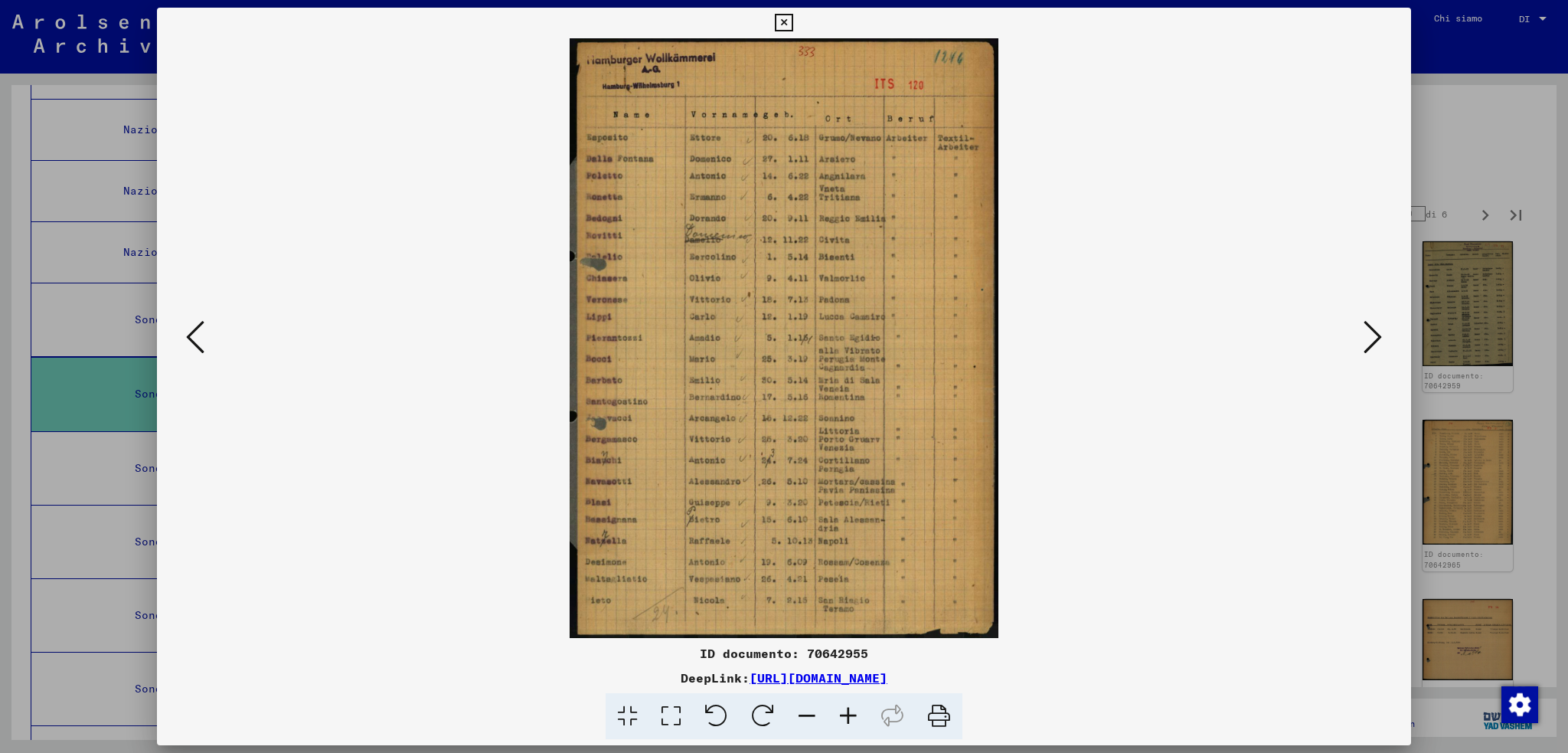 click at bounding box center (195, 337) 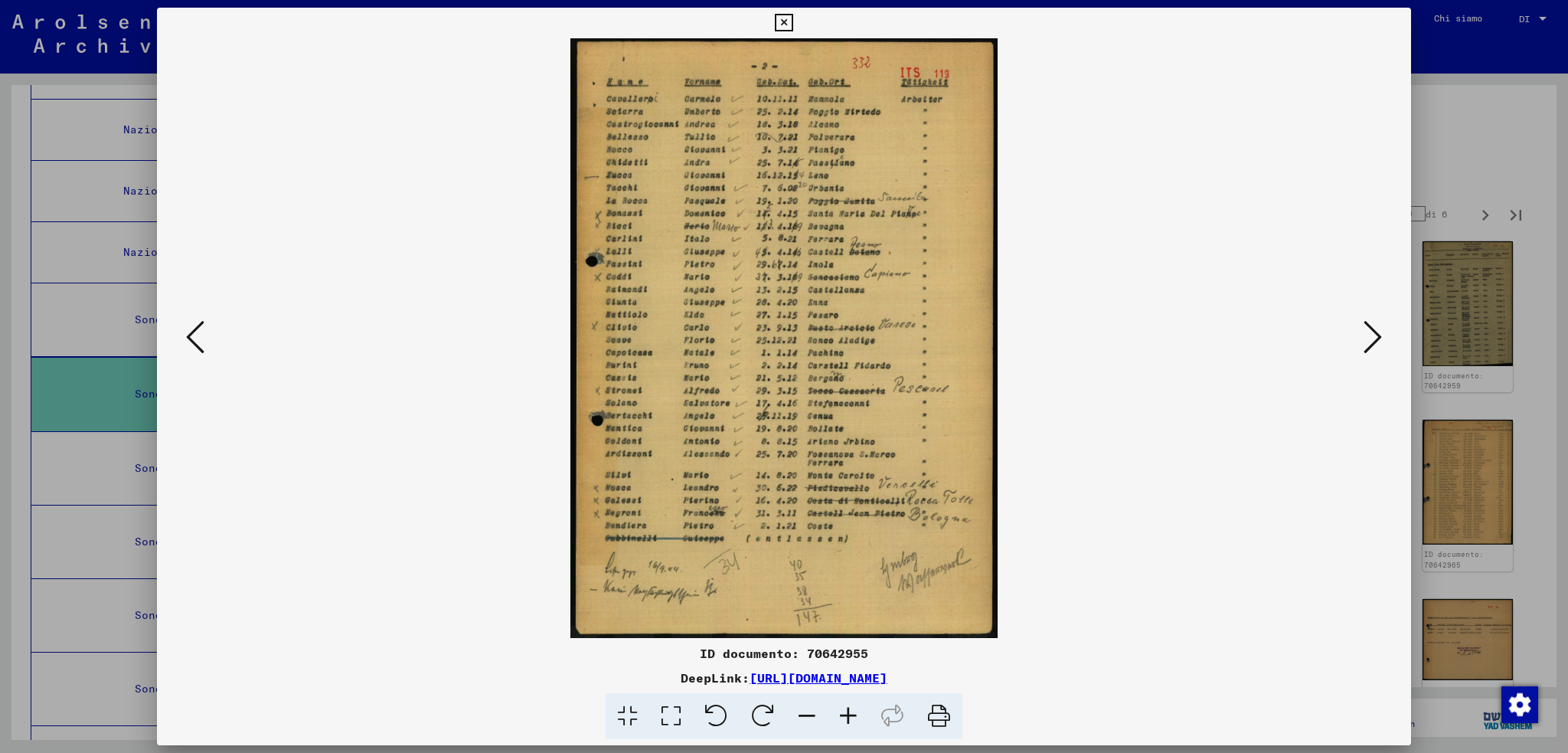 click at bounding box center (195, 337) 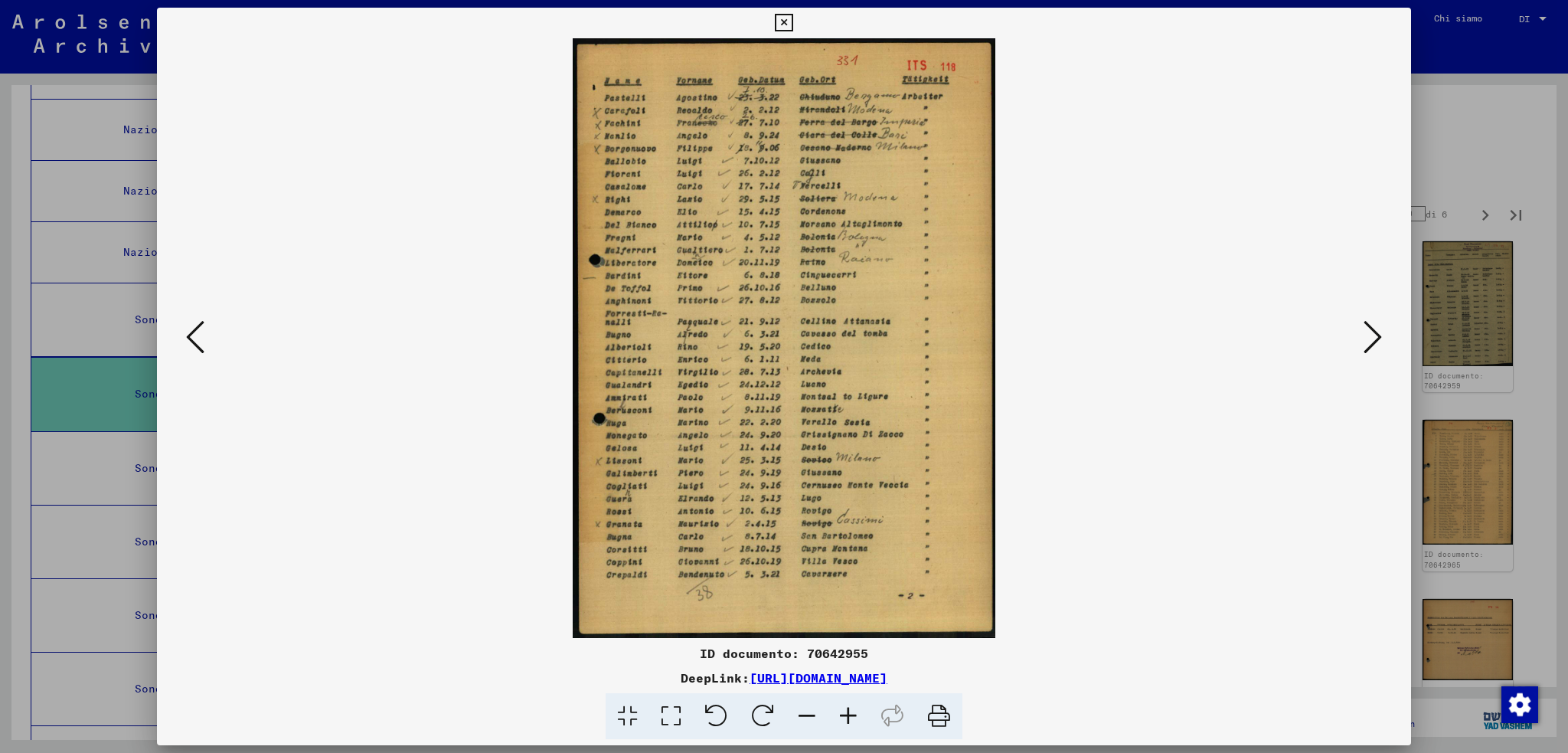 click at bounding box center (195, 337) 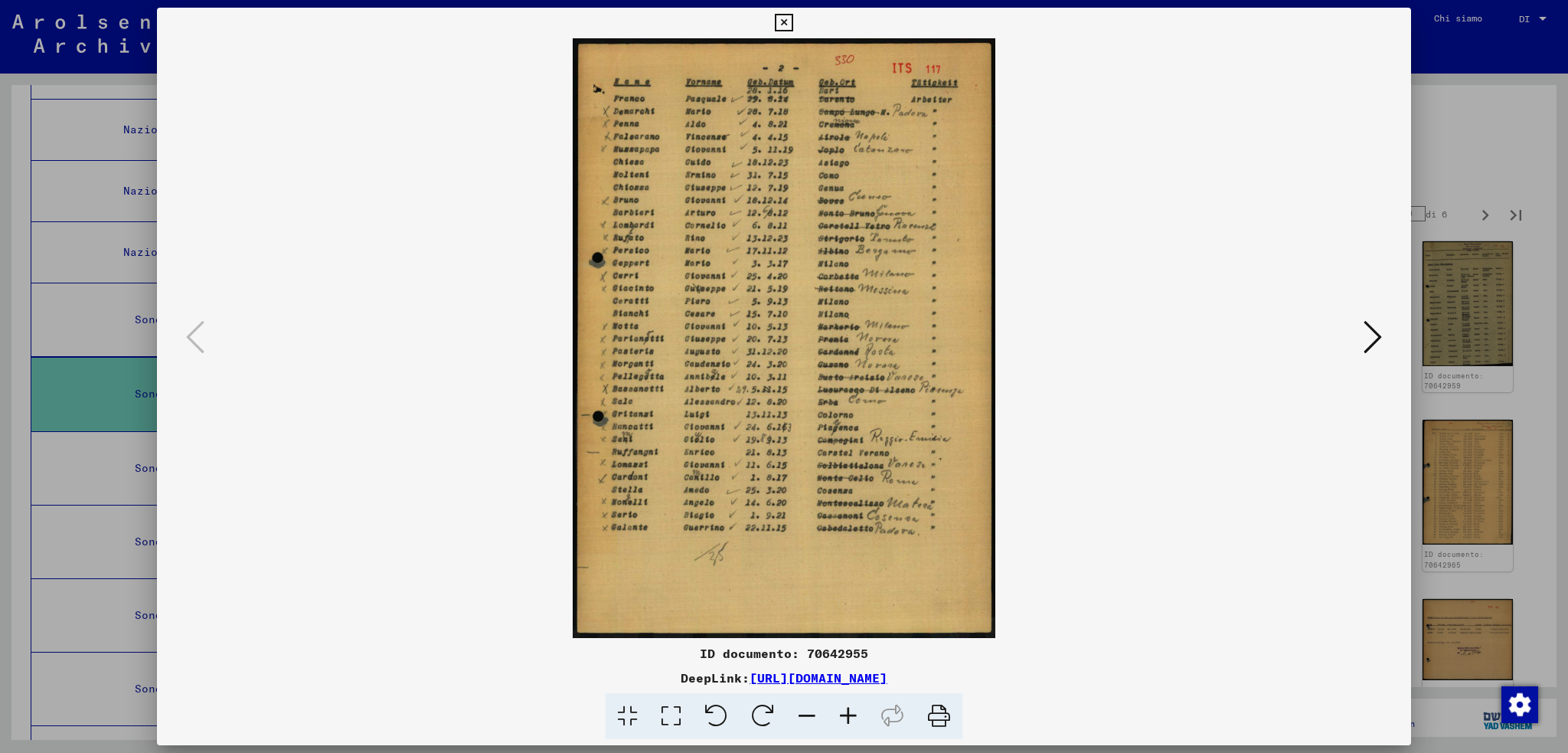click at bounding box center [1373, 337] 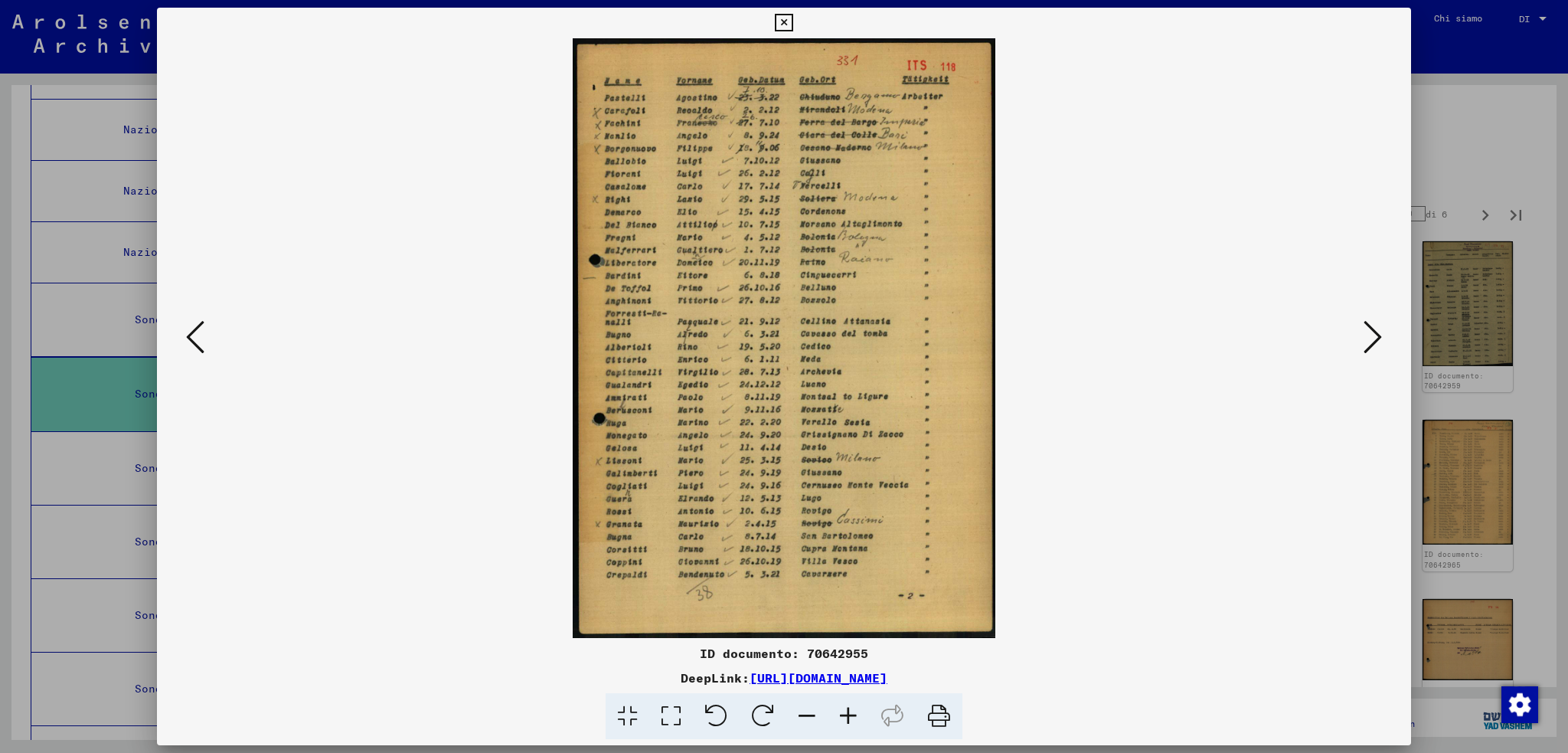 click at bounding box center [1373, 337] 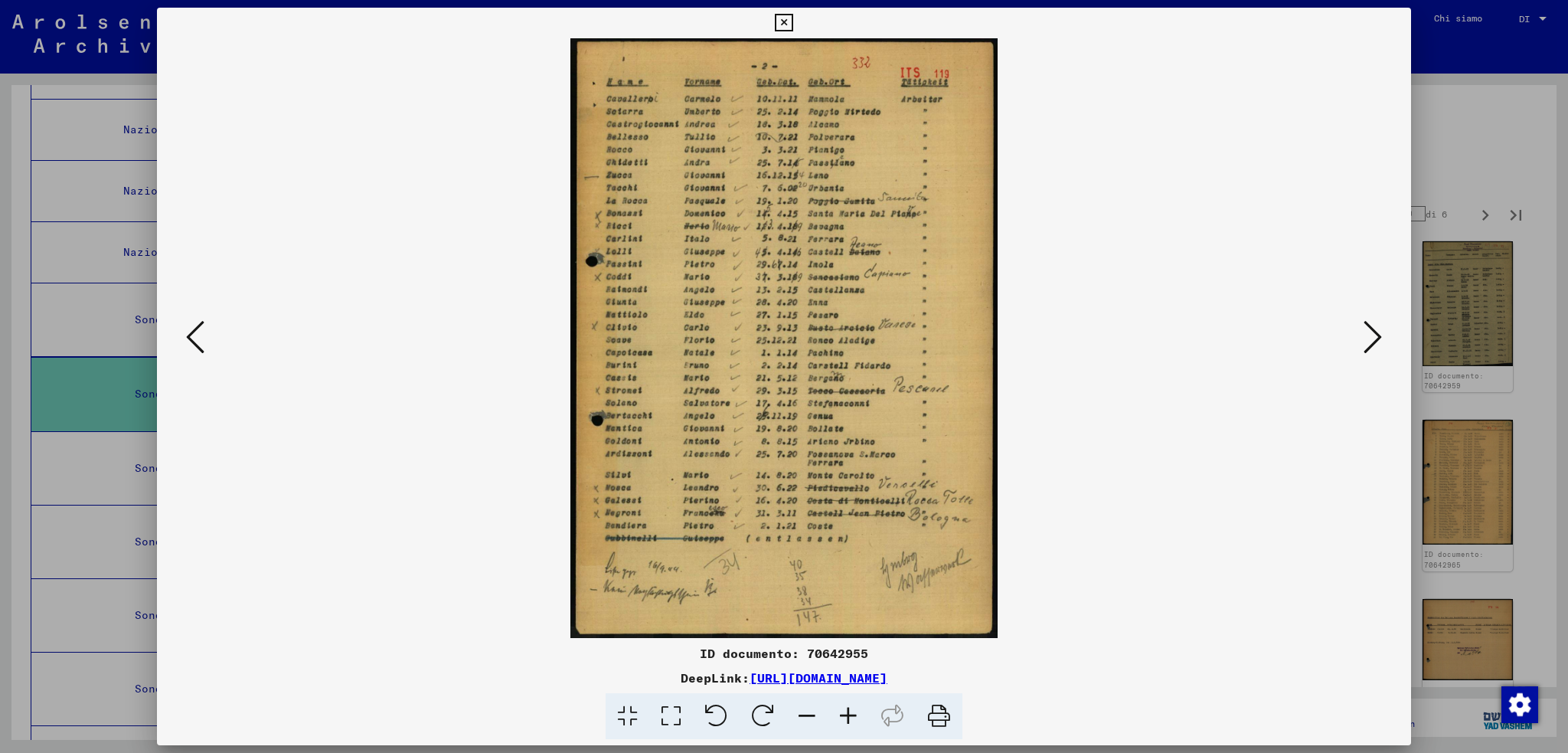 click at bounding box center [1373, 337] 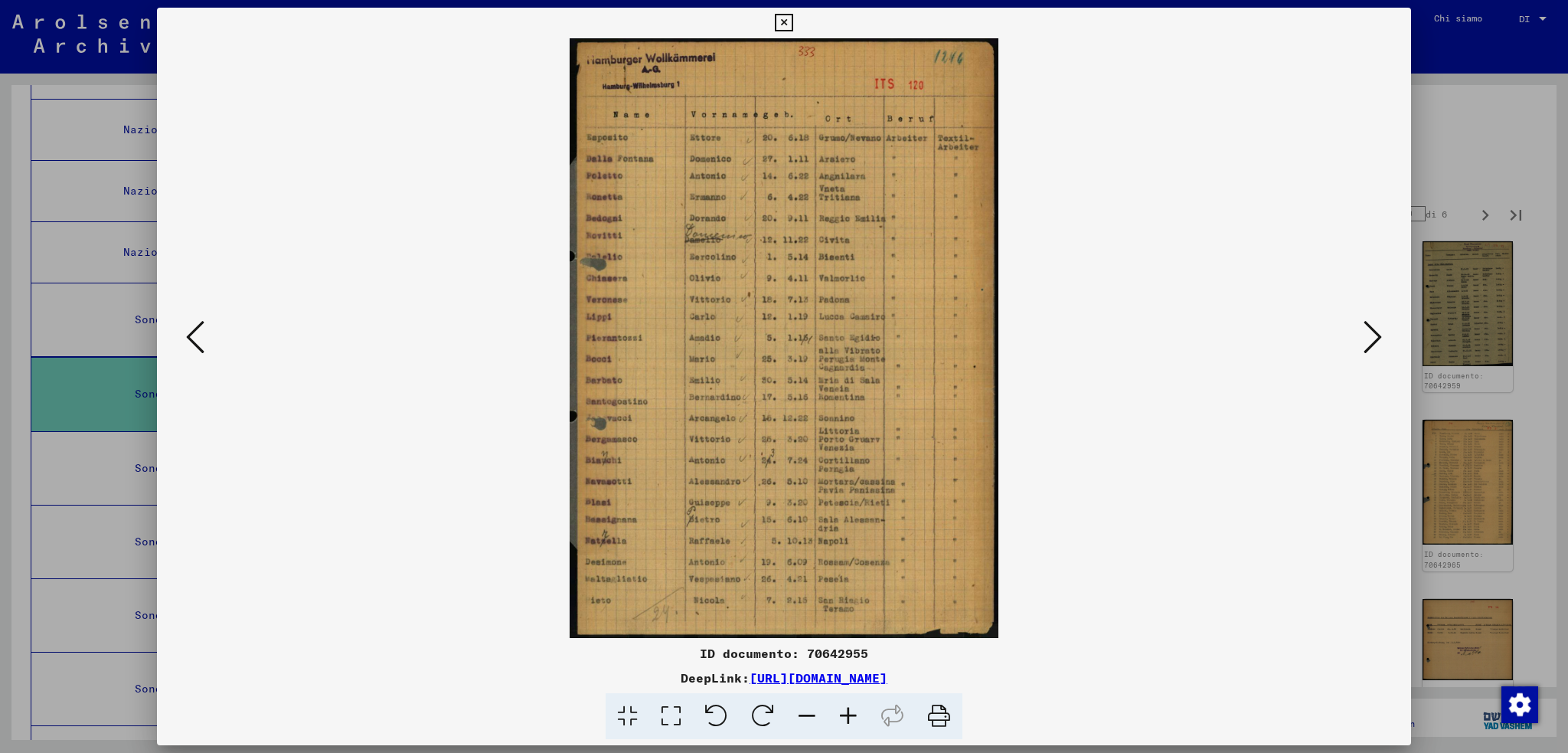 click at bounding box center [195, 337] 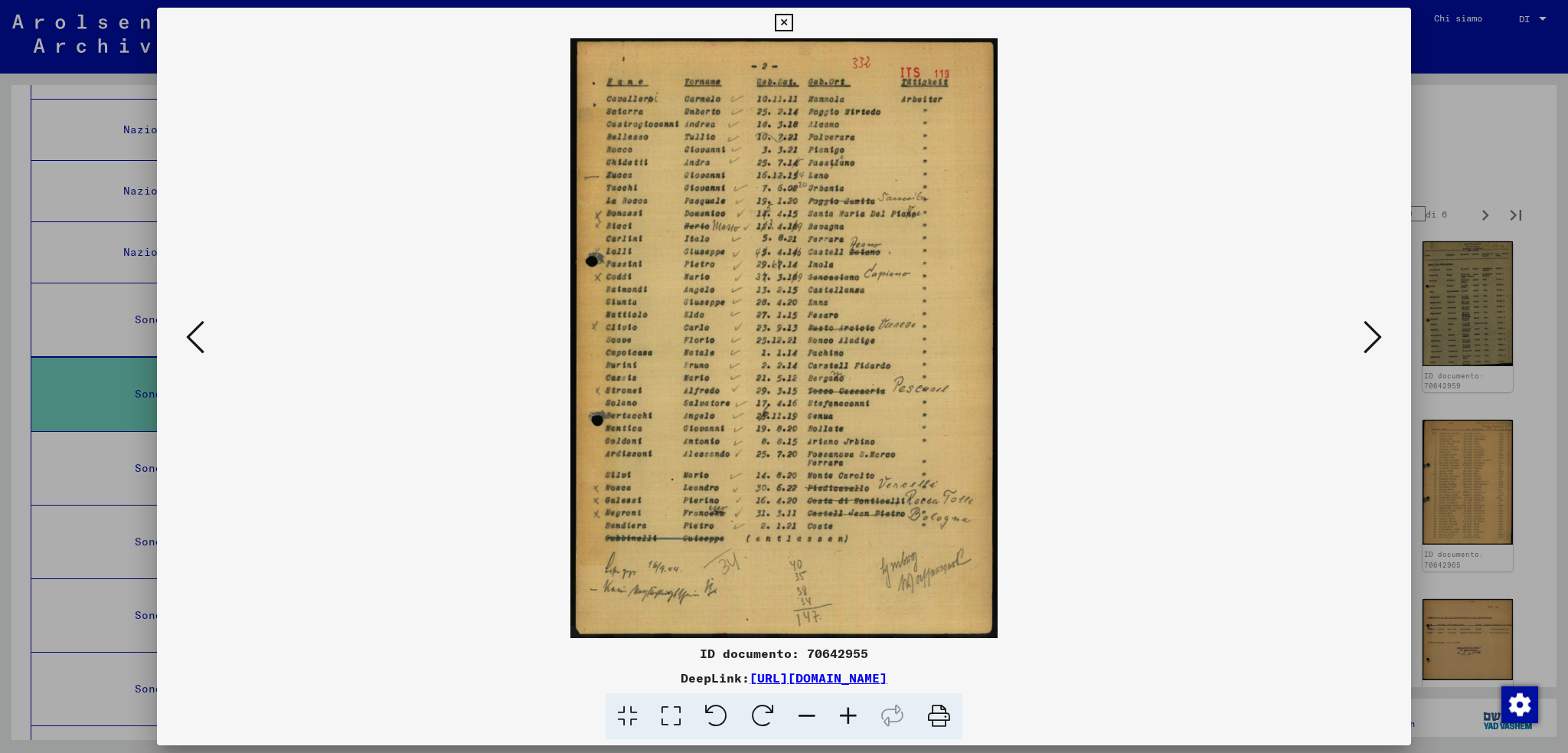 click at bounding box center (783, 23) 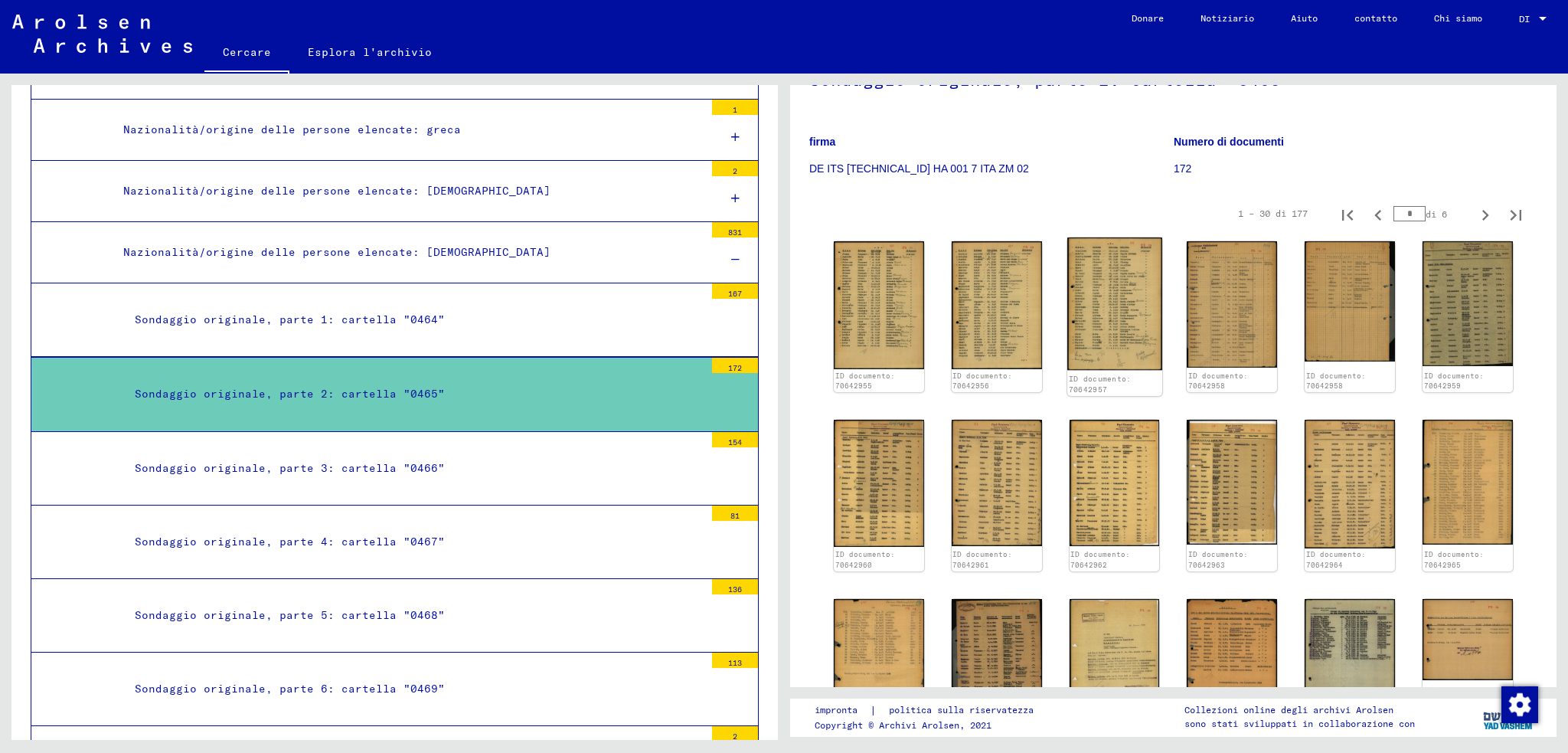 click 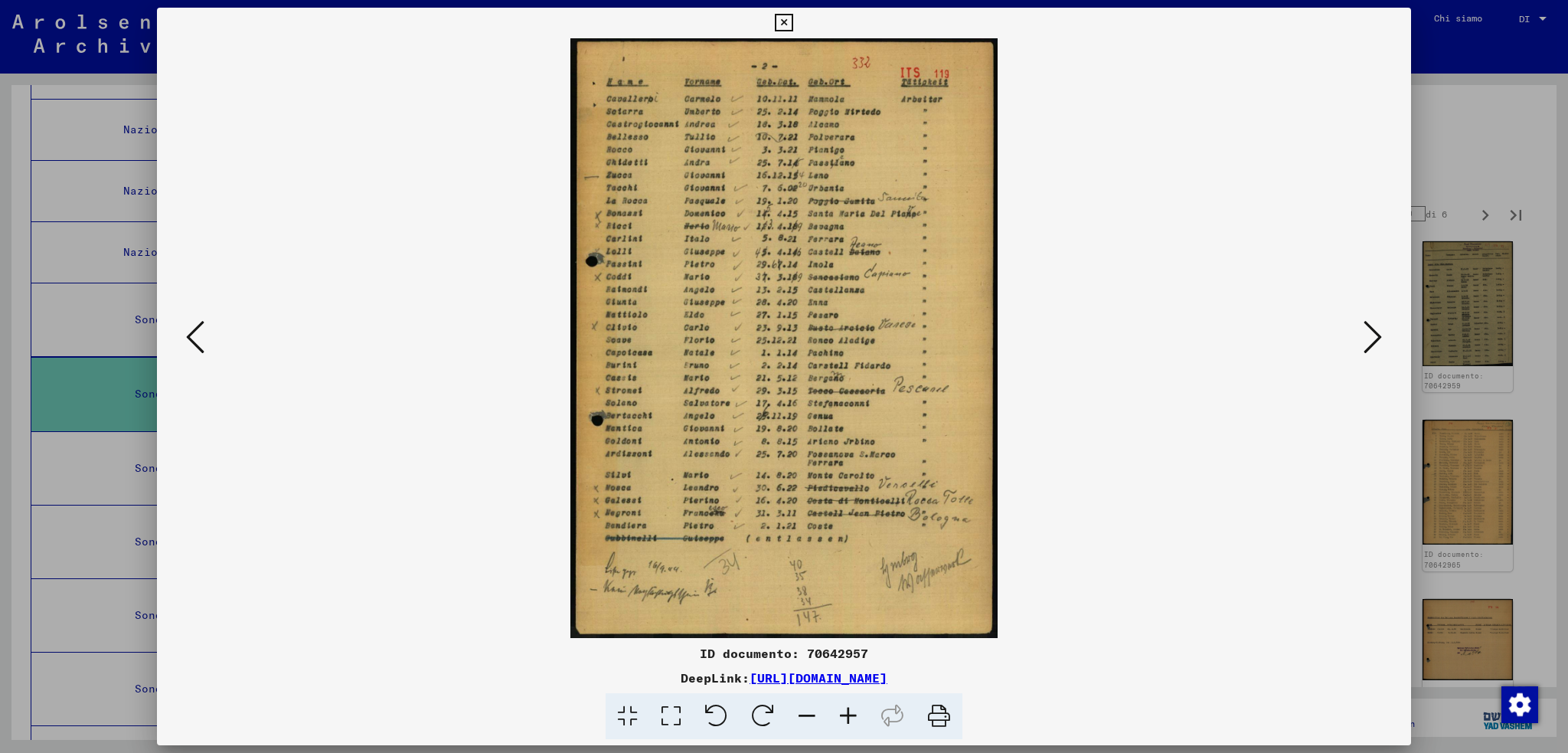 click at bounding box center [1373, 337] 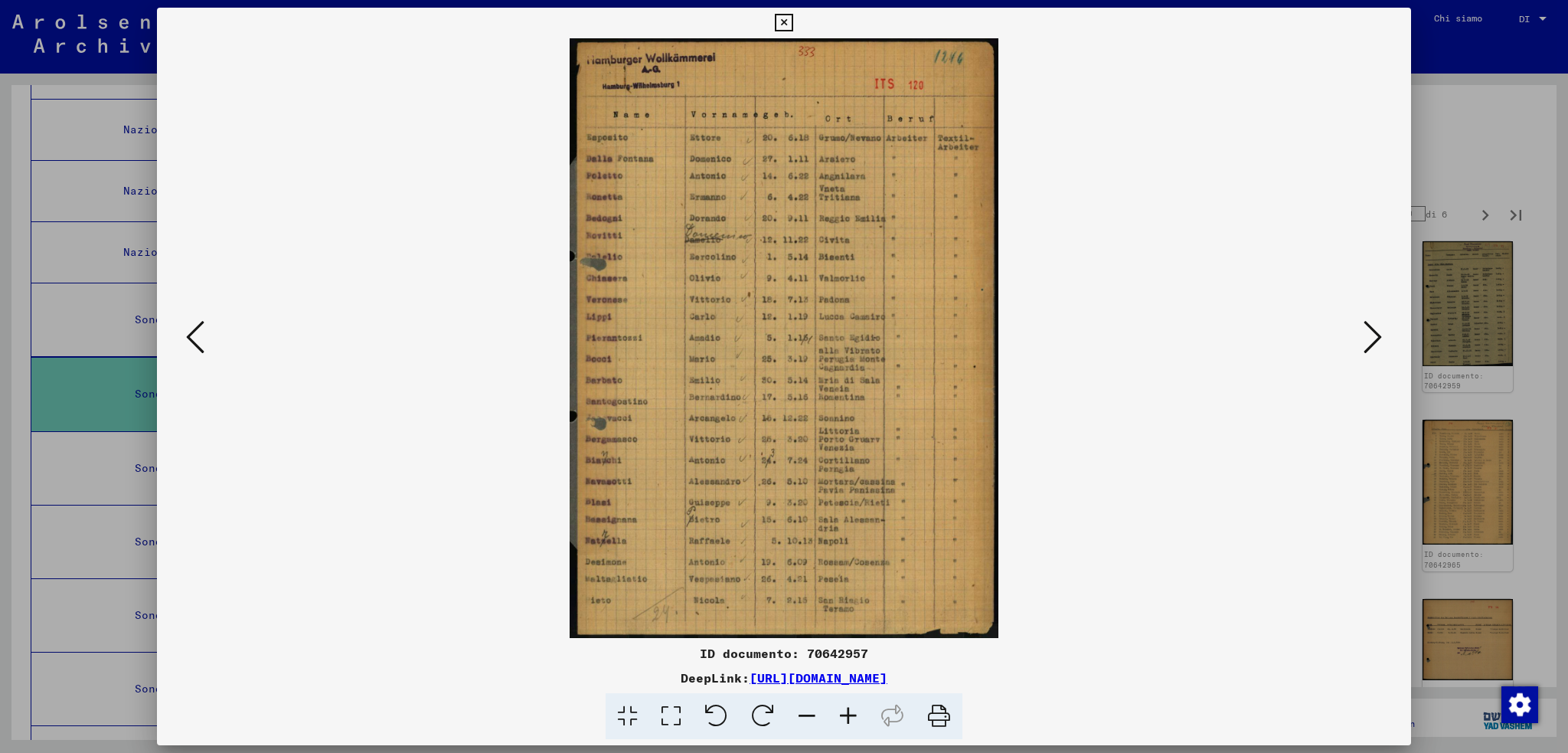 click at bounding box center [783, 23] 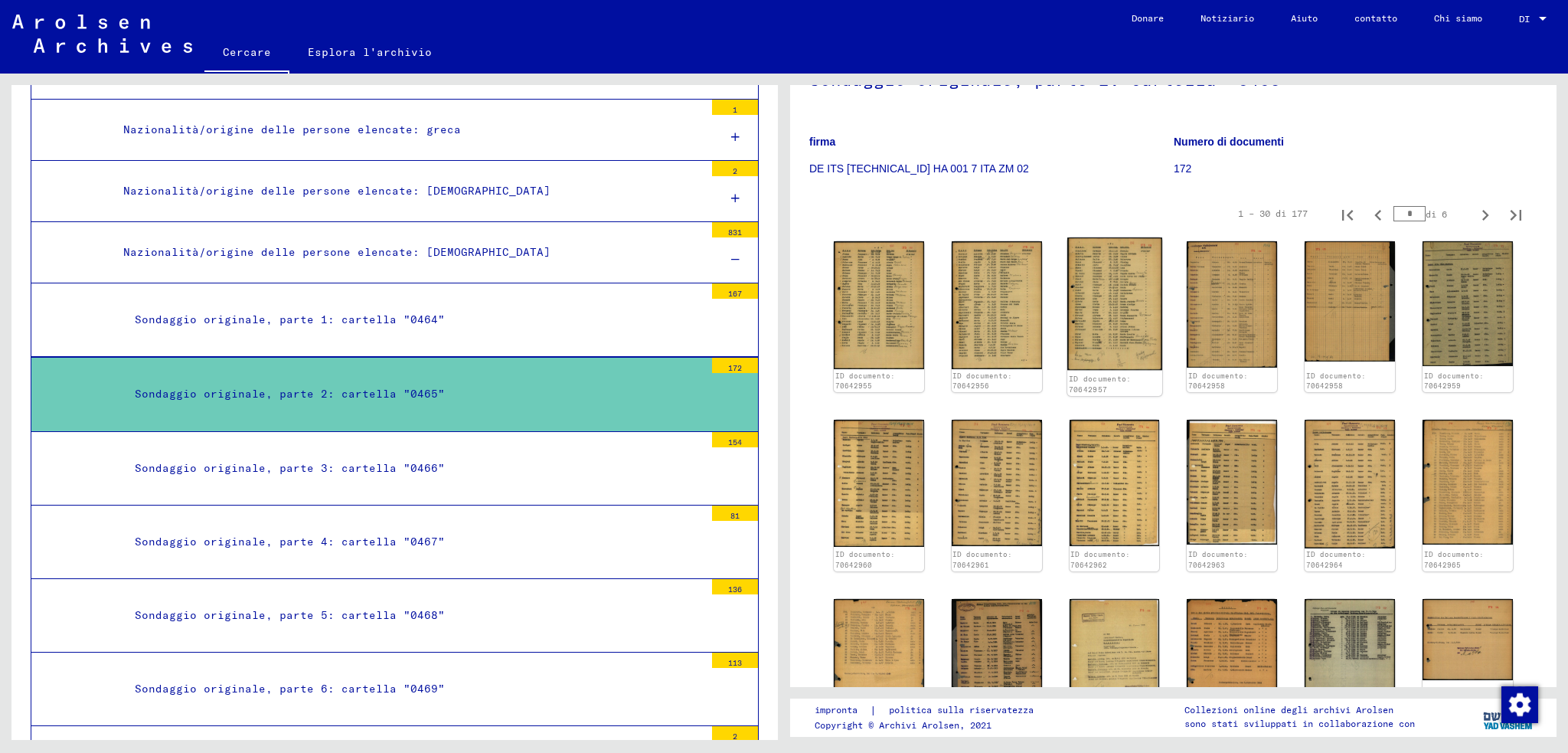 click 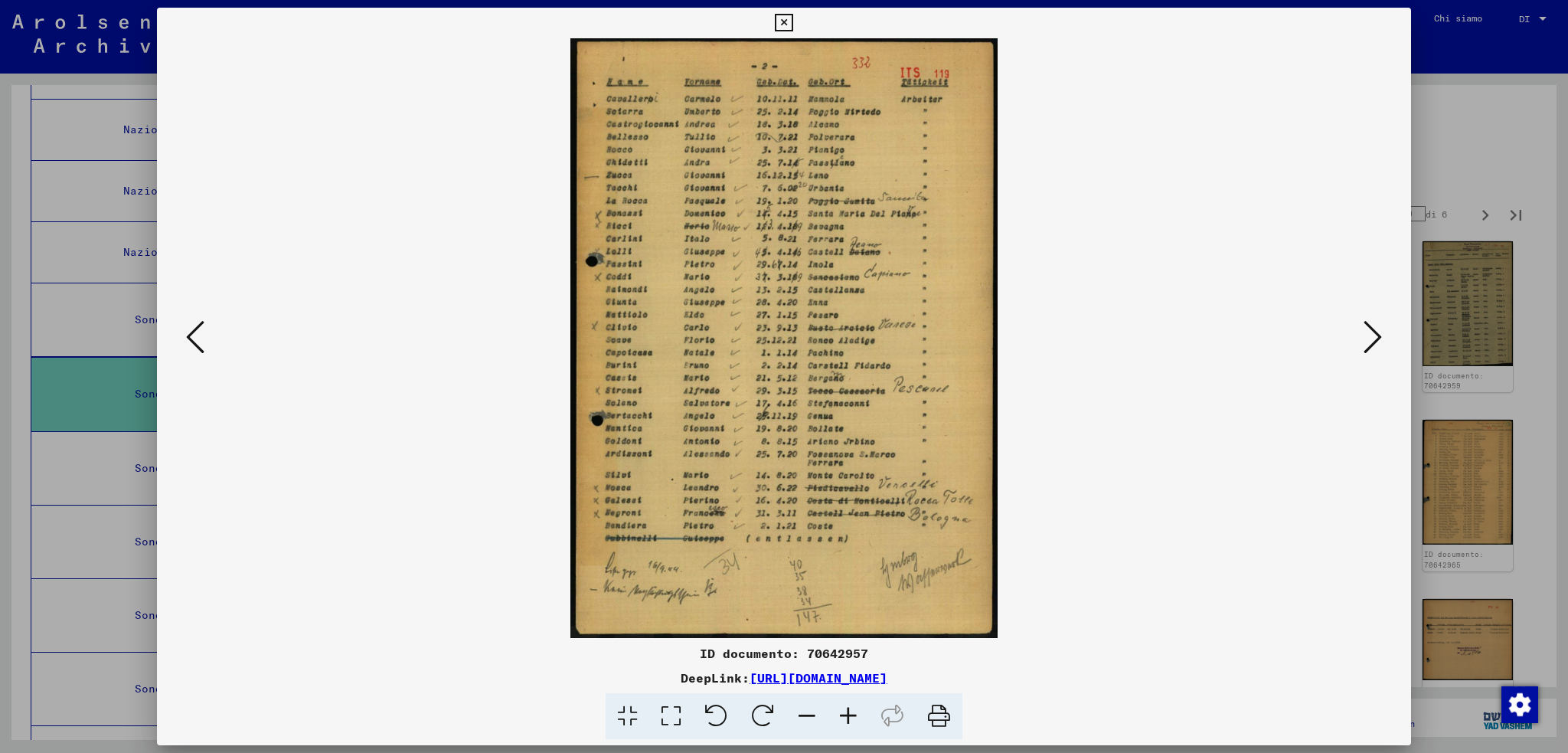 click at bounding box center [783, 23] 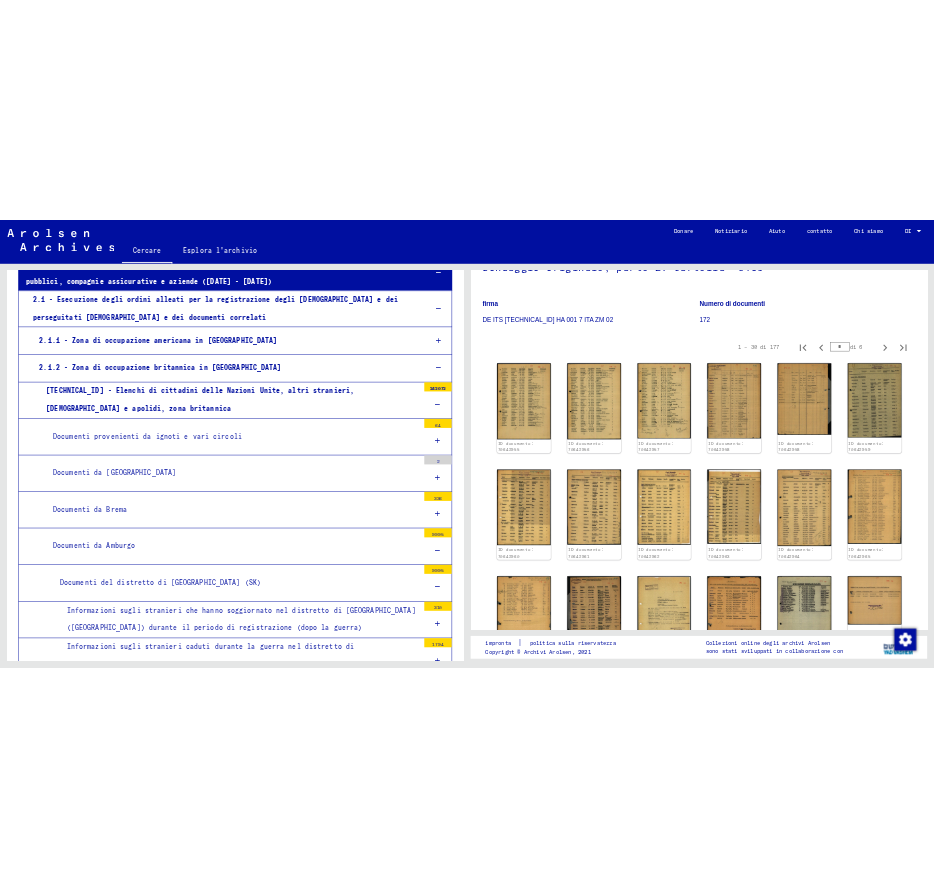 scroll, scrollTop: 0, scrollLeft: 0, axis: both 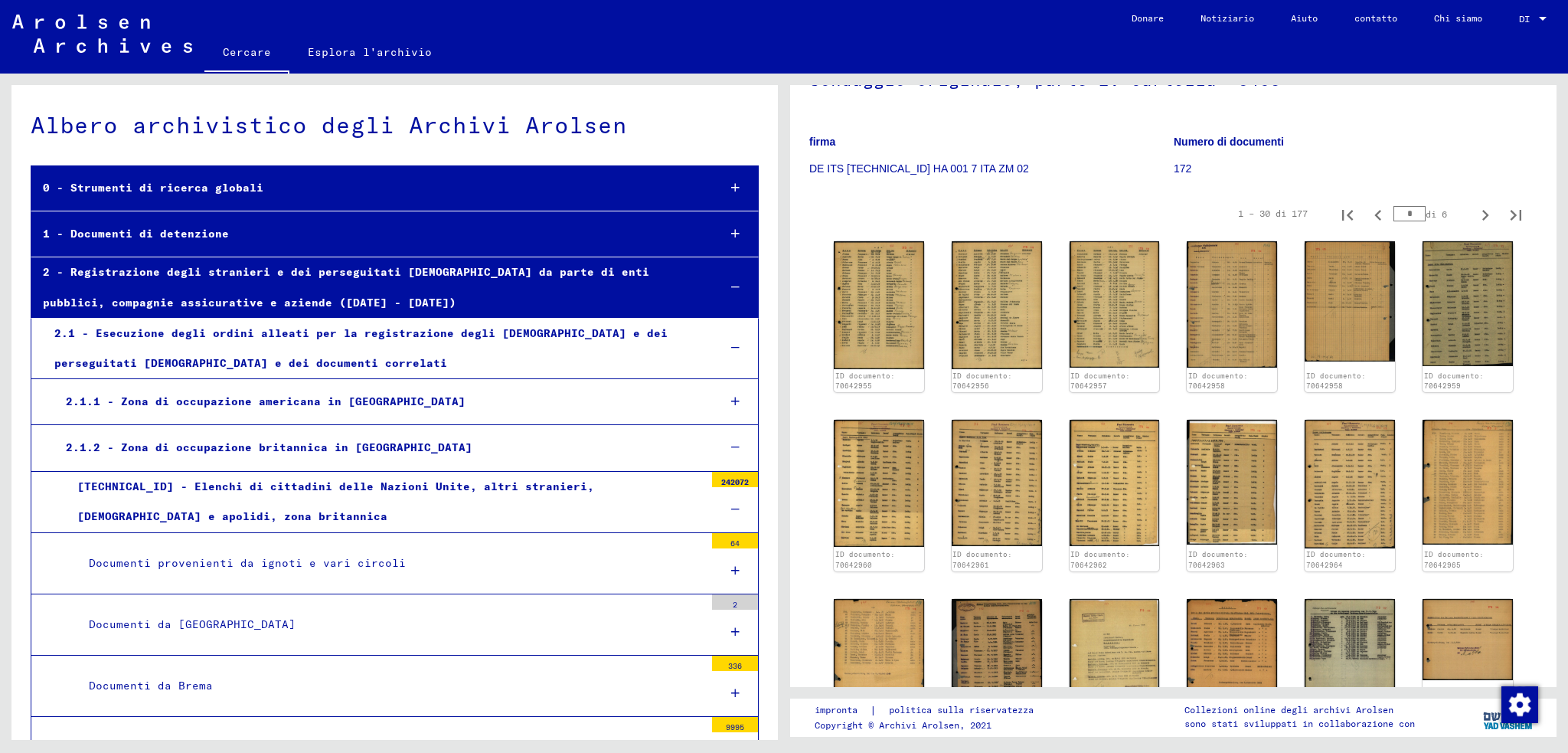 click on "Cercare" 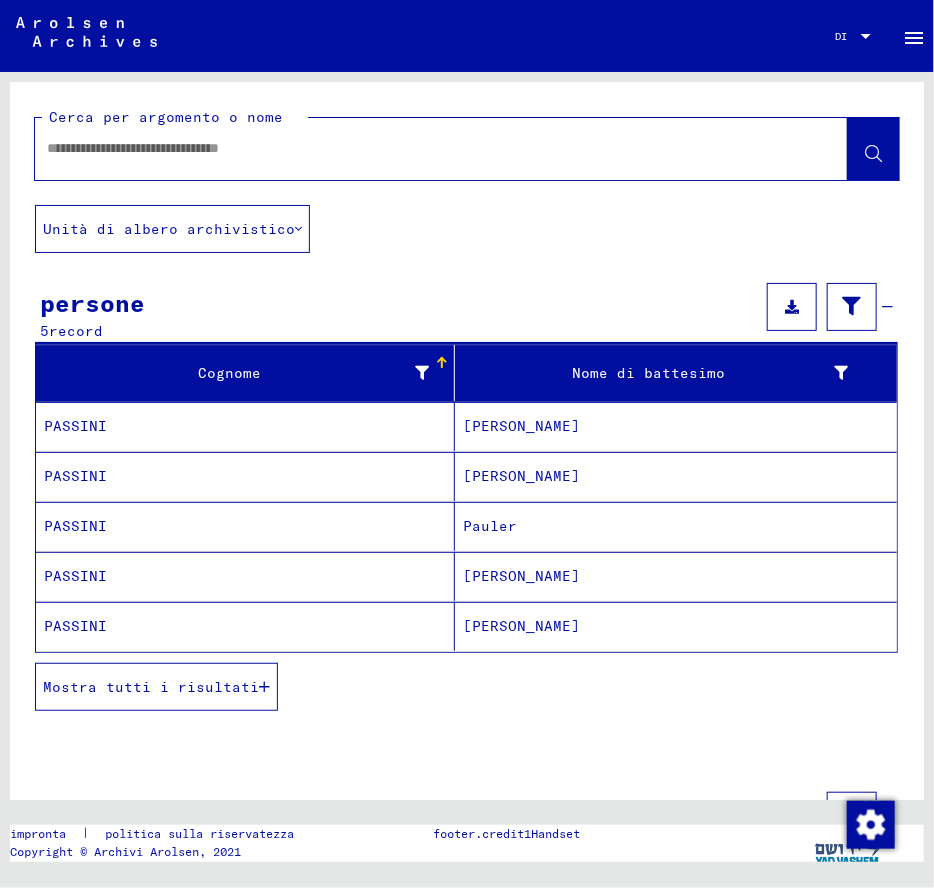 click at bounding box center [423, 148] 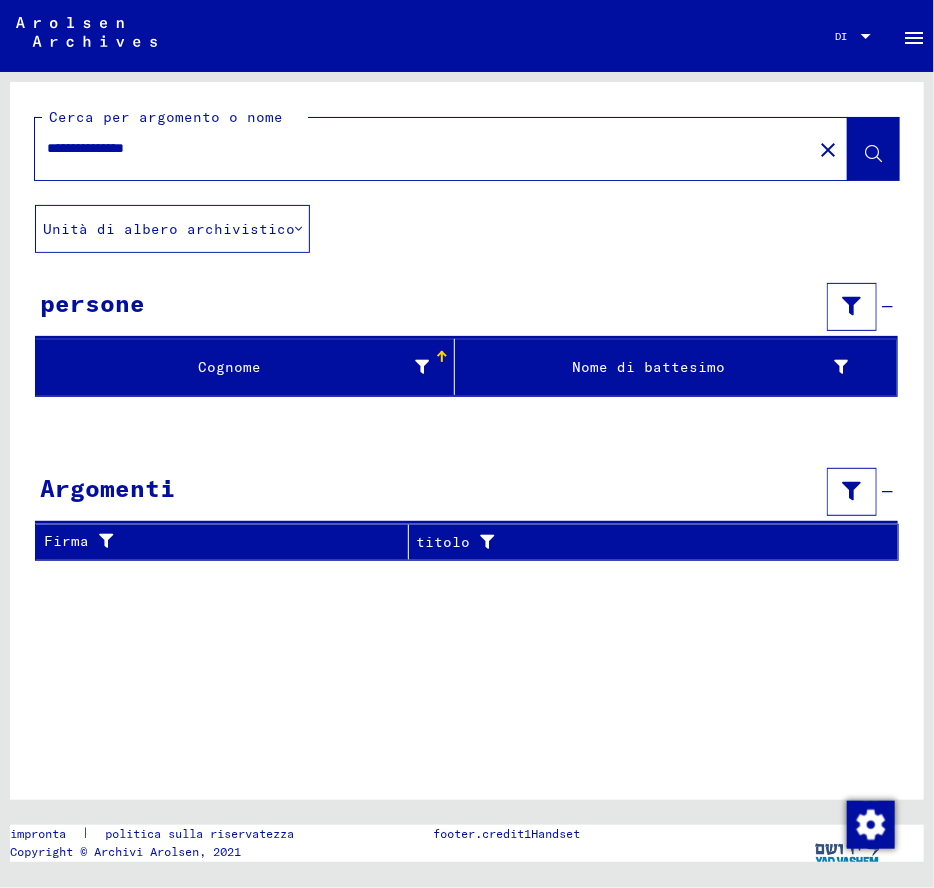 drag, startPoint x: 125, startPoint y: 148, endPoint x: 244, endPoint y: 139, distance: 119.33985 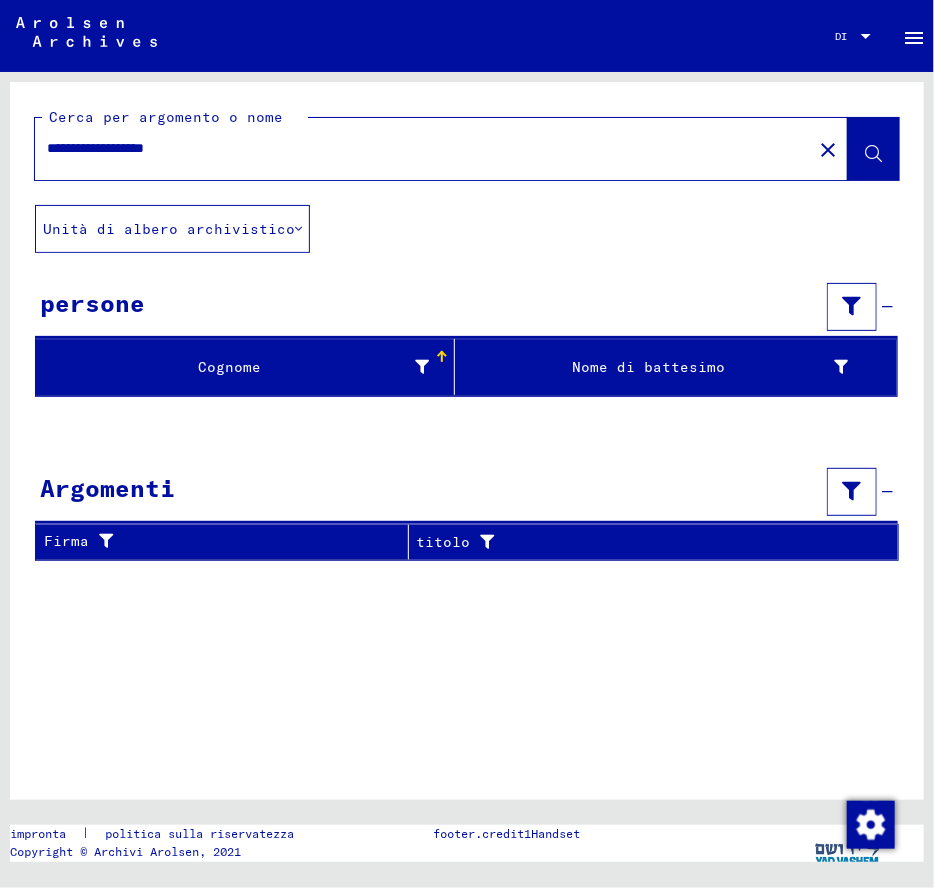 drag, startPoint x: 237, startPoint y: 147, endPoint x: -154, endPoint y: 151, distance: 391.02045 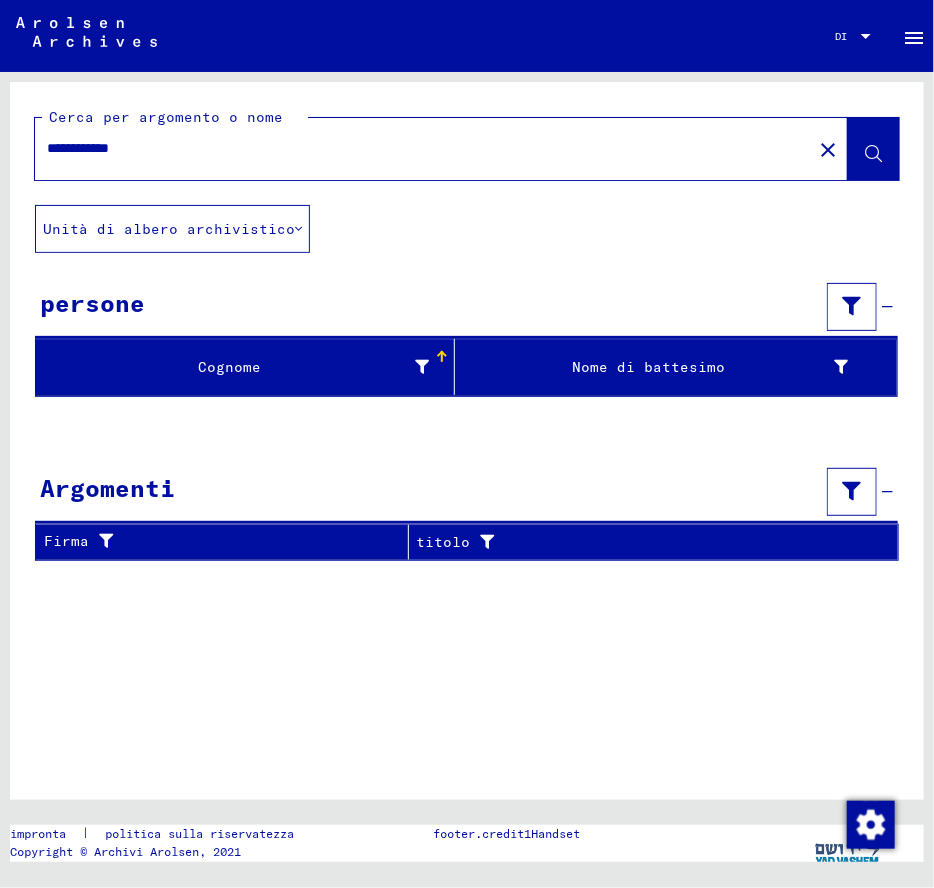 type on "**********" 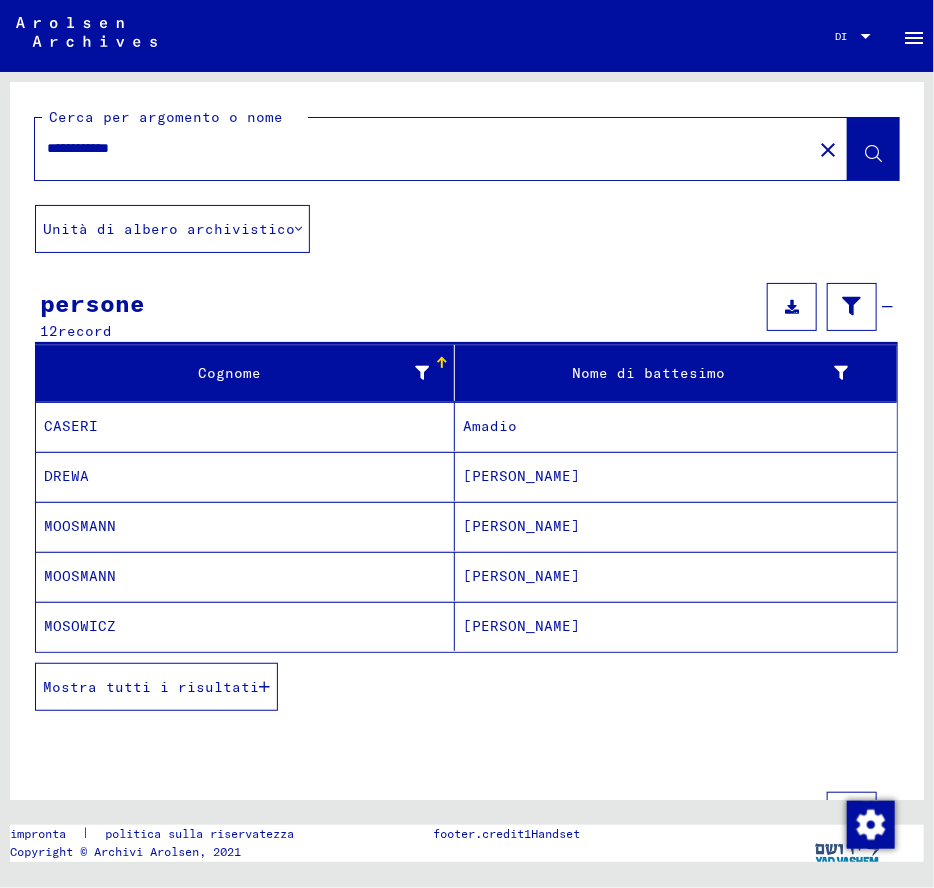 click at bounding box center [264, 687] 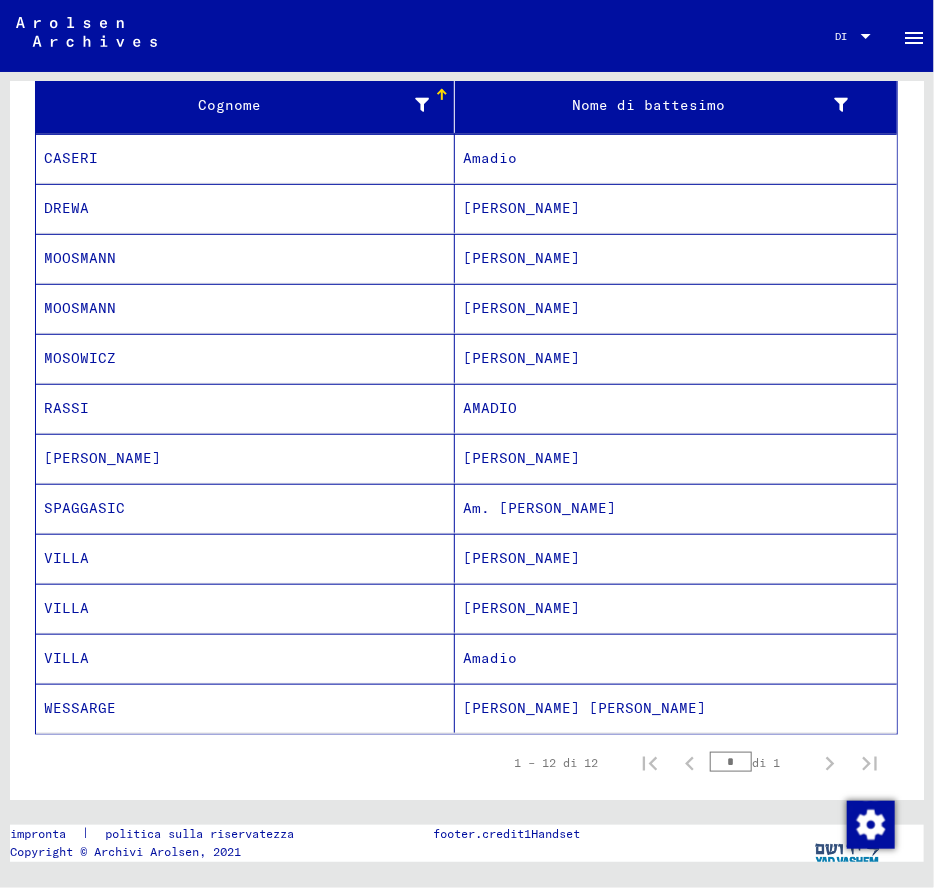 scroll, scrollTop: 300, scrollLeft: 0, axis: vertical 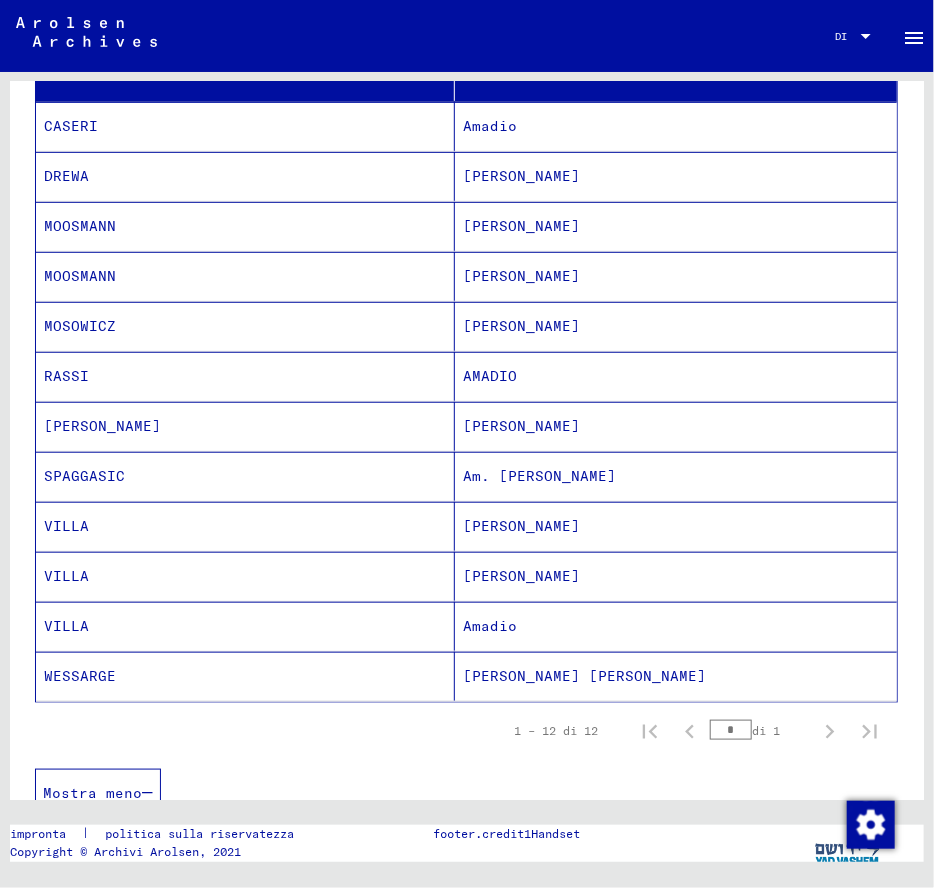 click on "VILLA" at bounding box center (66, 576) 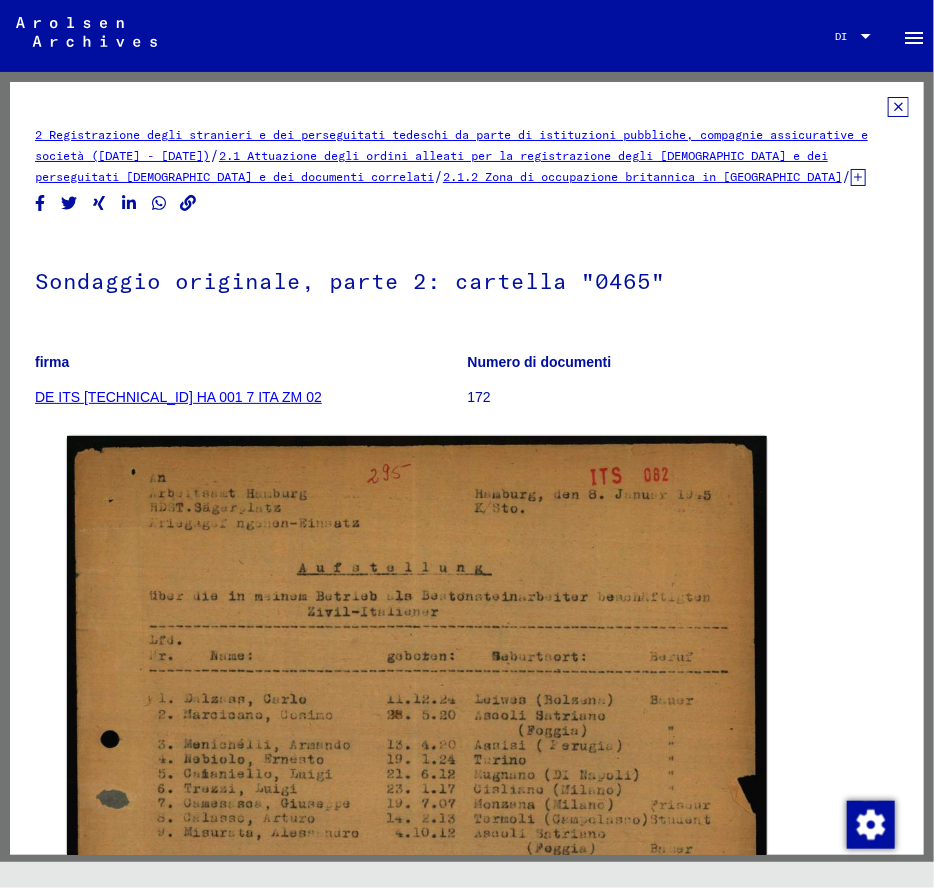 scroll, scrollTop: 0, scrollLeft: 0, axis: both 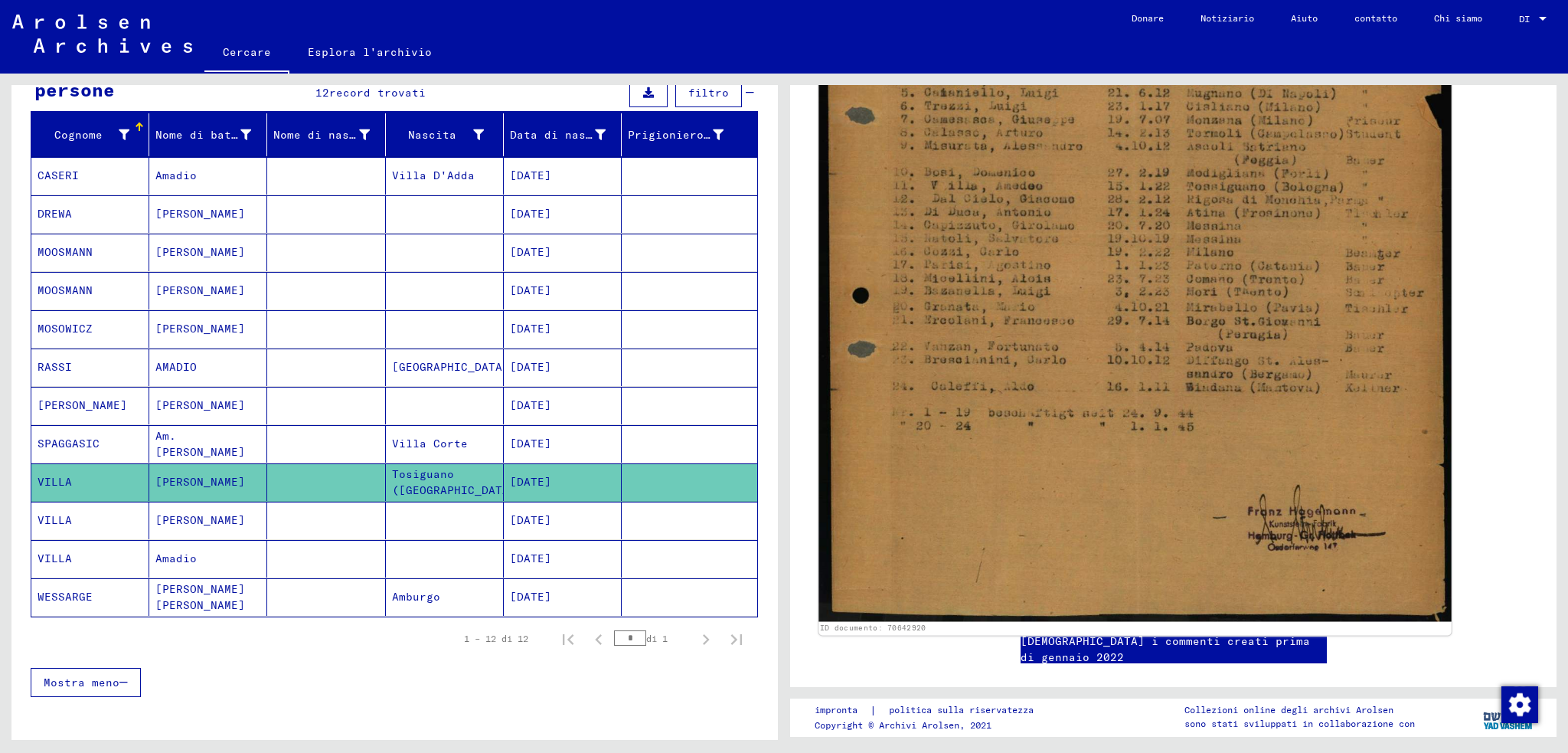 click 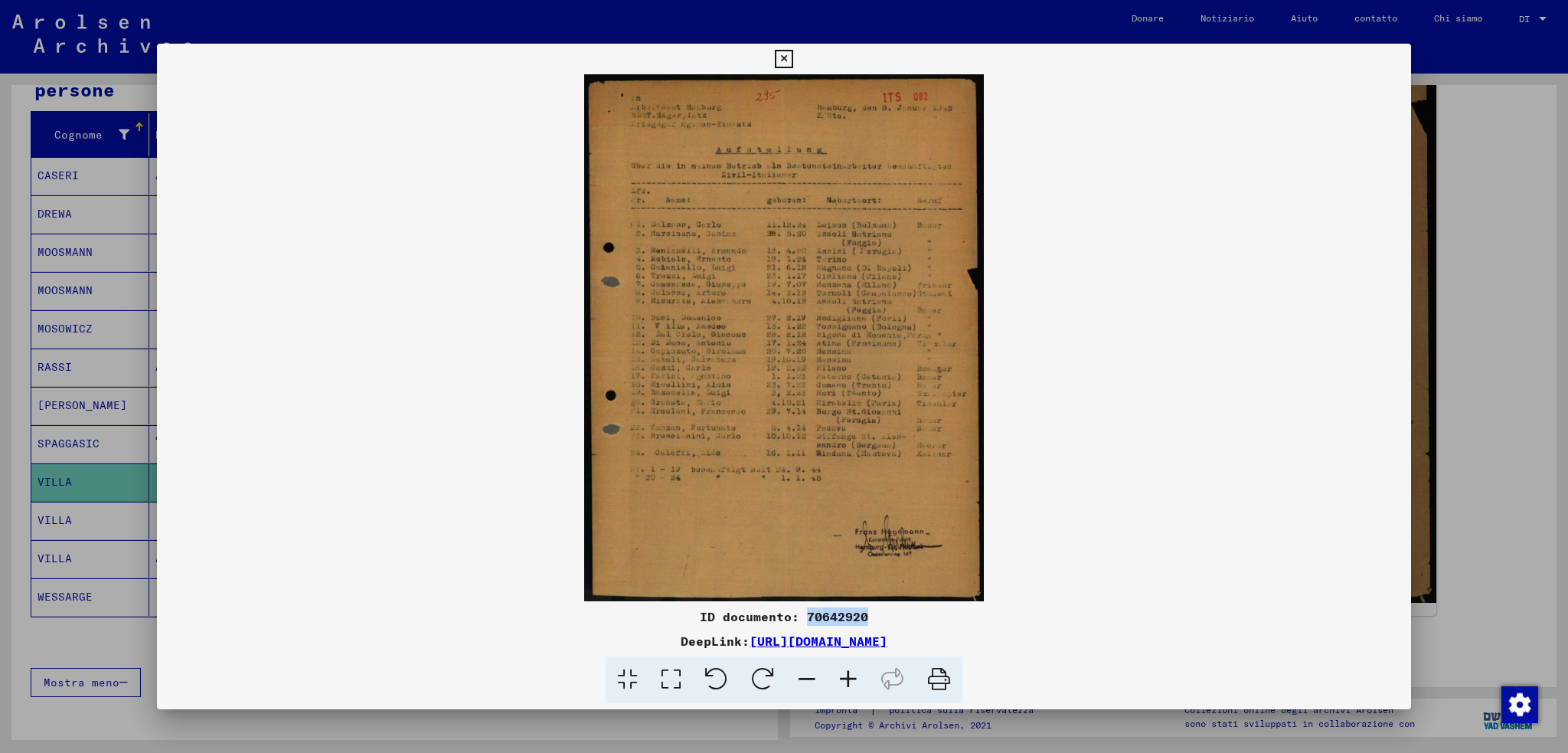 drag, startPoint x: 808, startPoint y: 615, endPoint x: 866, endPoint y: 617, distance: 58.034473 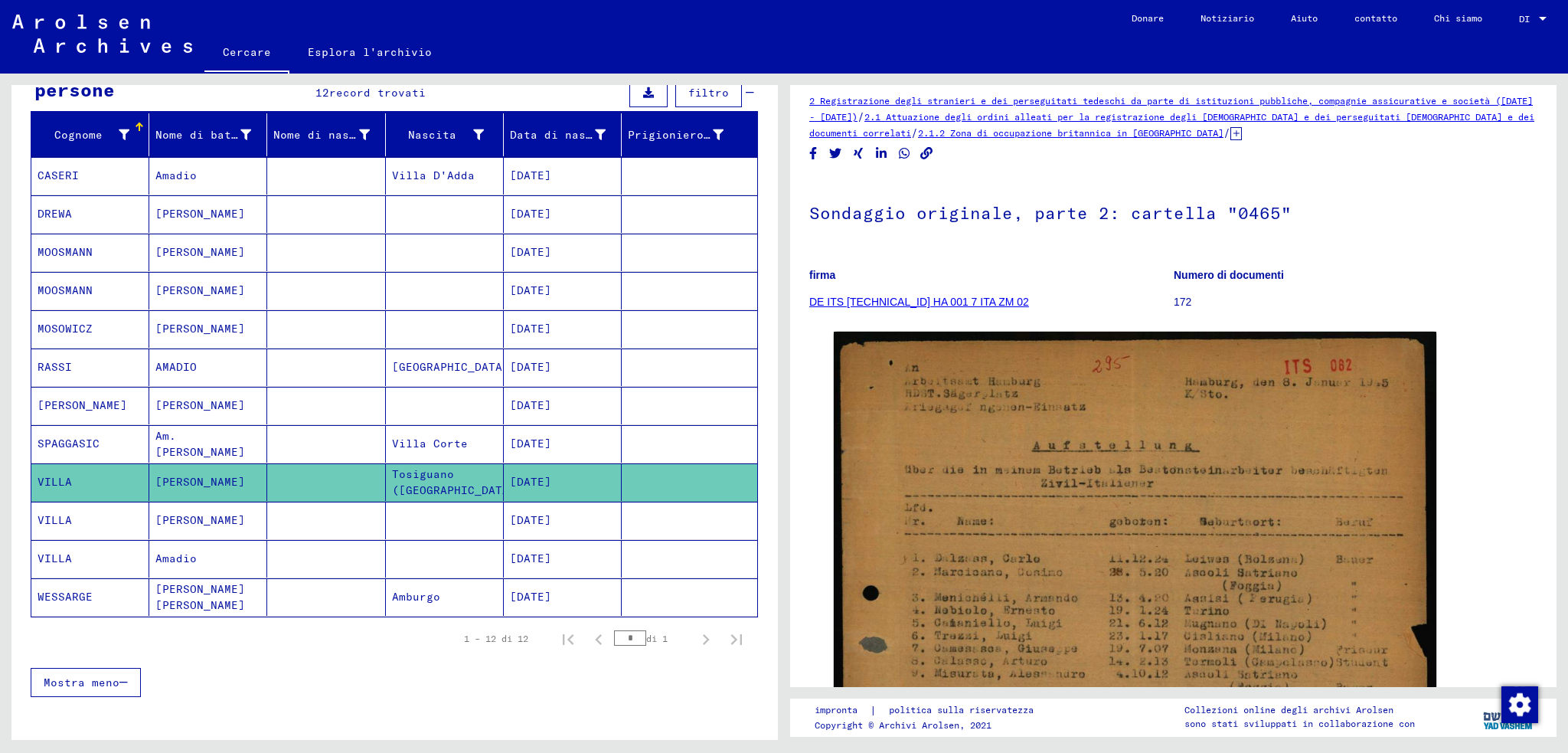 scroll, scrollTop: 0, scrollLeft: 0, axis: both 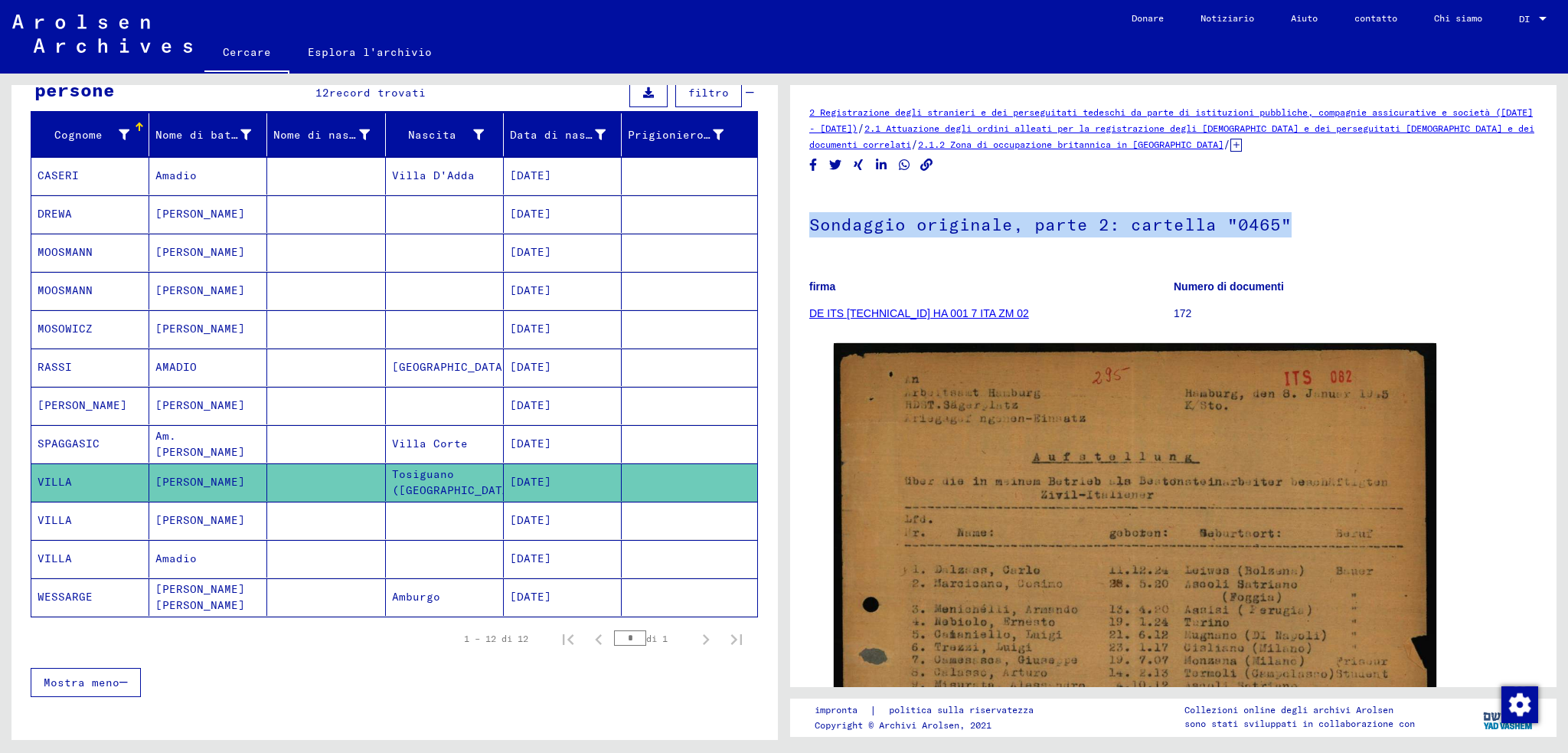 drag, startPoint x: 813, startPoint y: 225, endPoint x: 1274, endPoint y: 225, distance: 461 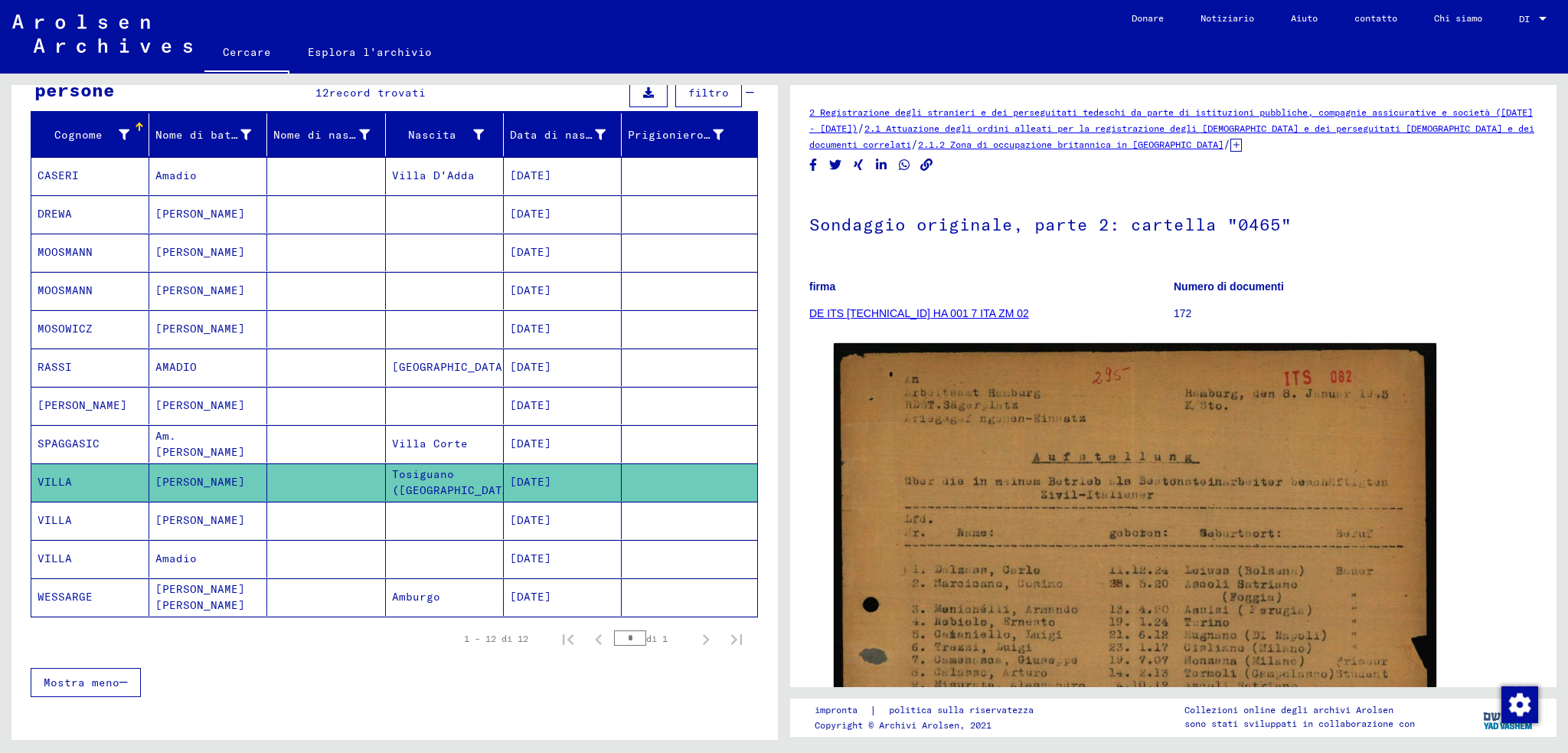 click on "Numero di documenti" 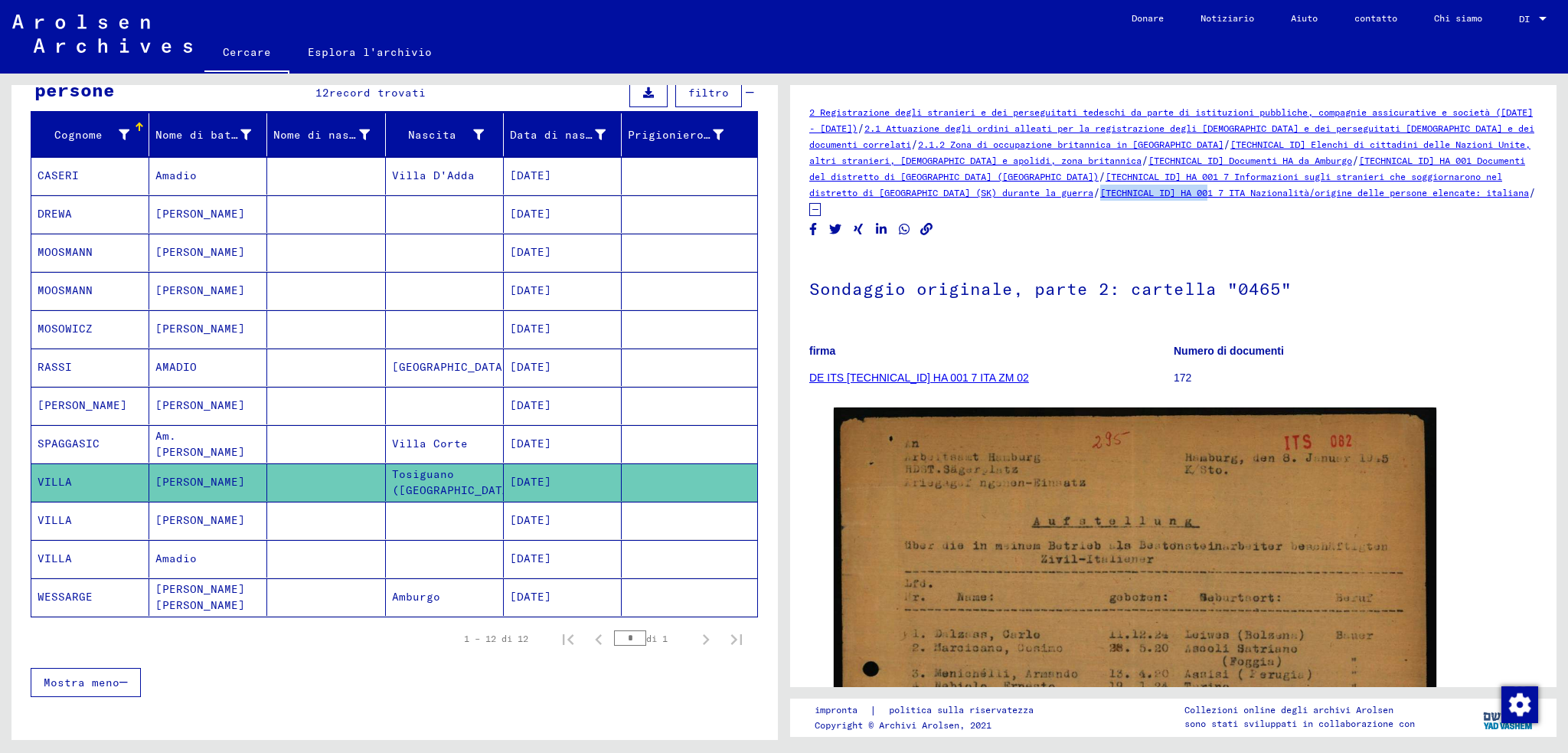 drag, startPoint x: 910, startPoint y: 193, endPoint x: 1027, endPoint y: 197, distance: 117.06836 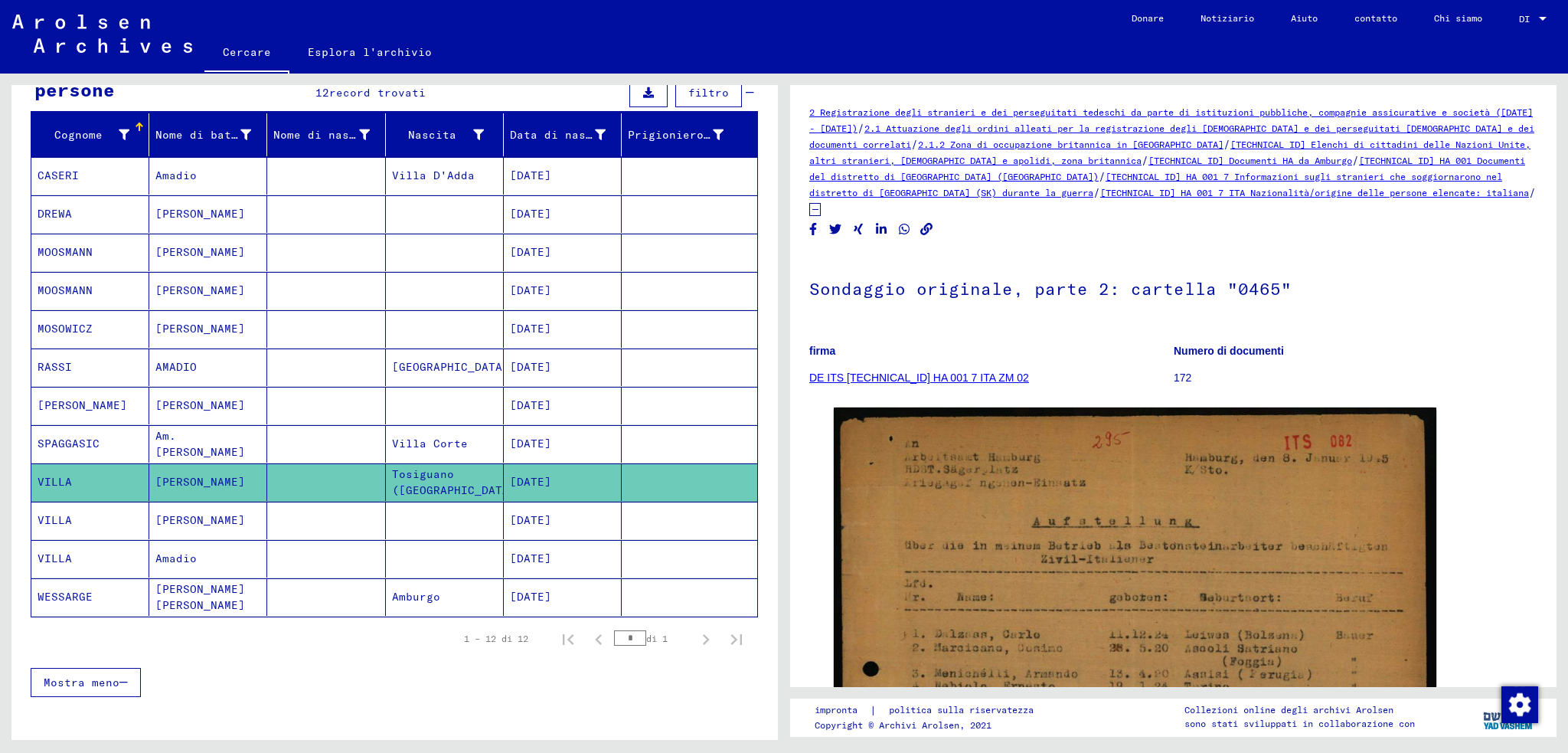 click on "ID documento: 70642920" 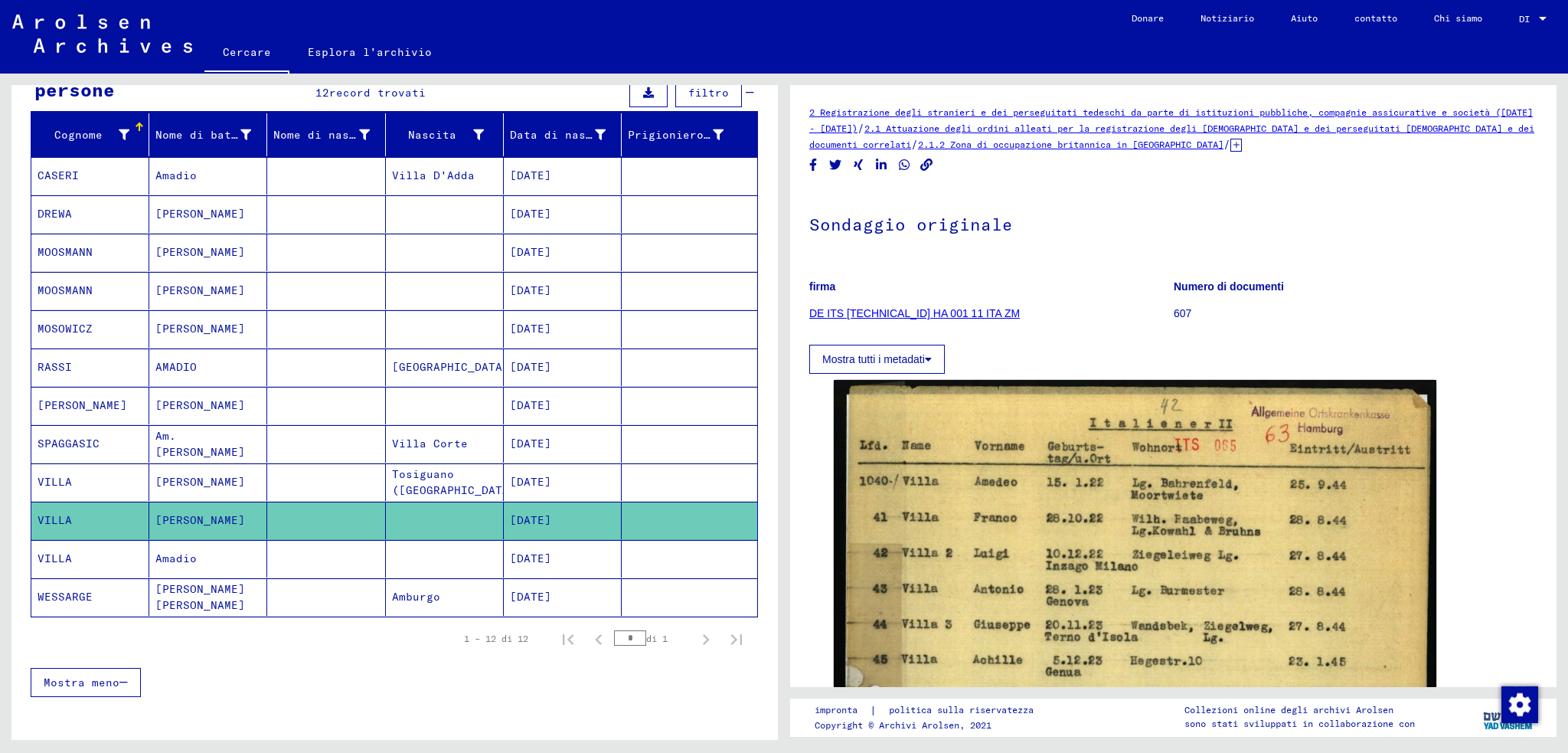 scroll, scrollTop: 0, scrollLeft: 0, axis: both 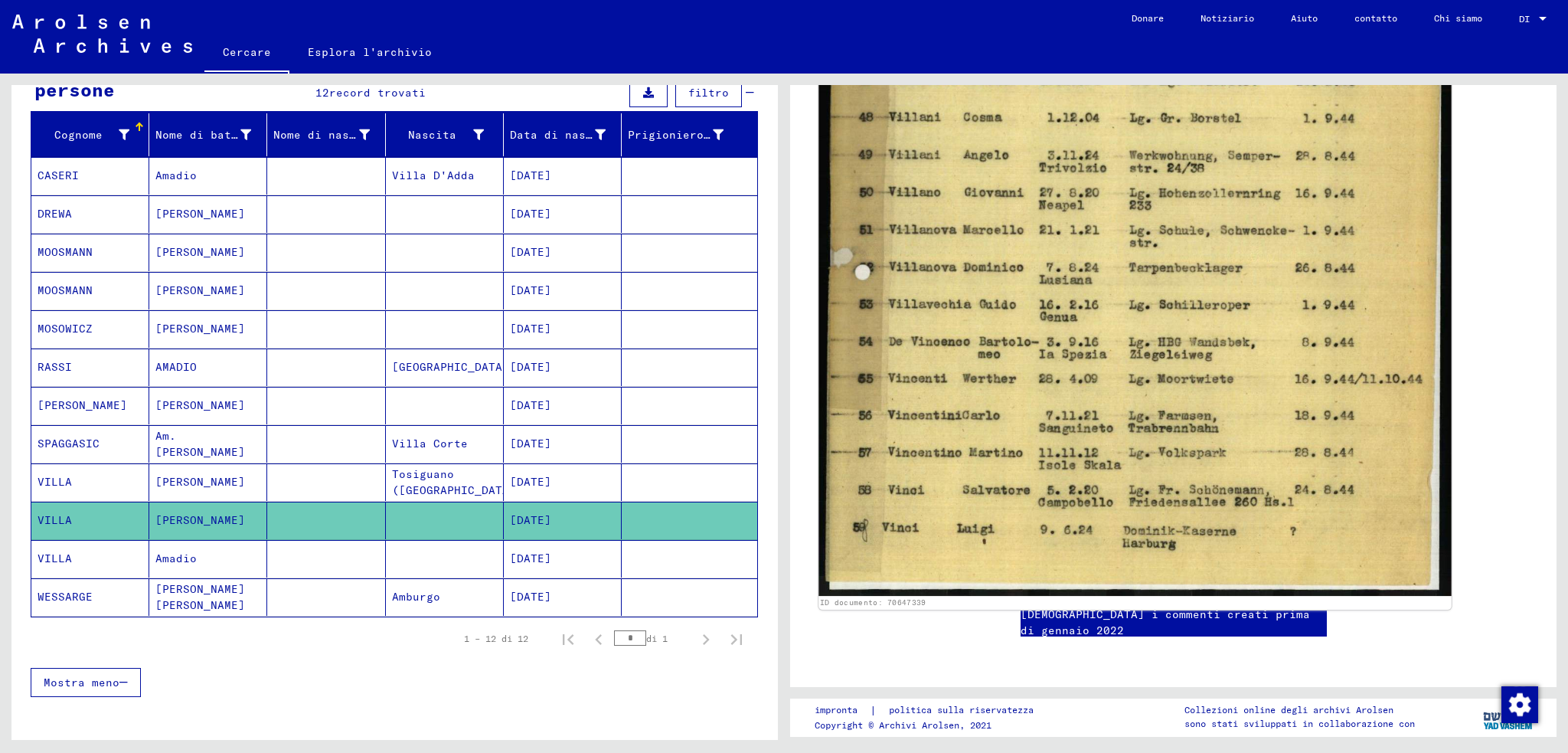 click 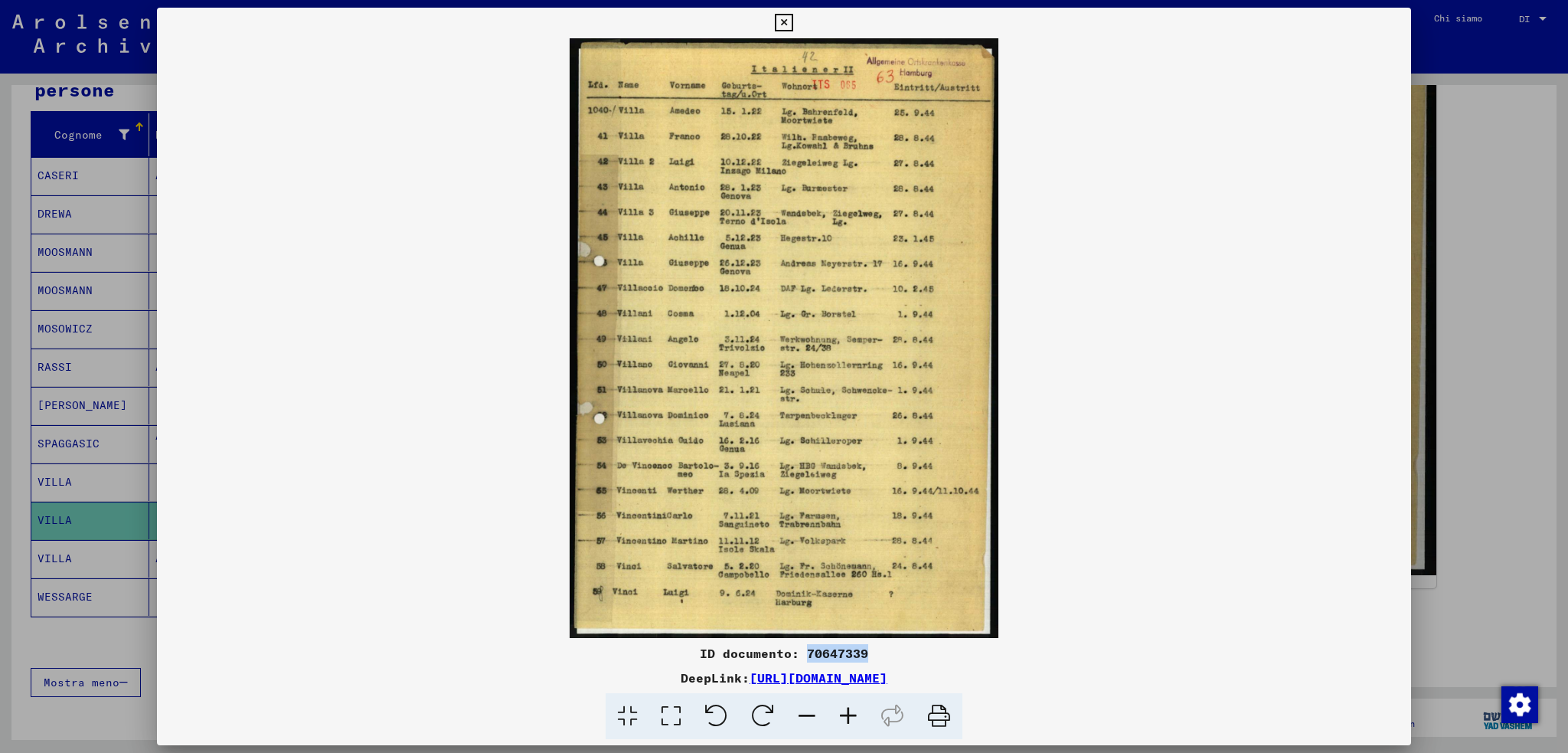 drag, startPoint x: 807, startPoint y: 652, endPoint x: 869, endPoint y: 653, distance: 62.00806 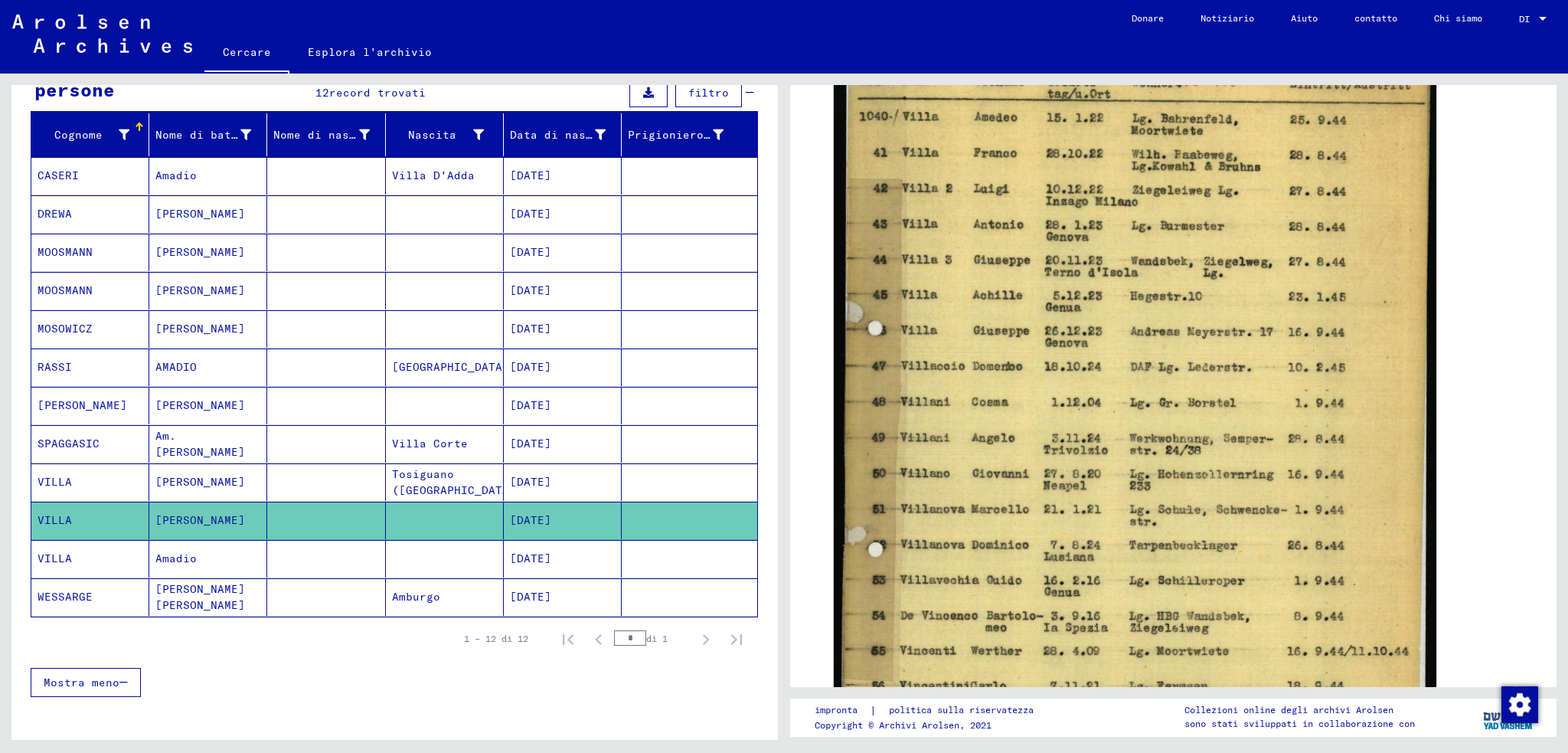 scroll, scrollTop: 77, scrollLeft: 0, axis: vertical 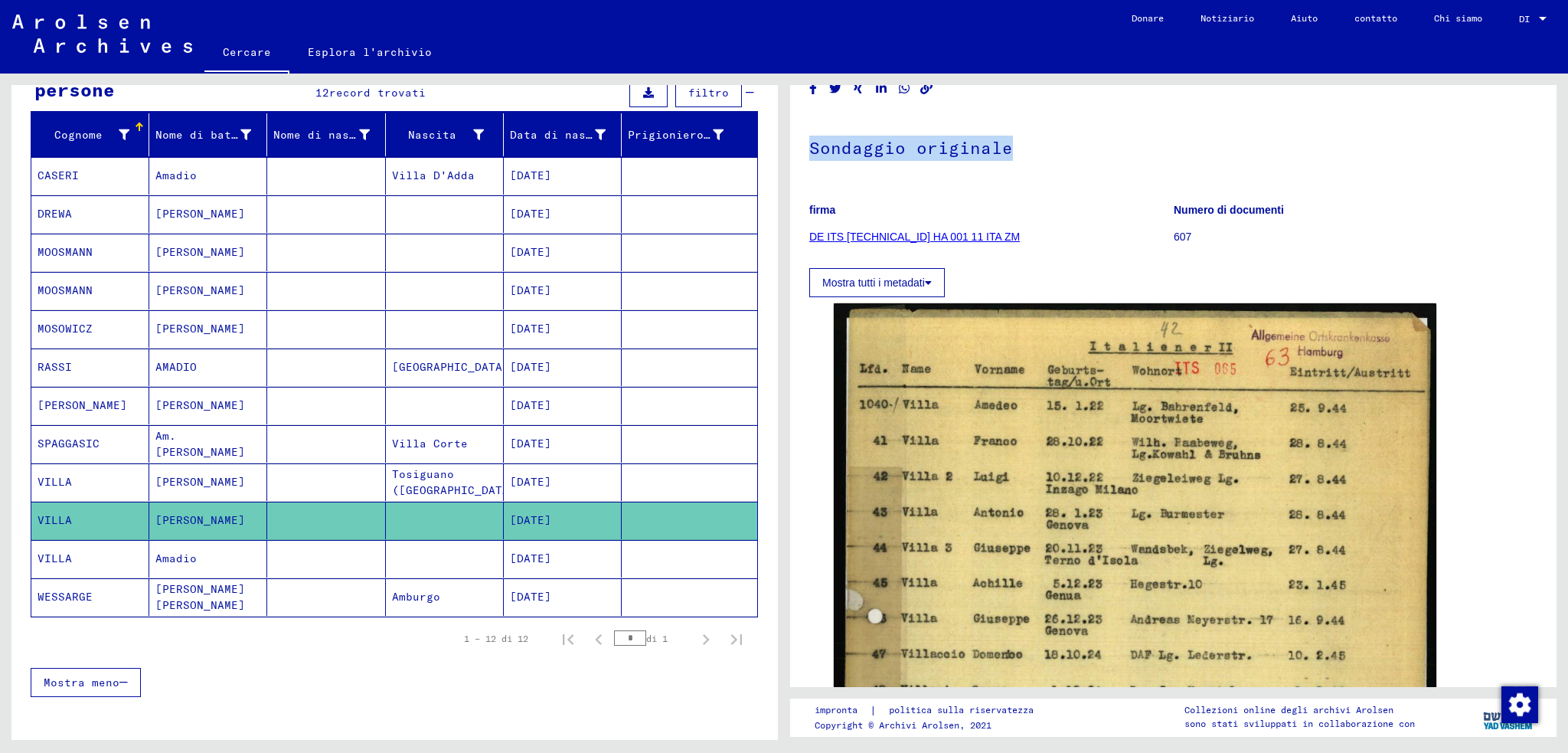 drag, startPoint x: 812, startPoint y: 149, endPoint x: 1008, endPoint y: 148, distance: 196.0026 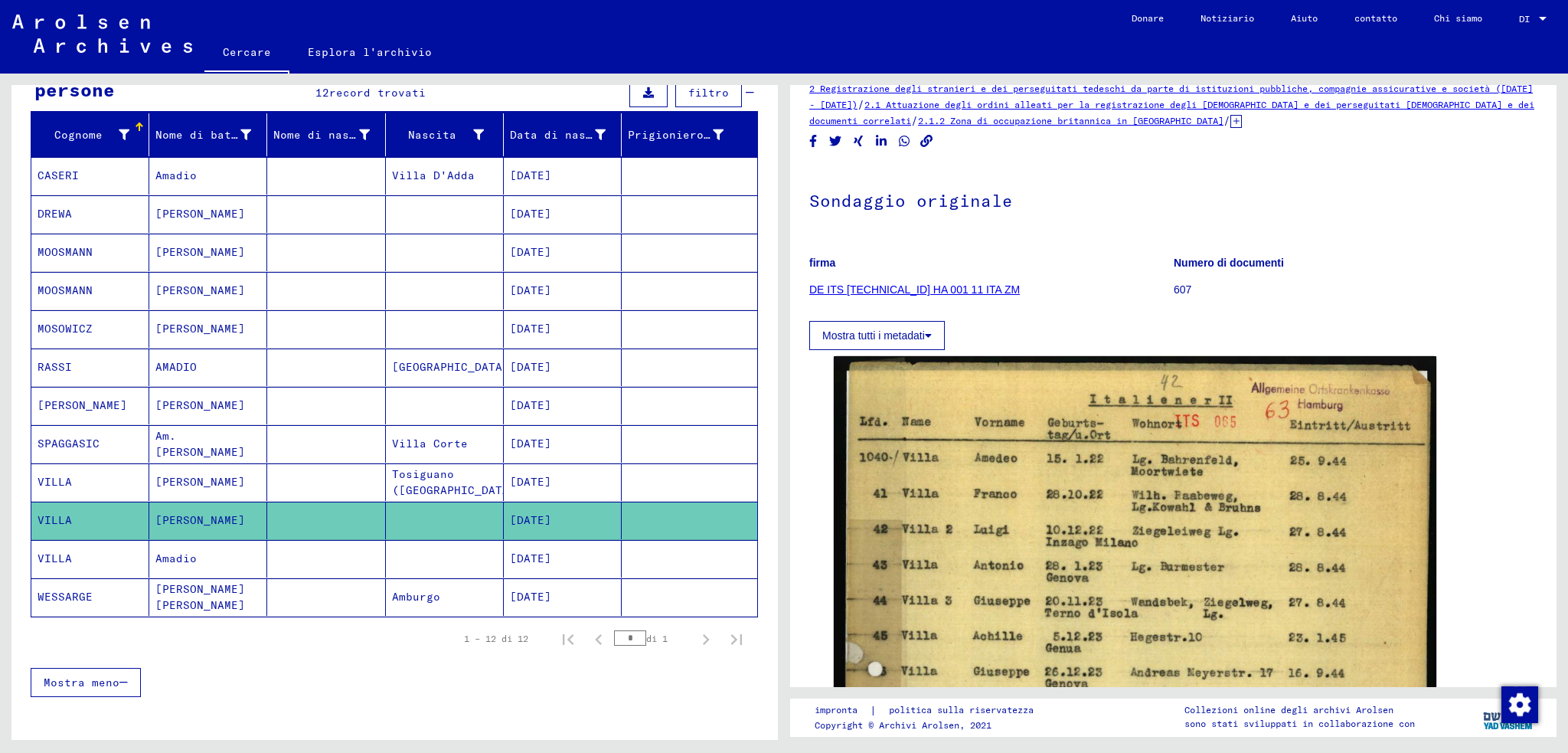 scroll, scrollTop: 0, scrollLeft: 0, axis: both 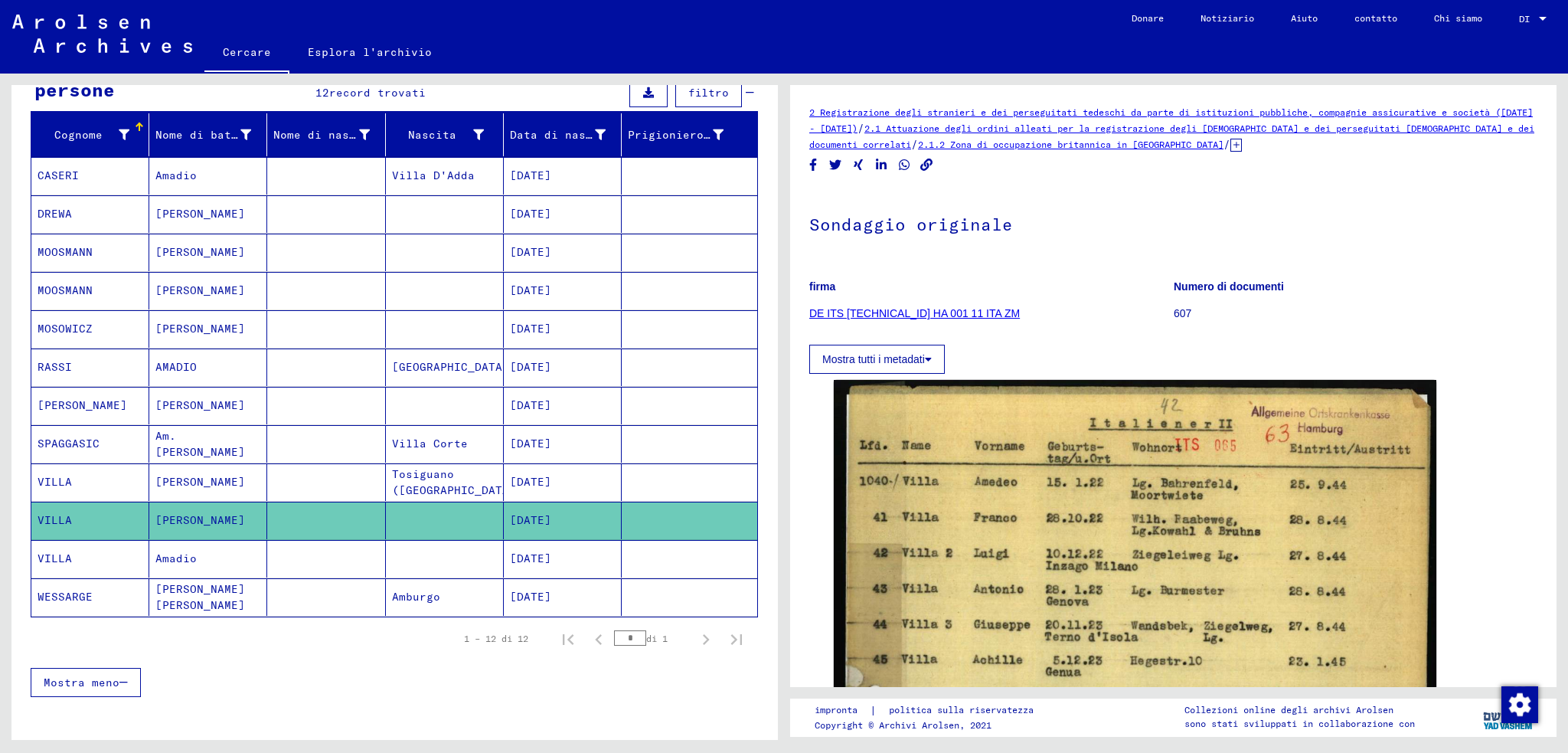 click 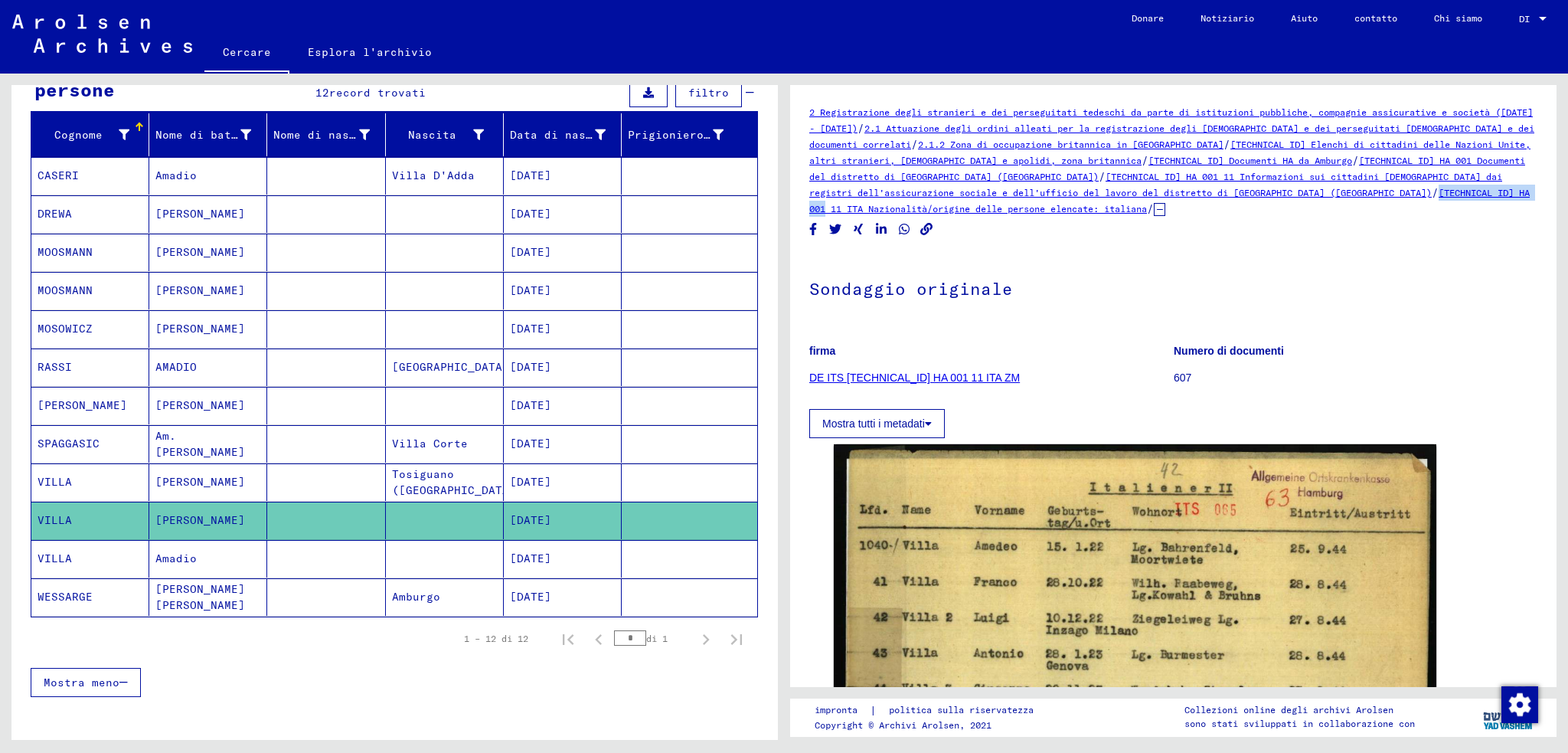 drag, startPoint x: 1127, startPoint y: 192, endPoint x: 1247, endPoint y: 194, distance: 120.01667 